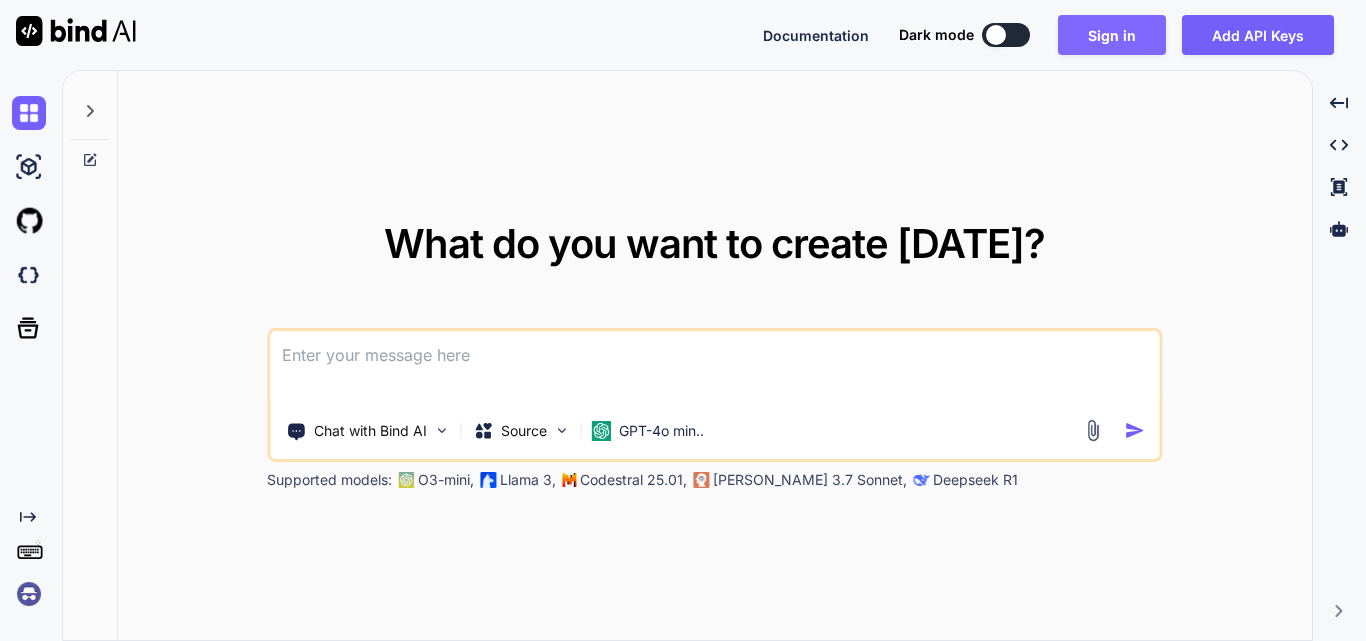 scroll, scrollTop: 0, scrollLeft: 0, axis: both 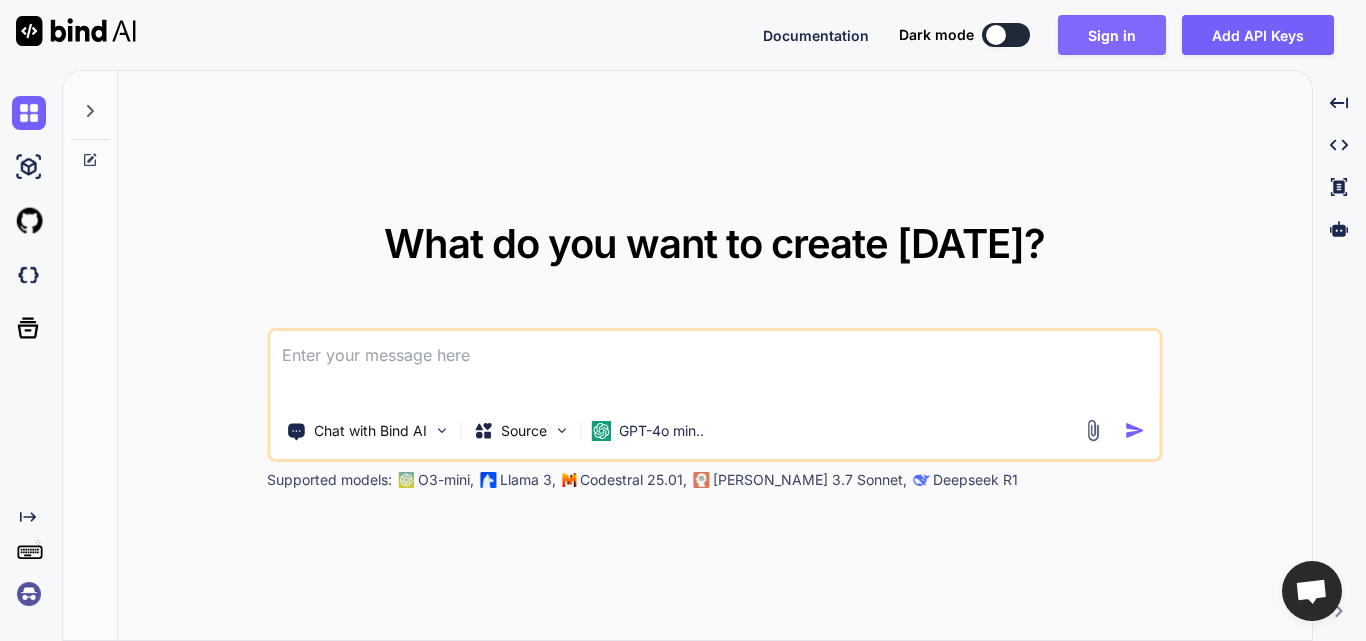 click on "Sign in" at bounding box center (1112, 35) 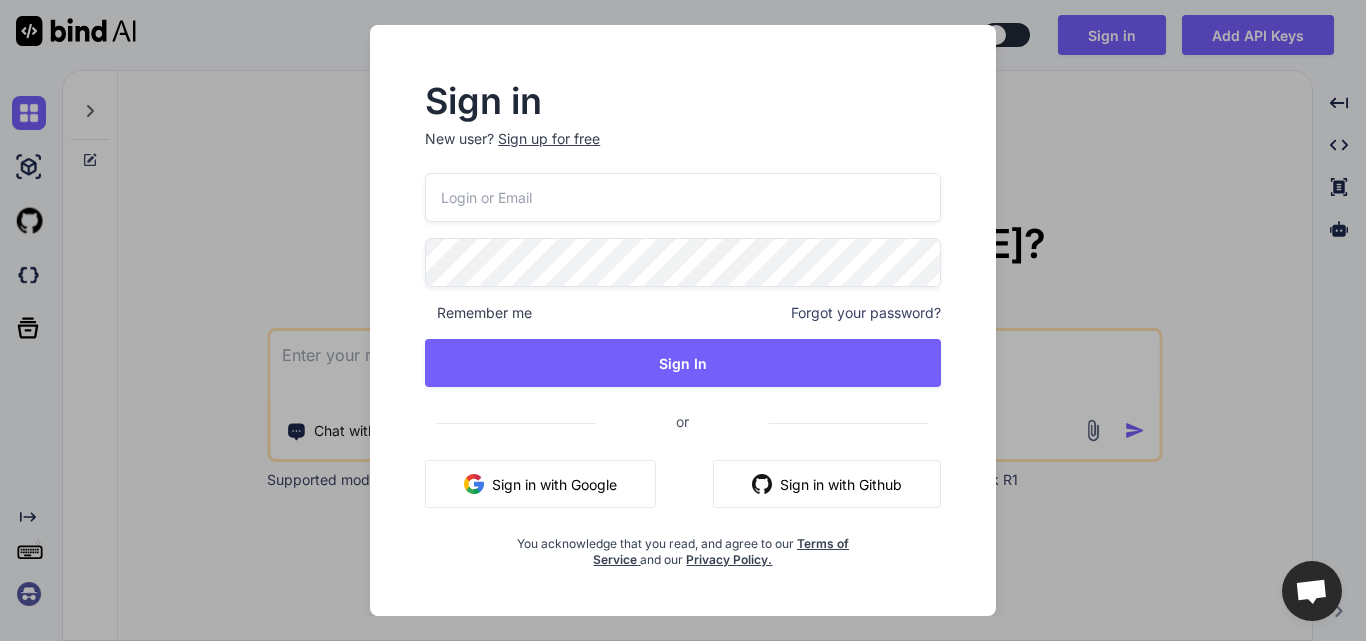 click at bounding box center [683, 197] 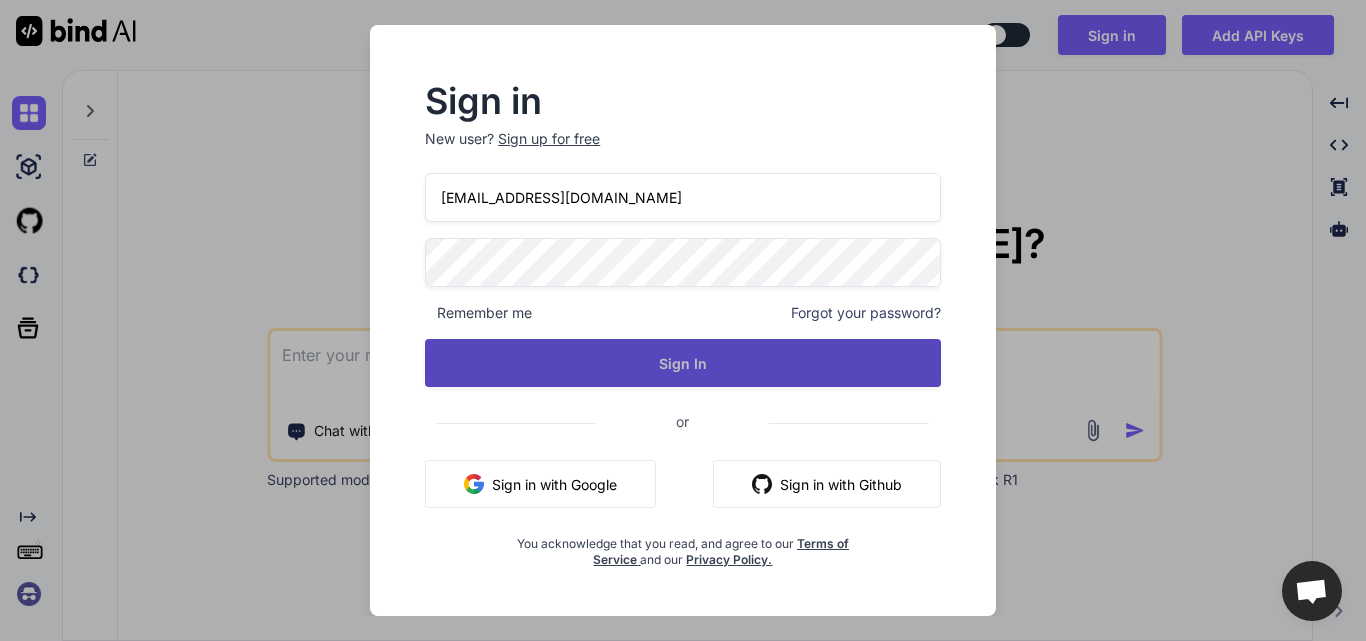 click on "Sign In" at bounding box center (683, 363) 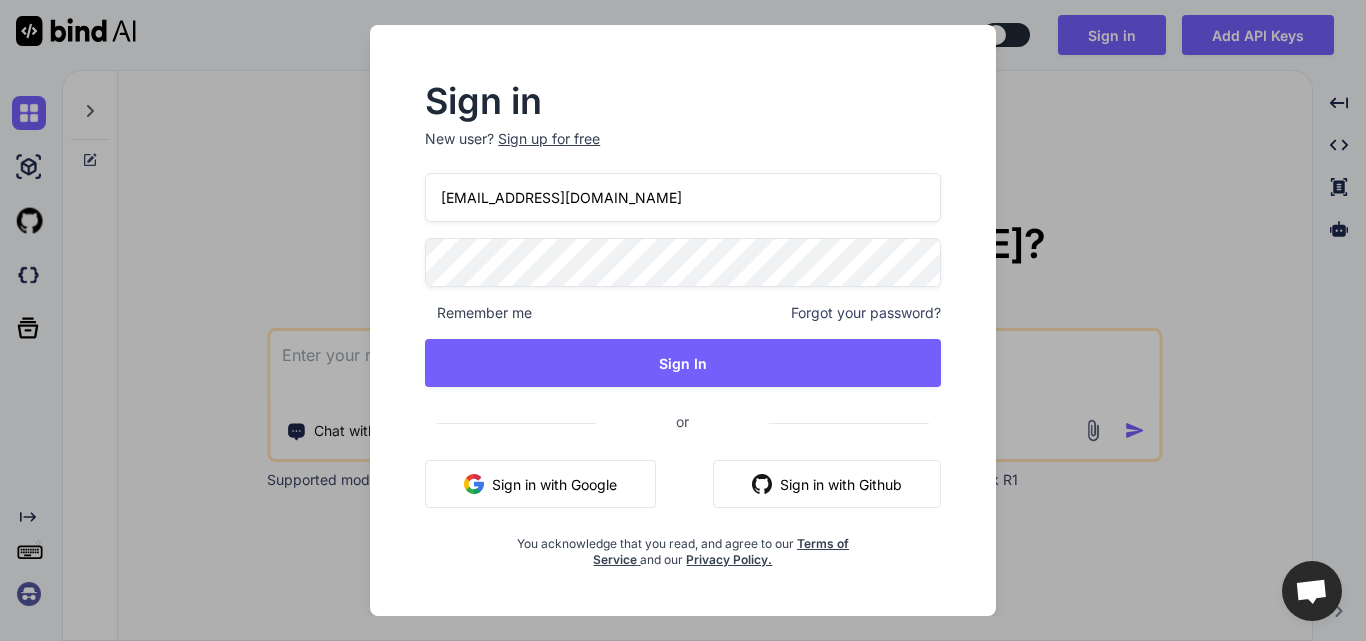 click on "[EMAIL_ADDRESS][DOMAIN_NAME]" at bounding box center [683, 197] 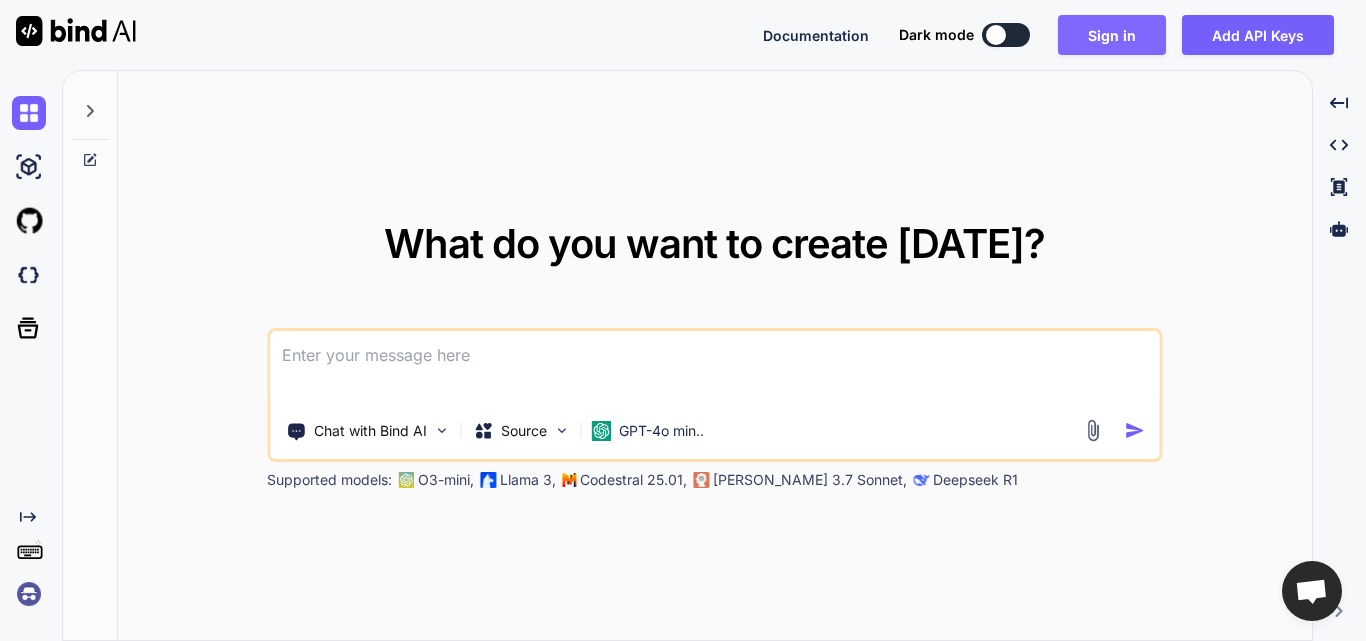 click on "Sign in" at bounding box center (1112, 35) 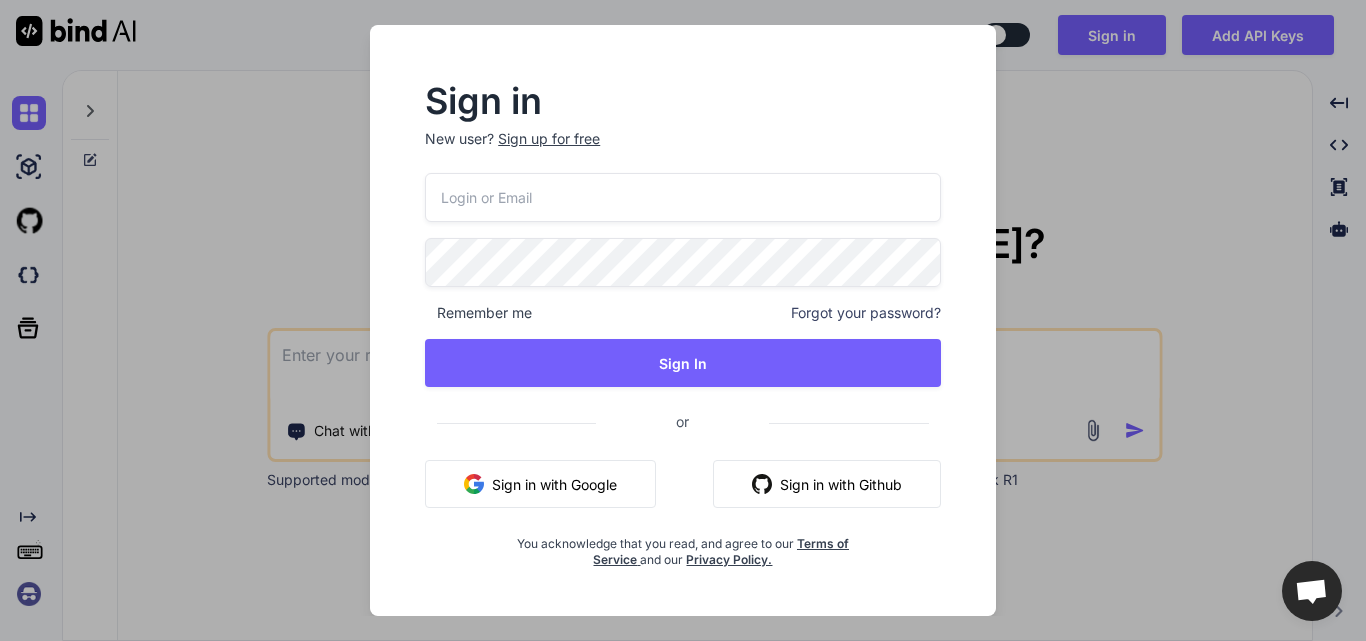 click at bounding box center (683, 197) 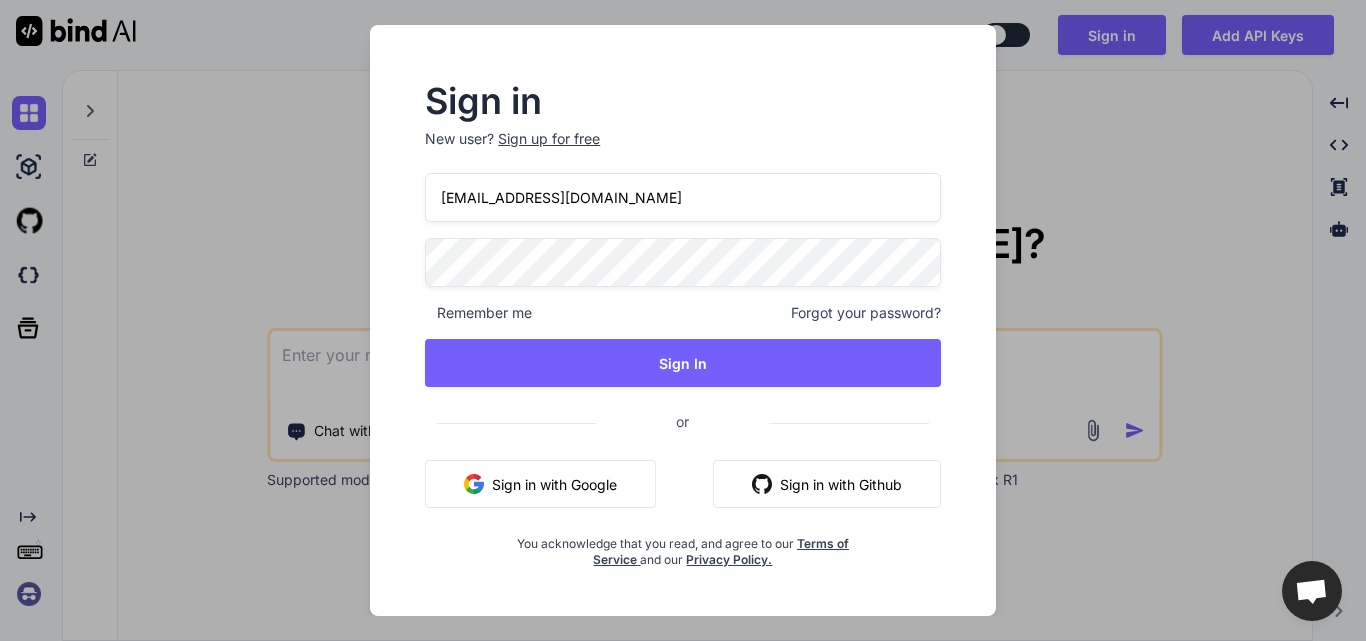 click on "[EMAIL_ADDRESS][DOMAIN_NAME]" at bounding box center (683, 197) 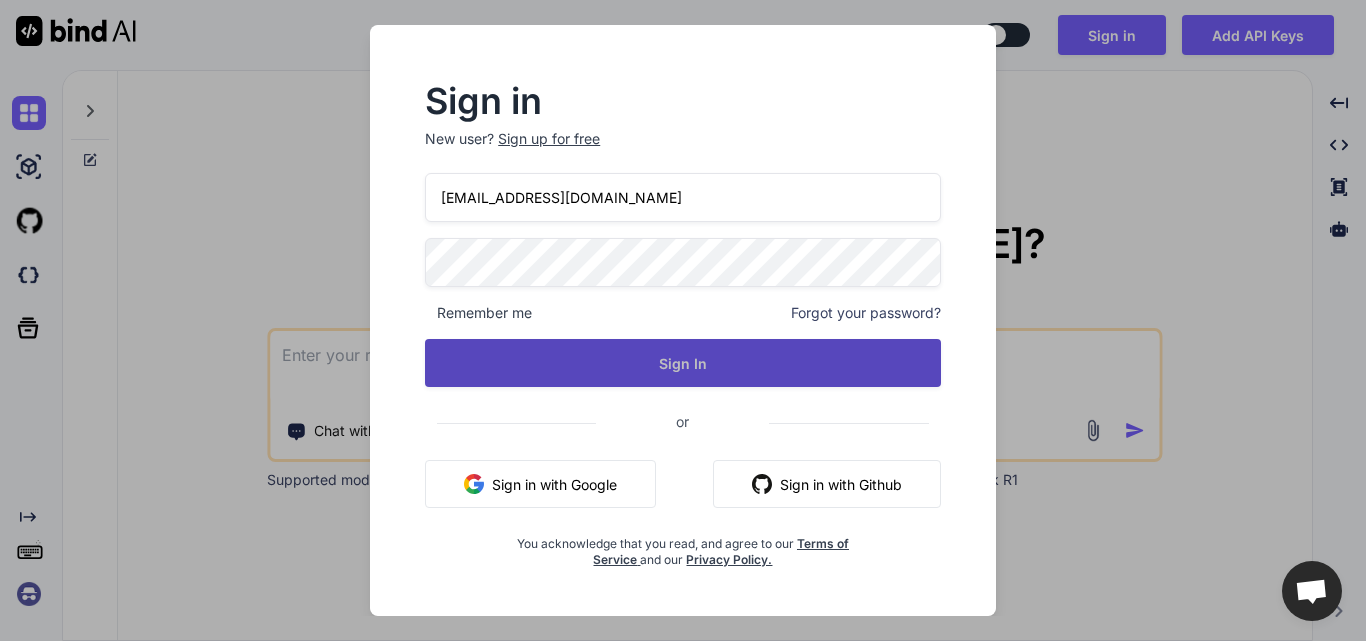 click on "Sign In" at bounding box center (683, 363) 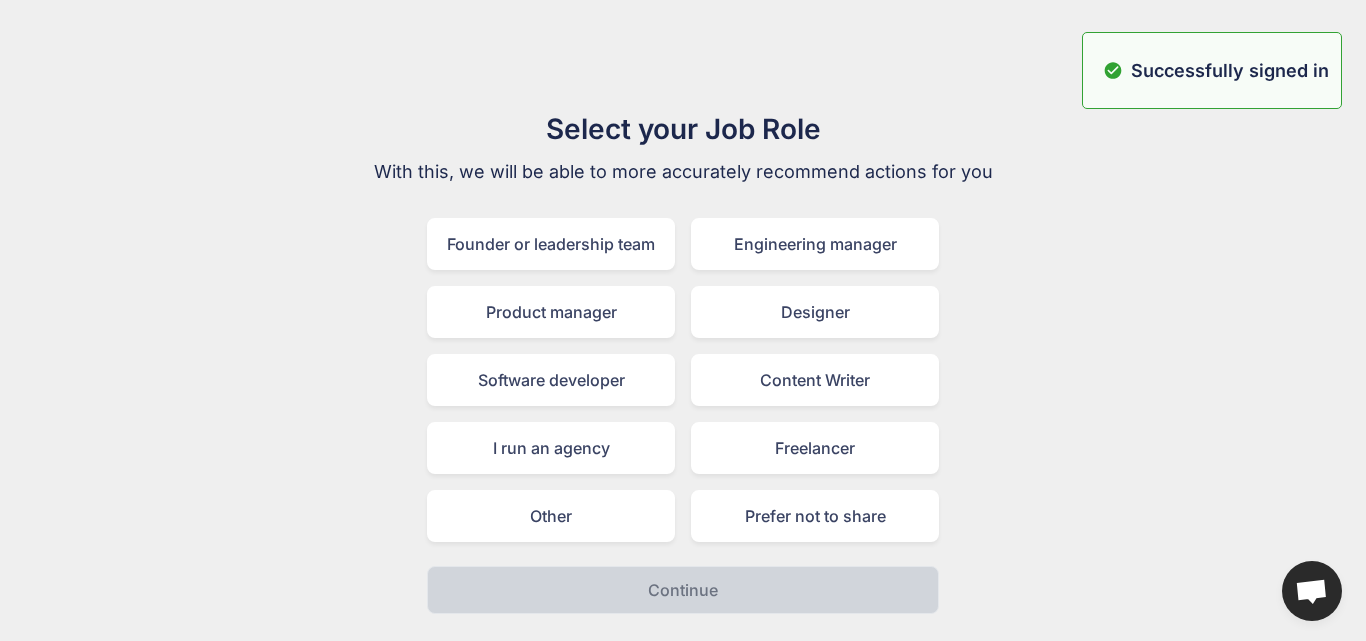 click on "Skip" at bounding box center (683, 50) 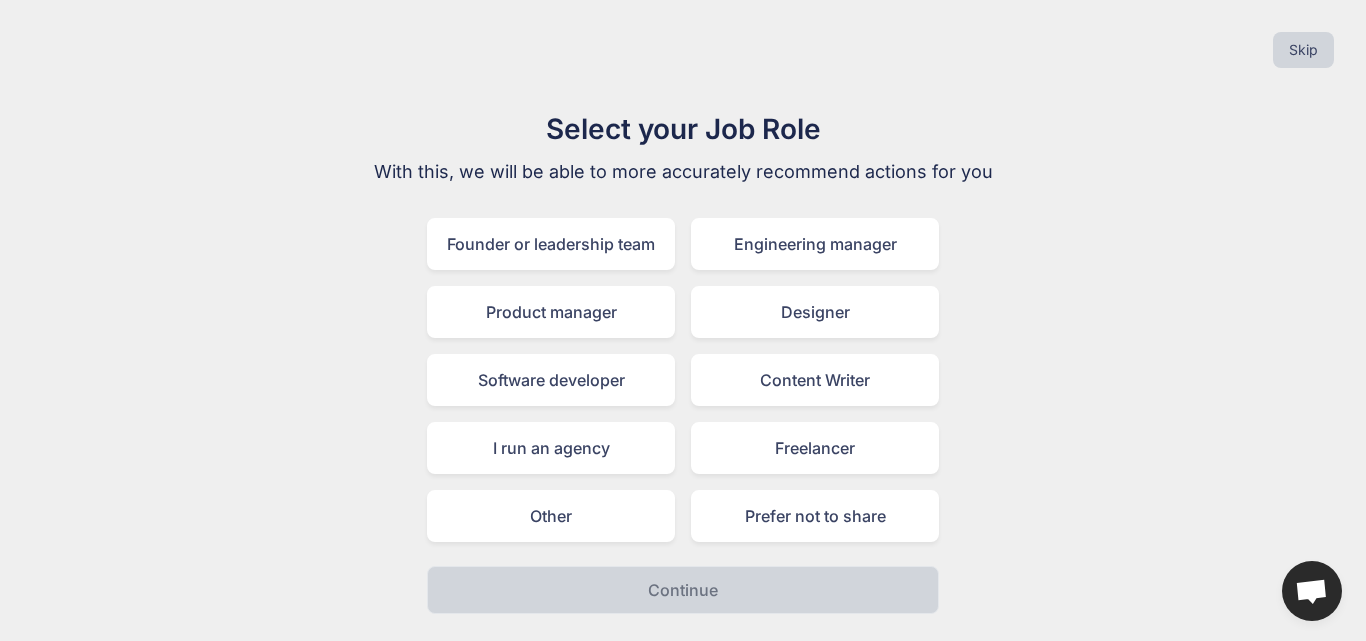 click on "Skip" at bounding box center (1303, 50) 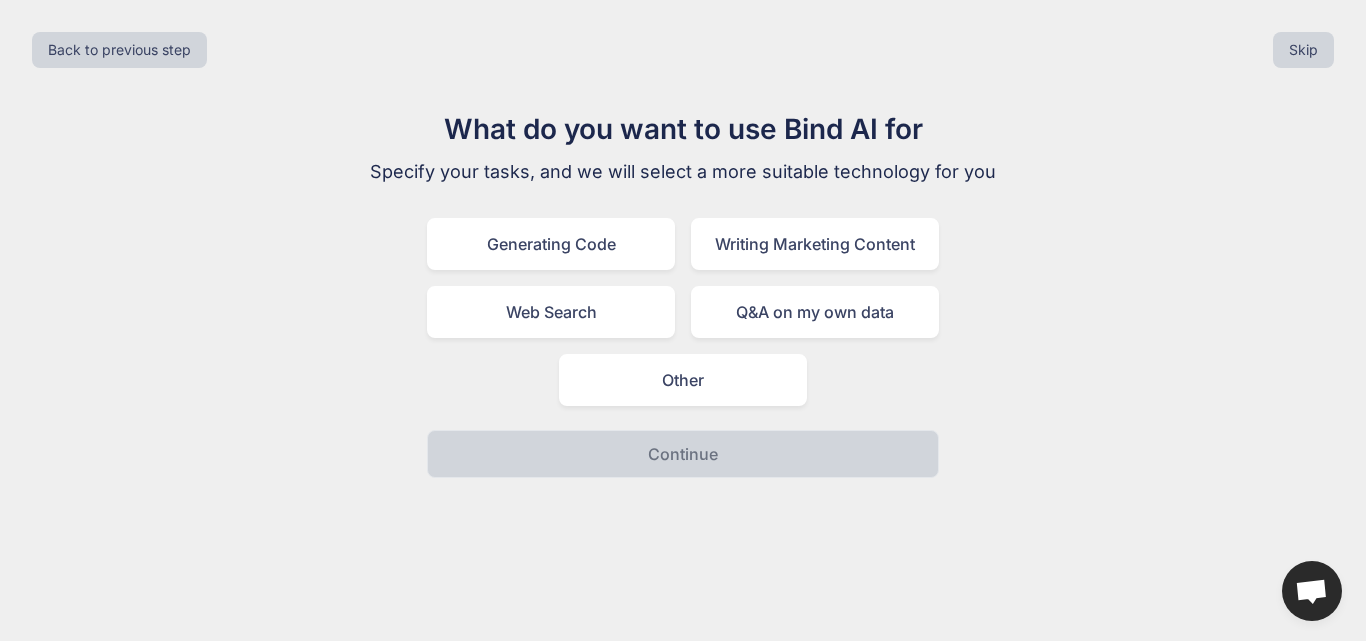 click on "Skip" at bounding box center (1303, 50) 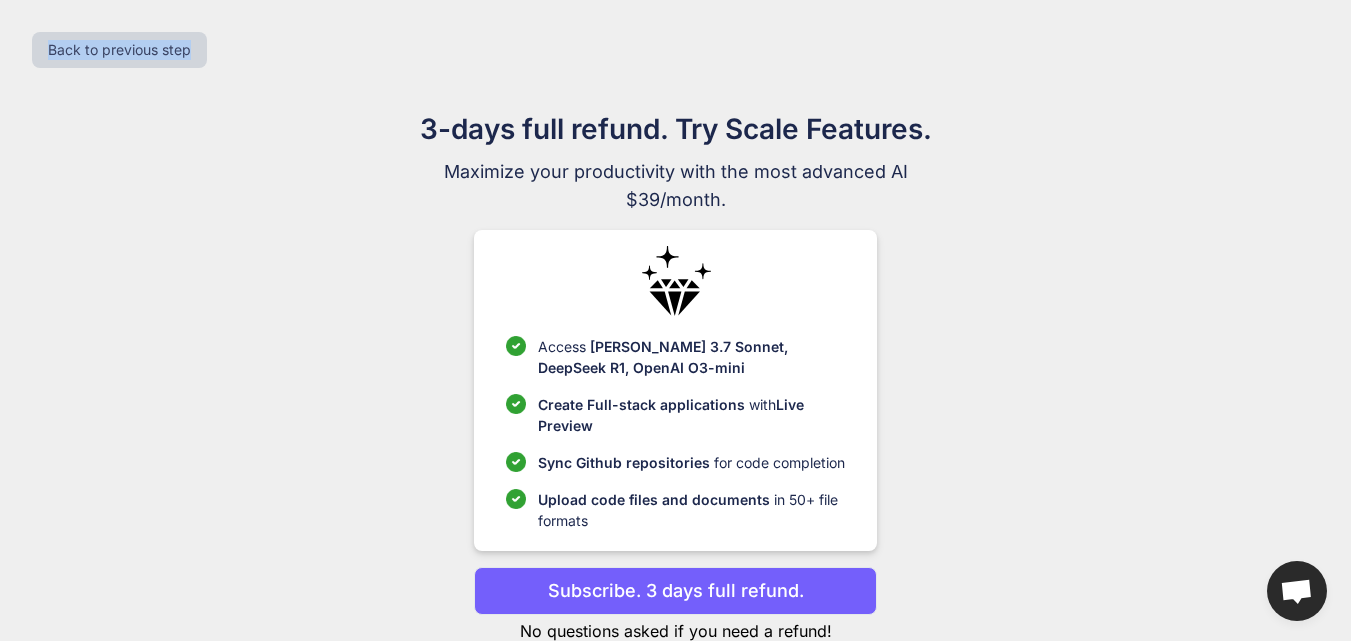 click on "Back to previous step" at bounding box center [675, 50] 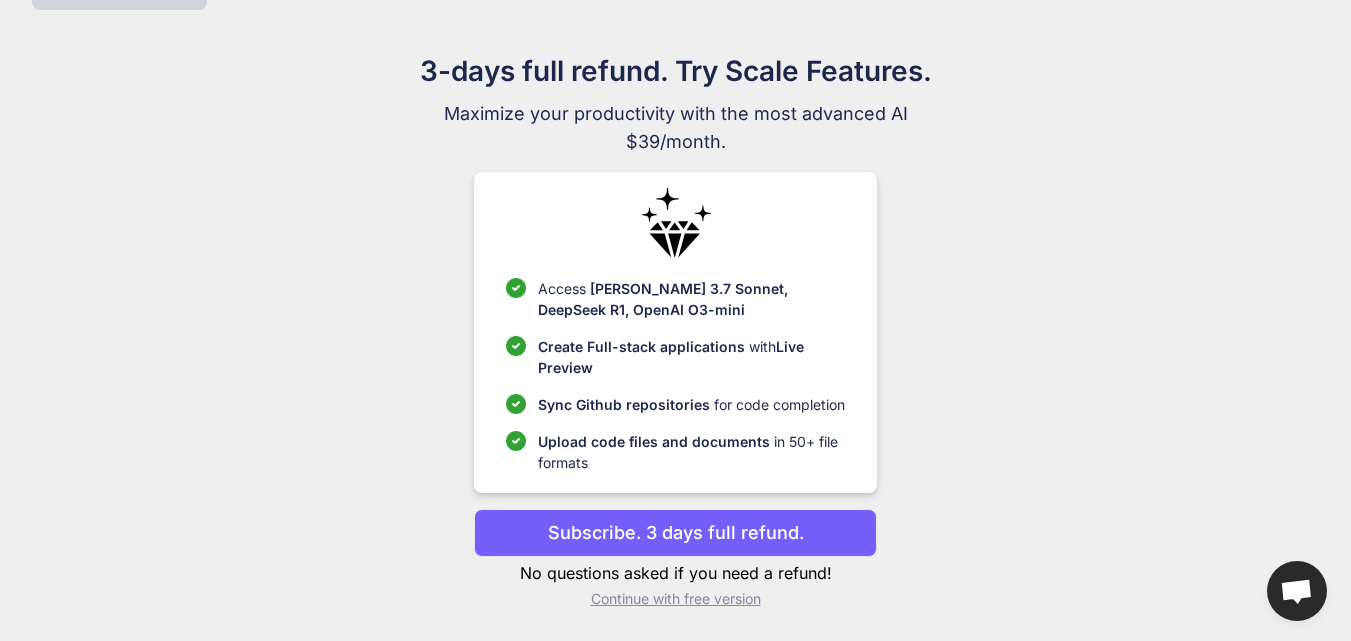 click on "Continue with free version" at bounding box center (675, 599) 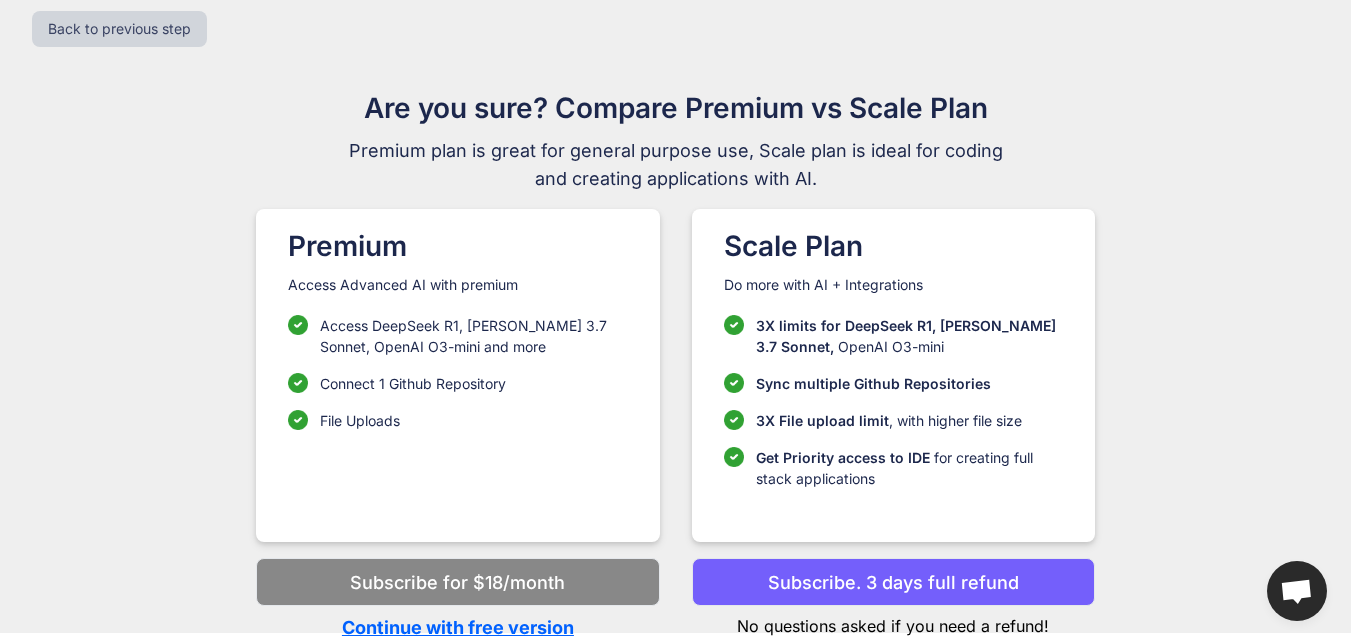 click on "Continue with free version" at bounding box center (457, 627) 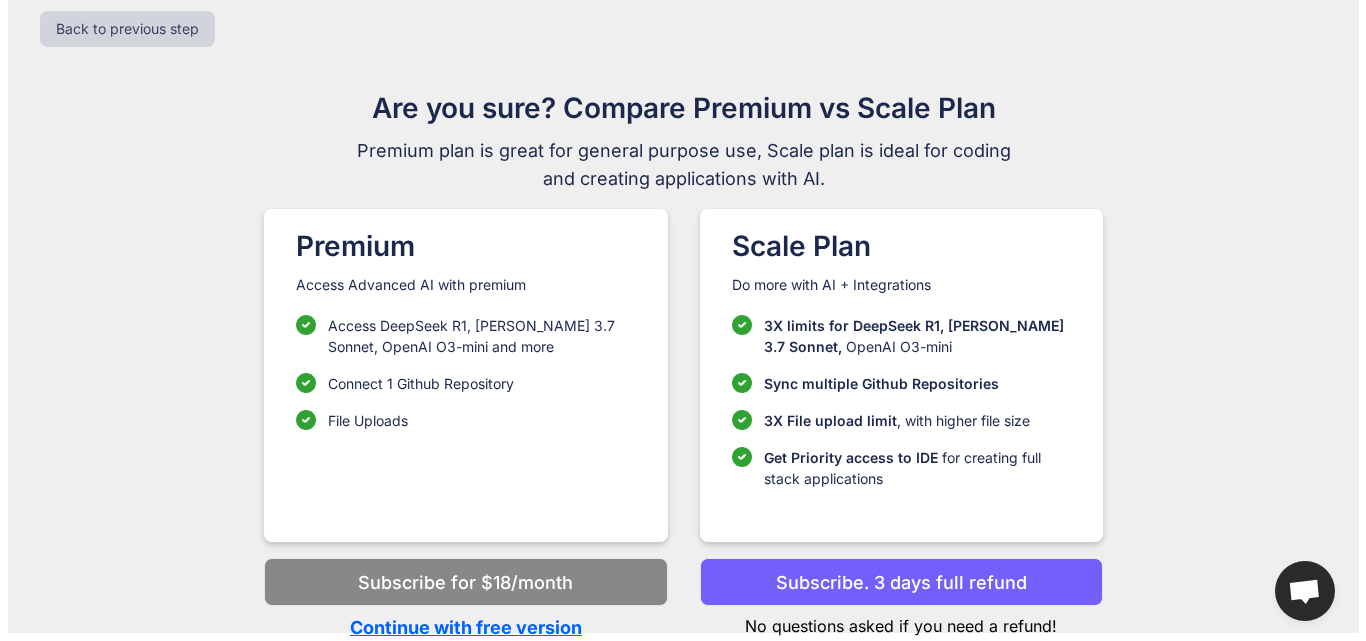 scroll, scrollTop: 0, scrollLeft: 0, axis: both 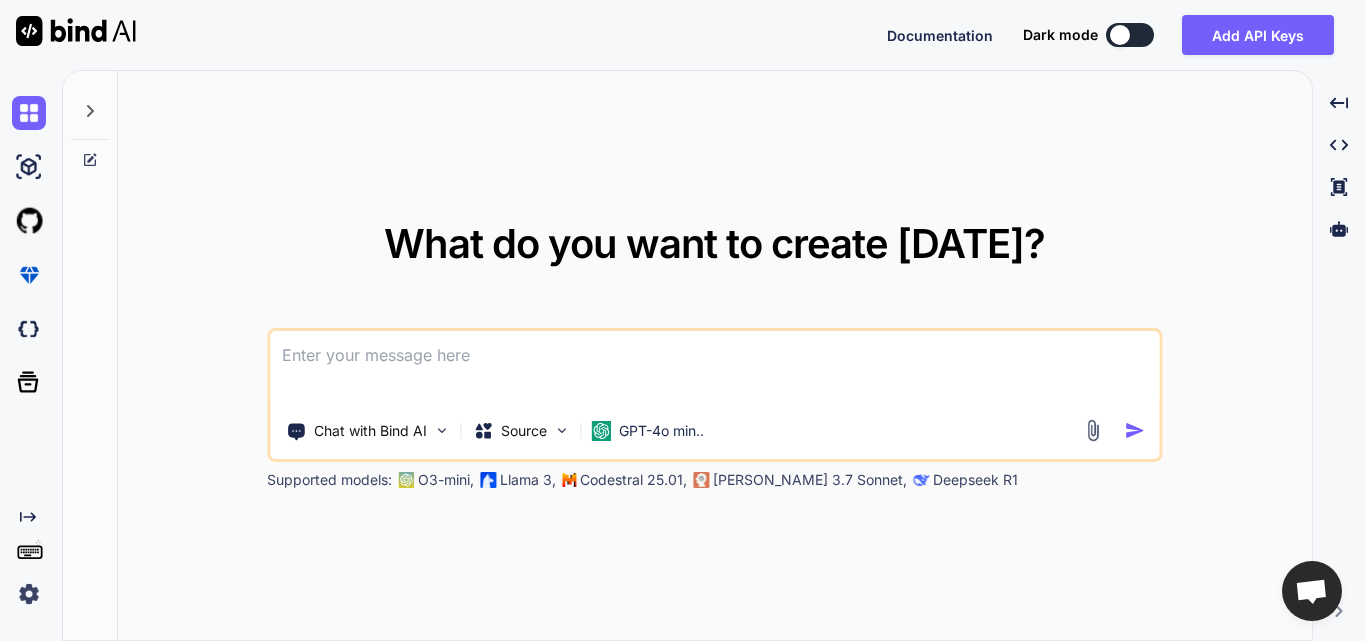 type on "x" 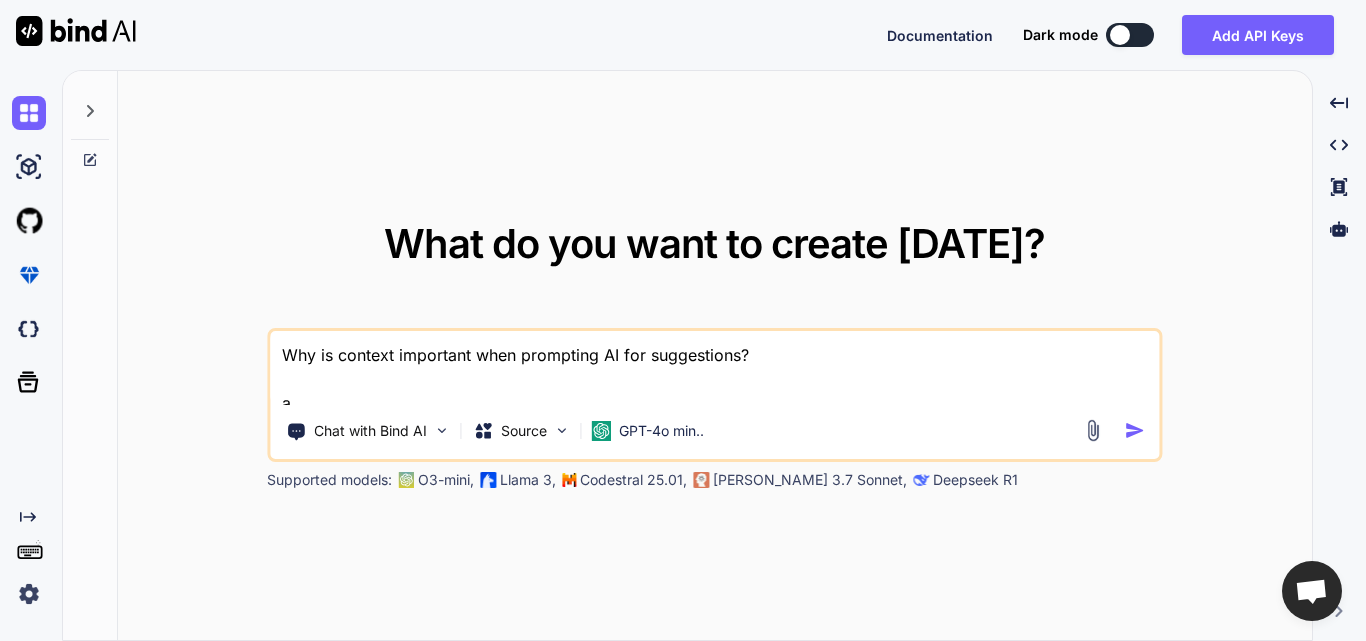 scroll, scrollTop: 75, scrollLeft: 0, axis: vertical 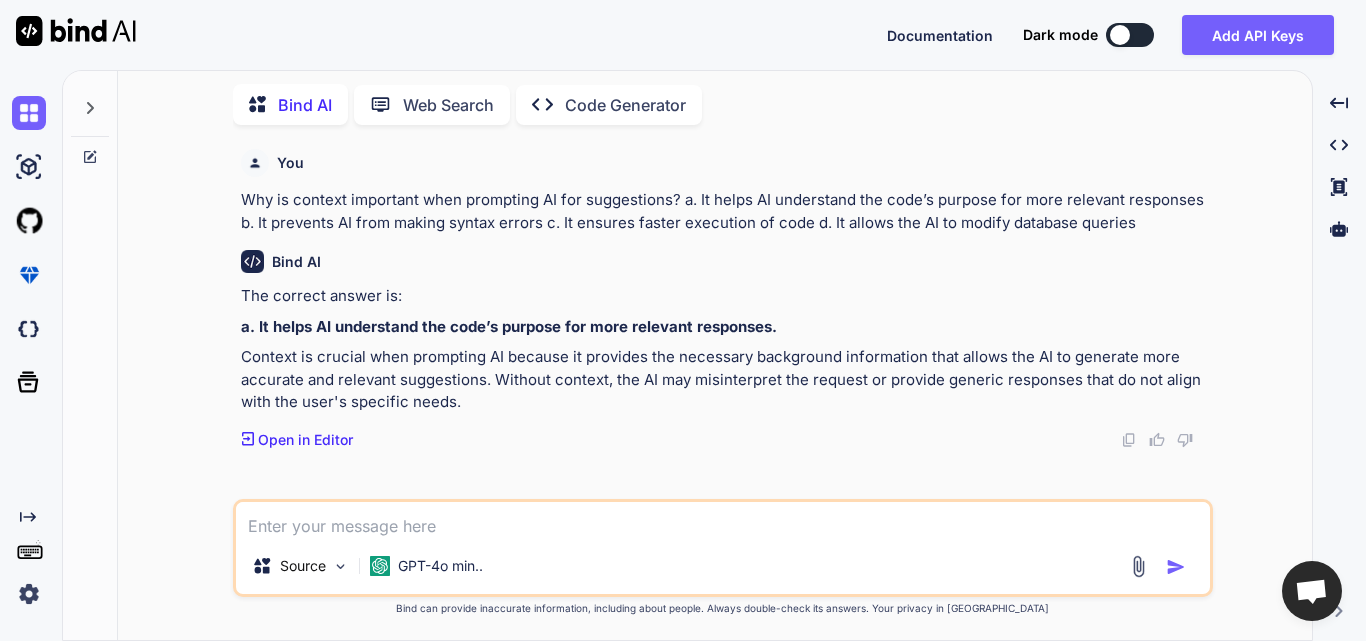 paste on "What type of prompts with action verbs should use when writing prompts to AI?
a.
Random commands
b.
Passive voice
c.
Ambiguous phrases
d.
To make it clear that you are looking for actionable like “suggest” or “identify”." 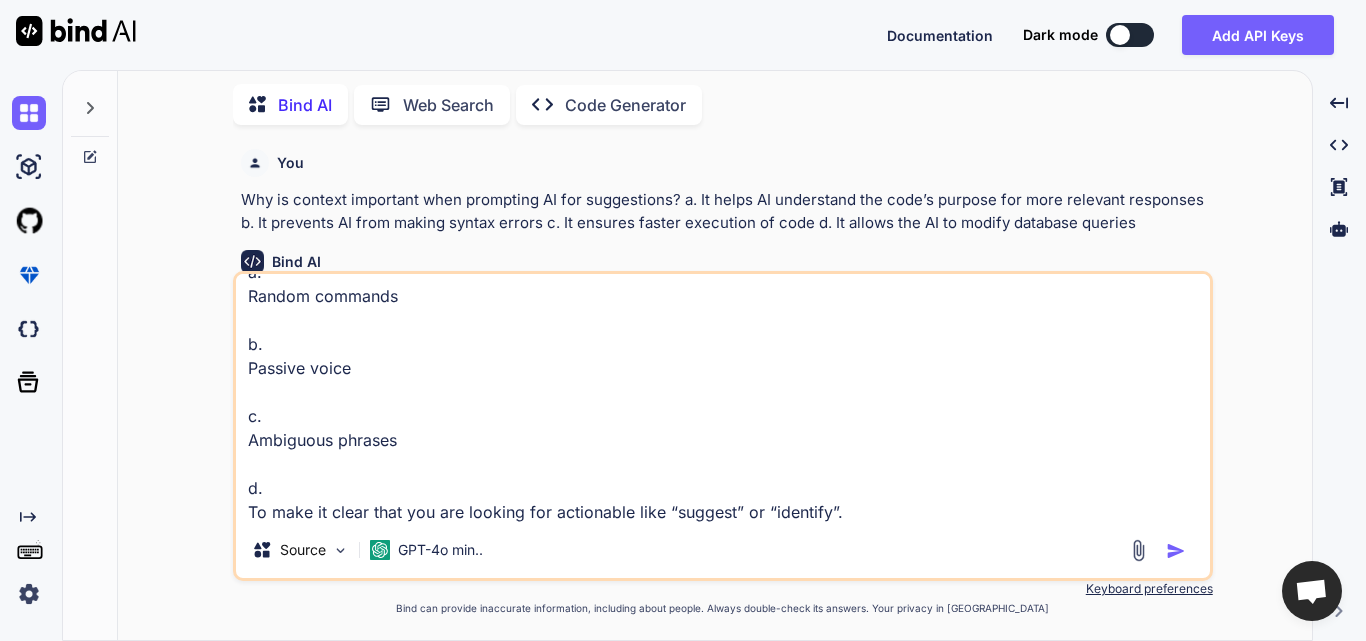 scroll, scrollTop: 0, scrollLeft: 0, axis: both 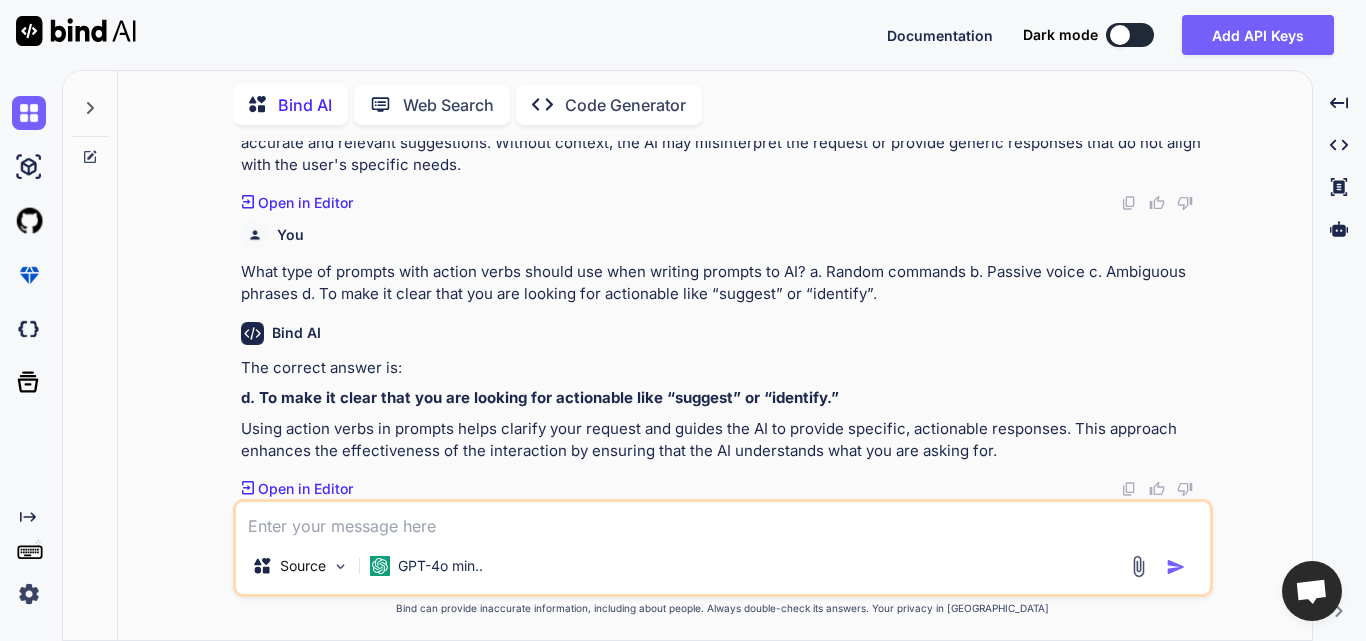 paste on "What should you do if the AI’s initial refactoring suggestions aren’t useful?
a.
Switch programming languages
b.
Restart the AI tool
c.
Refine and iterate your prompt
d.
Add more comments to the code" 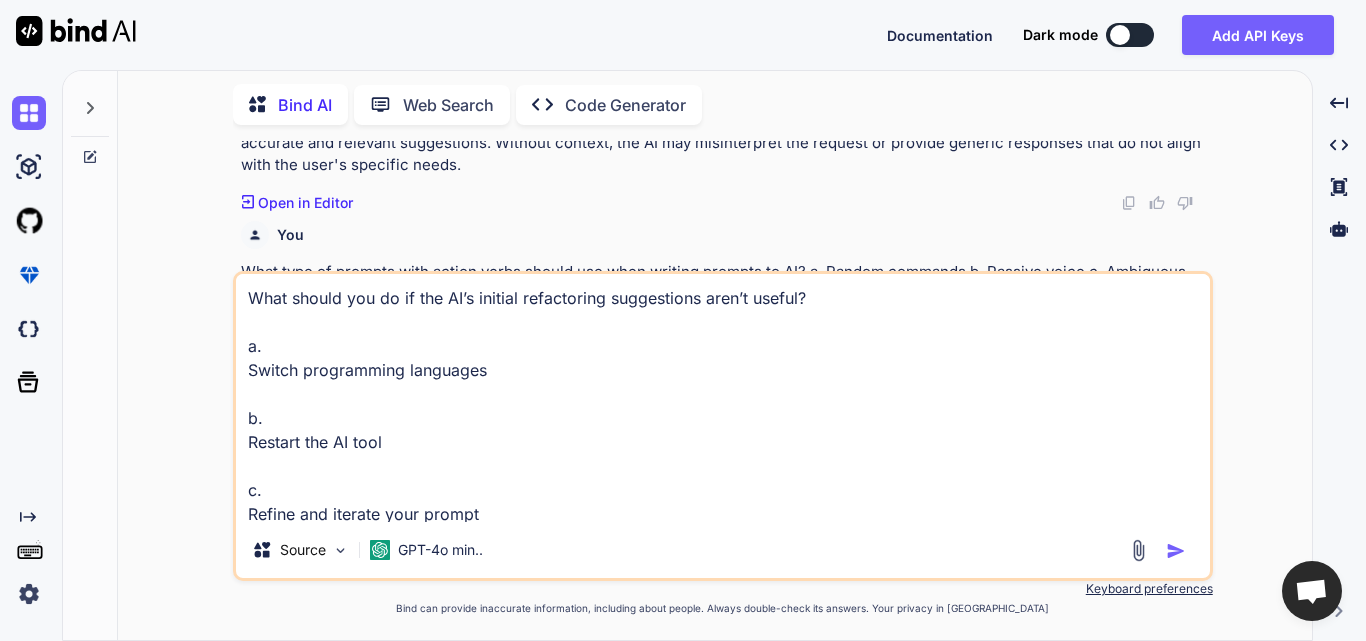 scroll, scrollTop: 74, scrollLeft: 0, axis: vertical 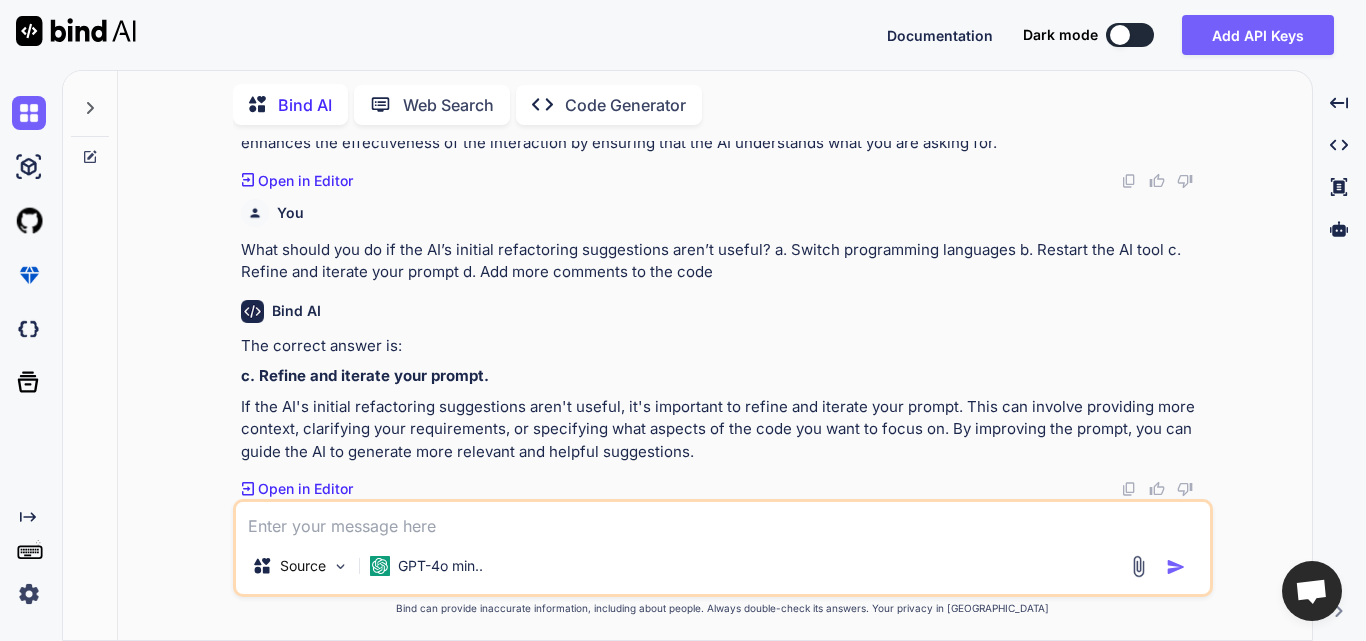 paste on "In the prompt “Suggest improvements for this function,” what might AI recommend?
a.
Change file permissions
b.
Compile the code
c.
Delete unrelated classes
d.
AI might suggest Rename the function, add type hints, and simplify logic" 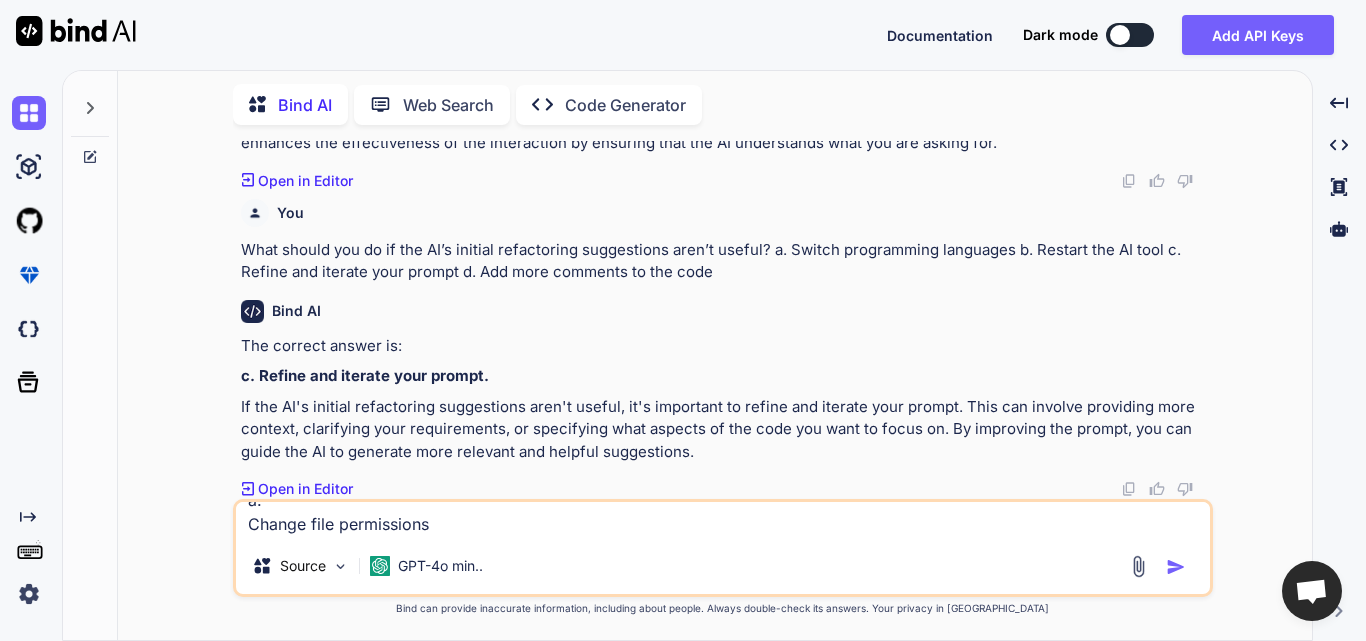 scroll, scrollTop: 0, scrollLeft: 0, axis: both 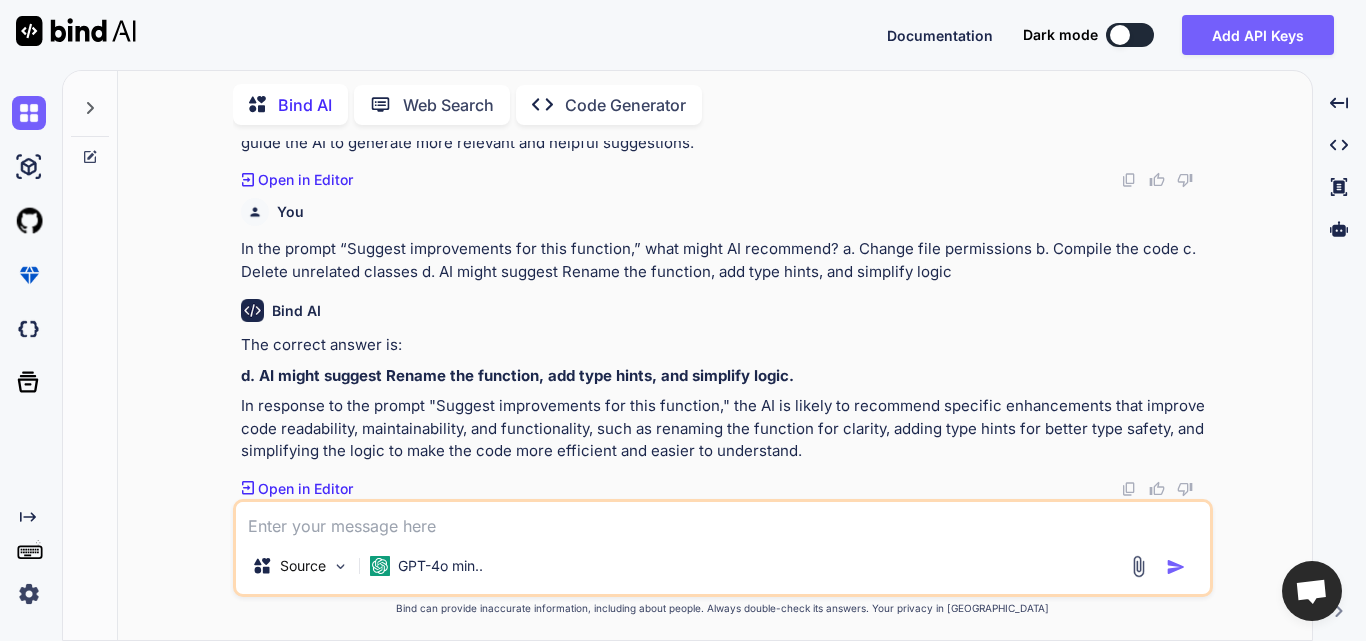 paste on "What kind of issues does the prompt “Identify code smells in this method” help reveal?
a.
Runtime errors
b.
Documentation gaps
c.
Syntax errors
d.
Structural or best practice violations like improper error handling" 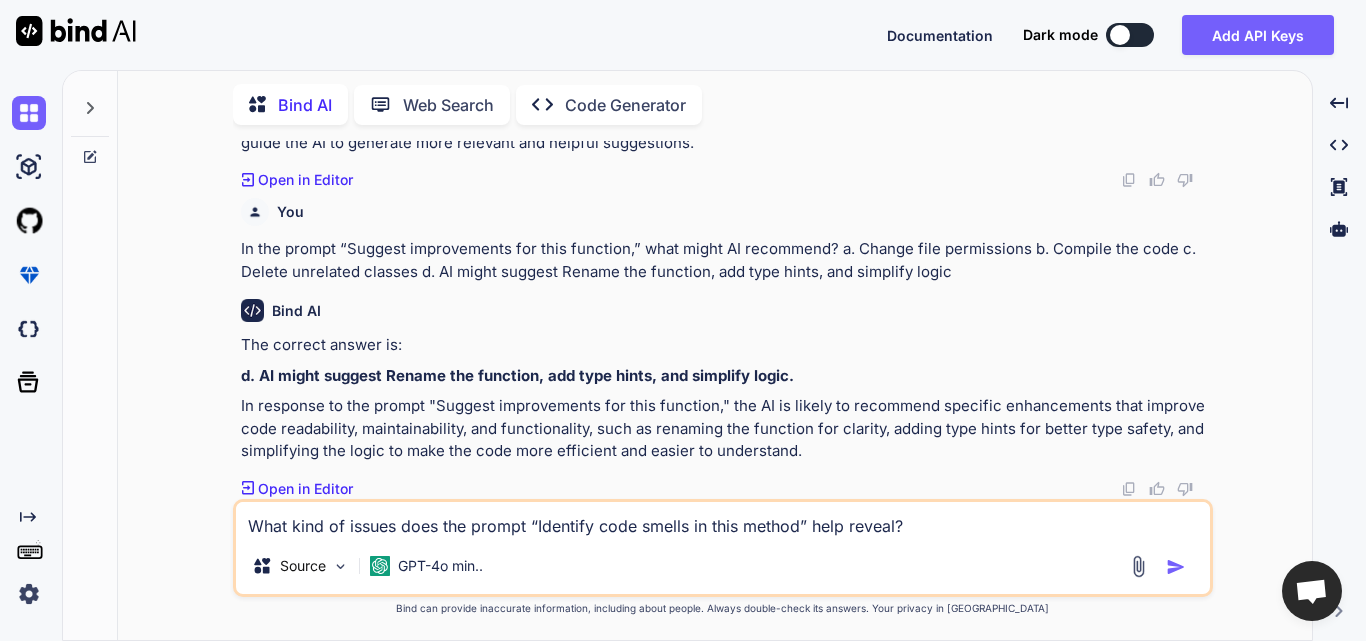 scroll, scrollTop: 74, scrollLeft: 0, axis: vertical 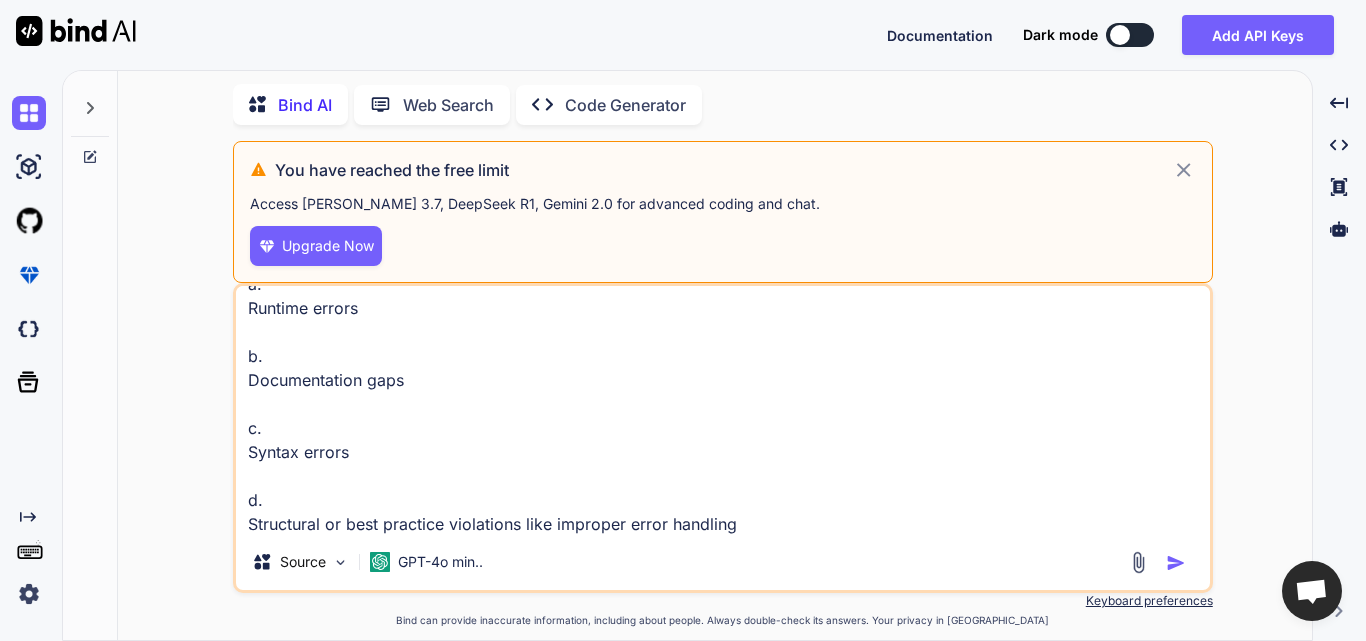 type on "What kind of issues does the prompt “Identify code smells in this method” help reveal?
a.
Runtime errors
b.
Documentation gaps
c.
Syntax errors
d.
Structural or best practice violations like improper error handling" 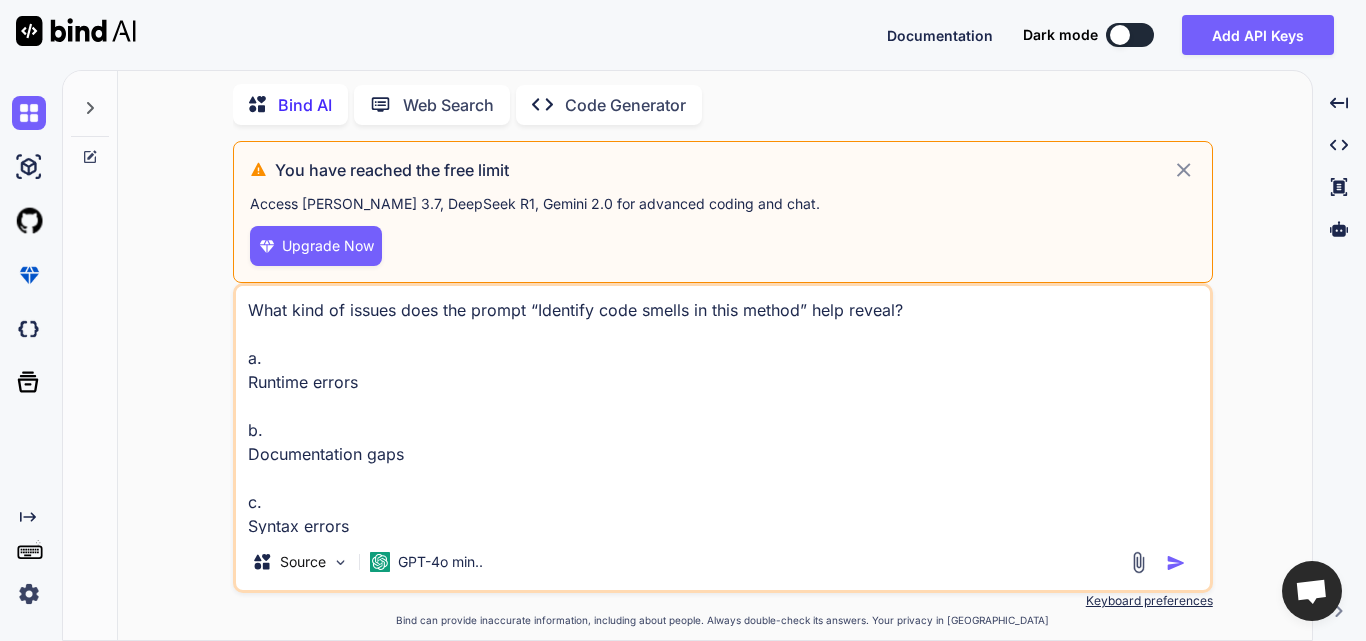 scroll, scrollTop: 76, scrollLeft: 0, axis: vertical 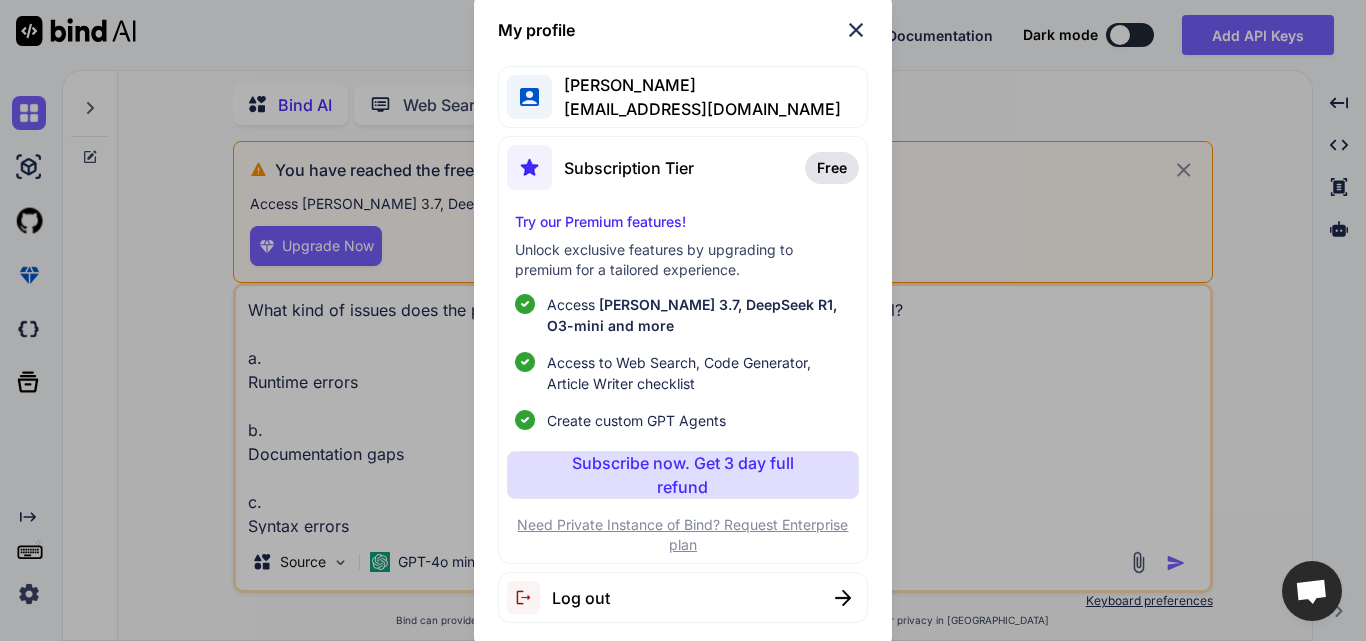 click on "Log out" at bounding box center (581, 598) 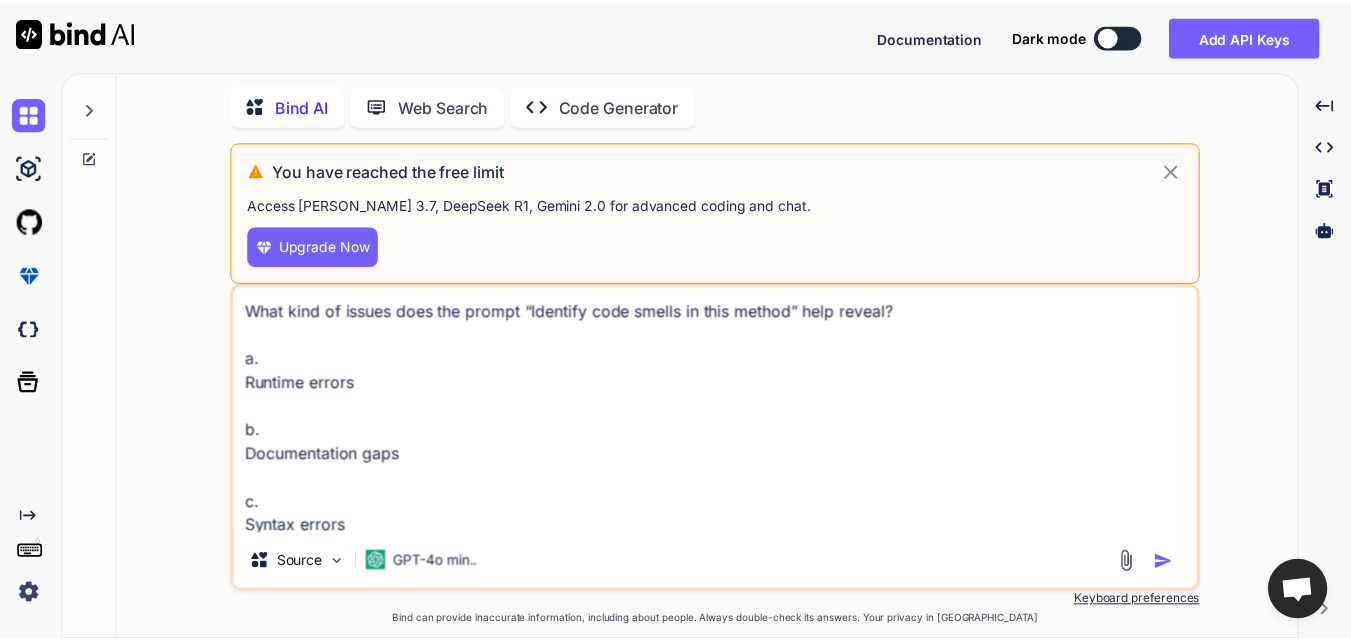 scroll, scrollTop: 0, scrollLeft: 0, axis: both 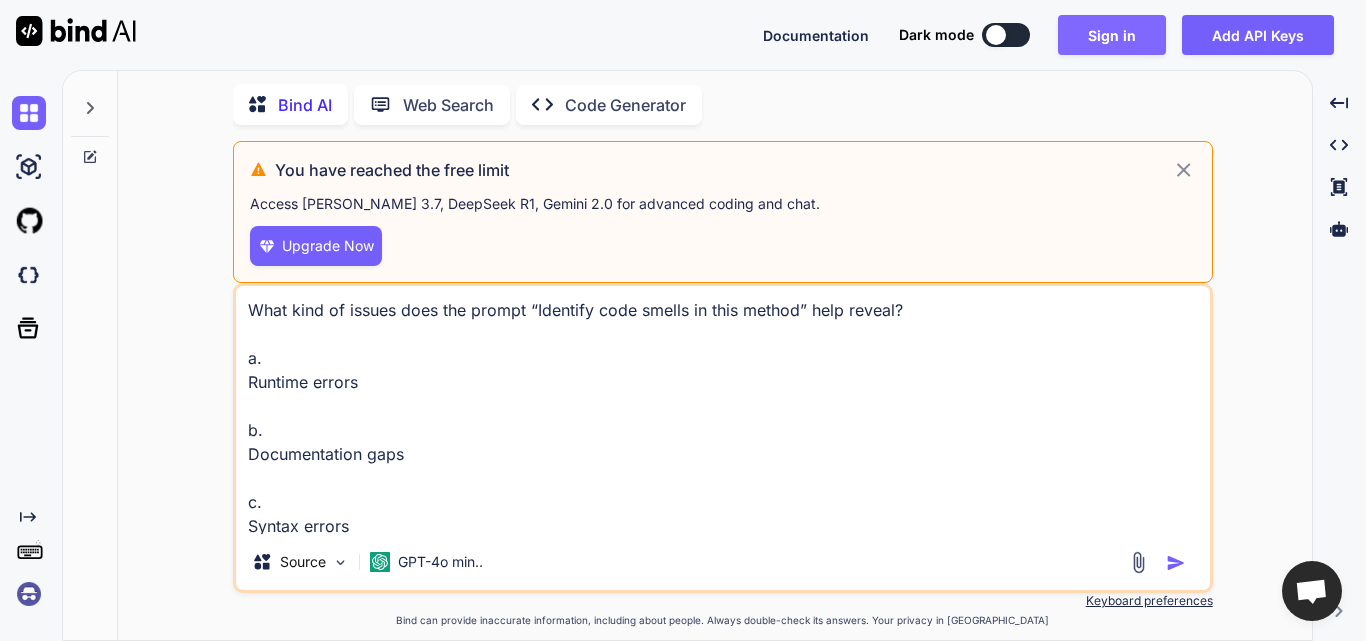 click on "Sign in" at bounding box center (1112, 35) 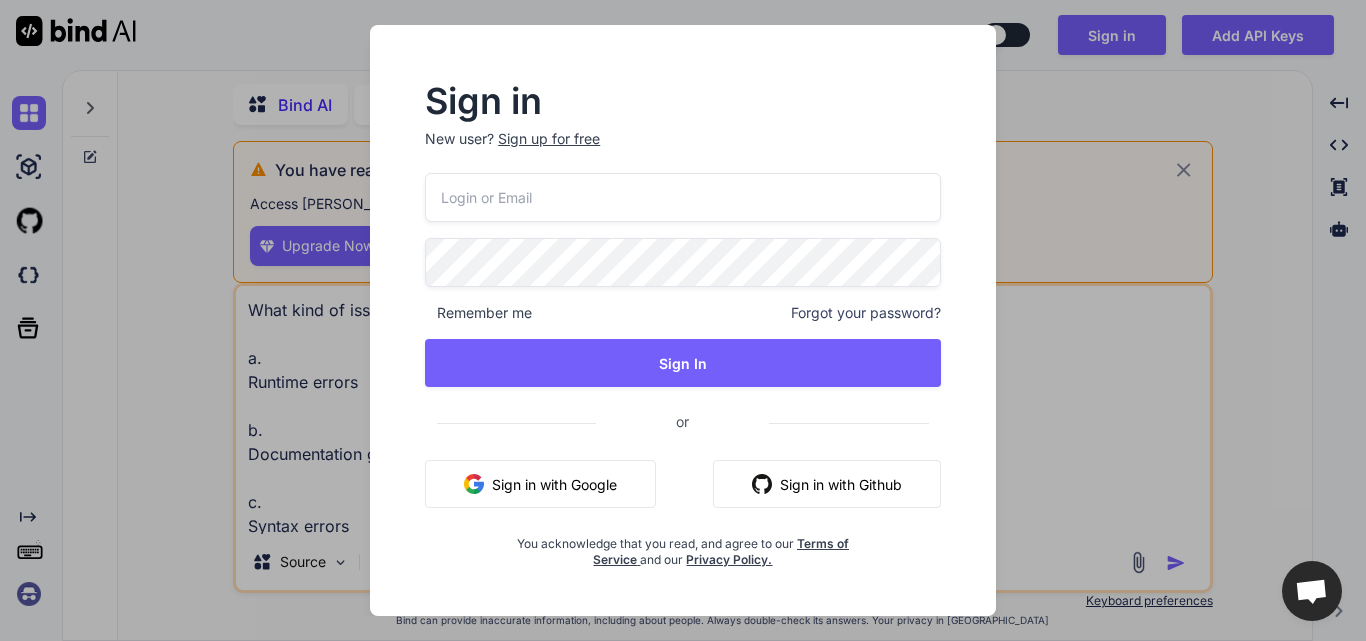click on "Sign up for free" at bounding box center [549, 139] 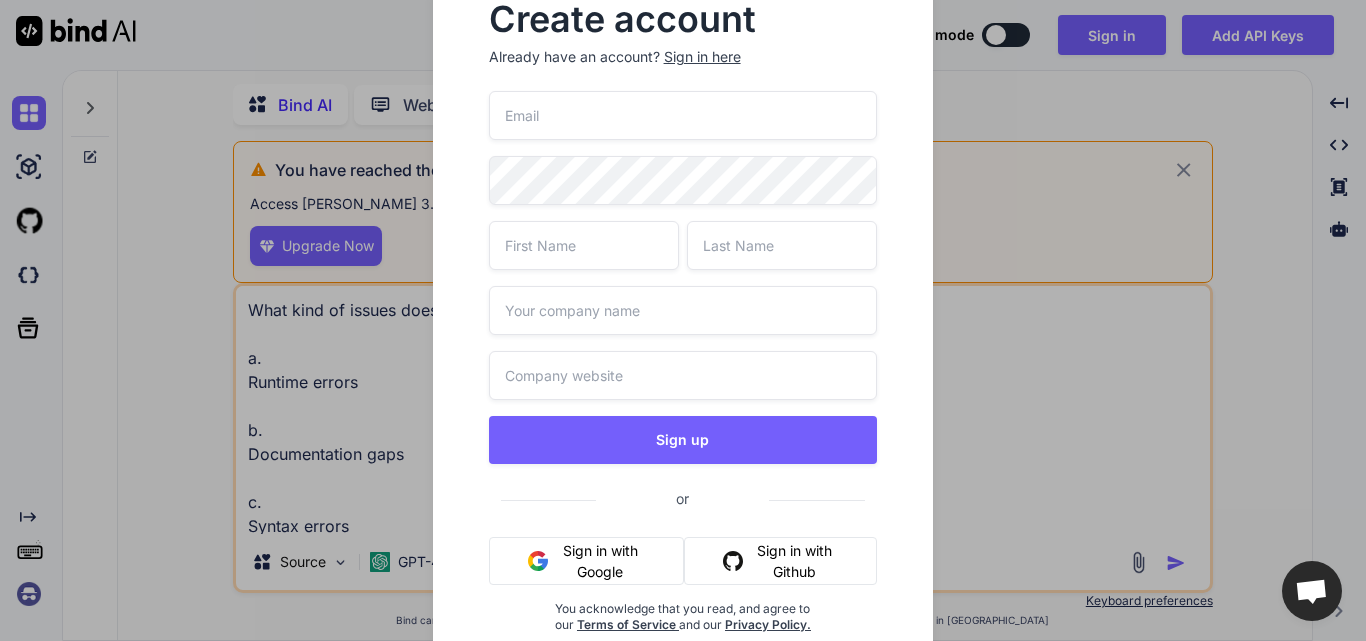 click at bounding box center [683, 115] 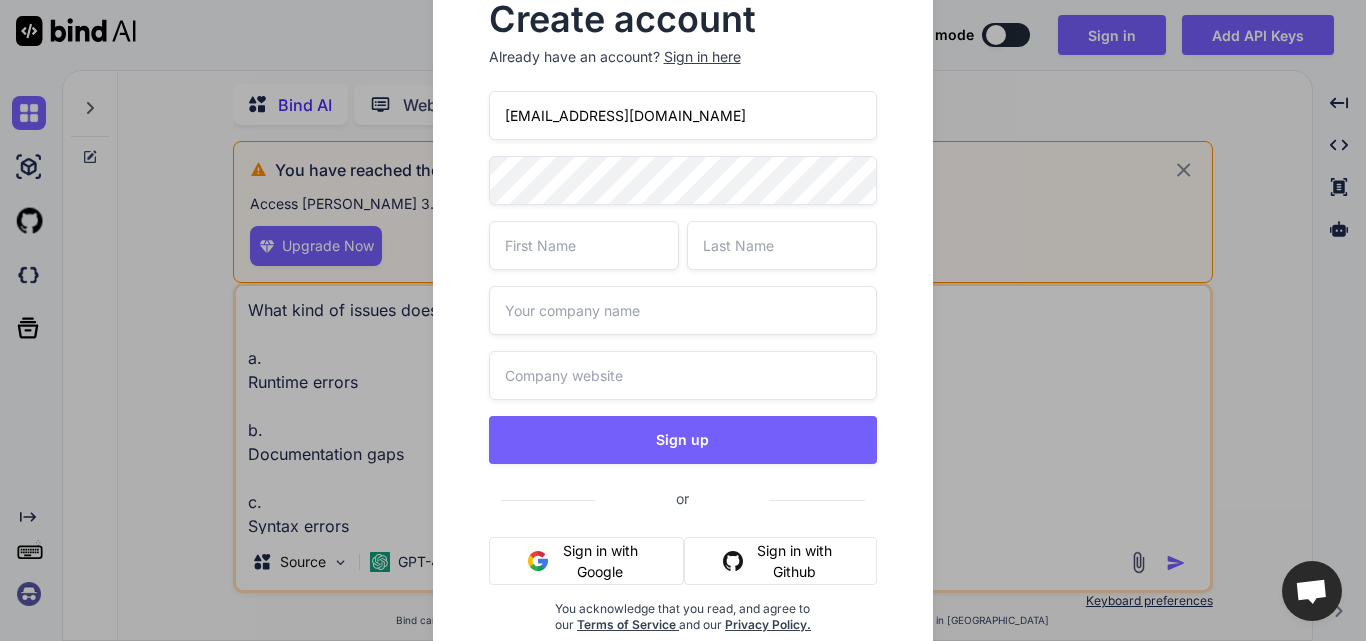type on "[EMAIL_ADDRESS][DOMAIN_NAME]" 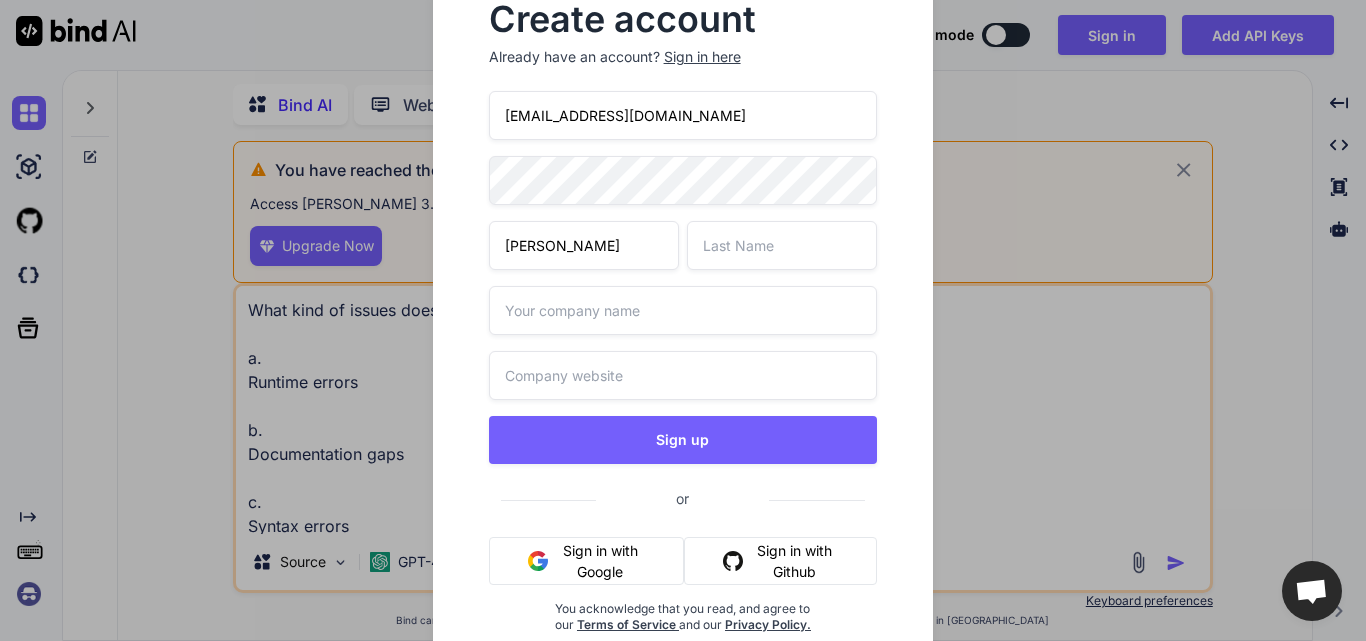 type on "[PERSON_NAME]" 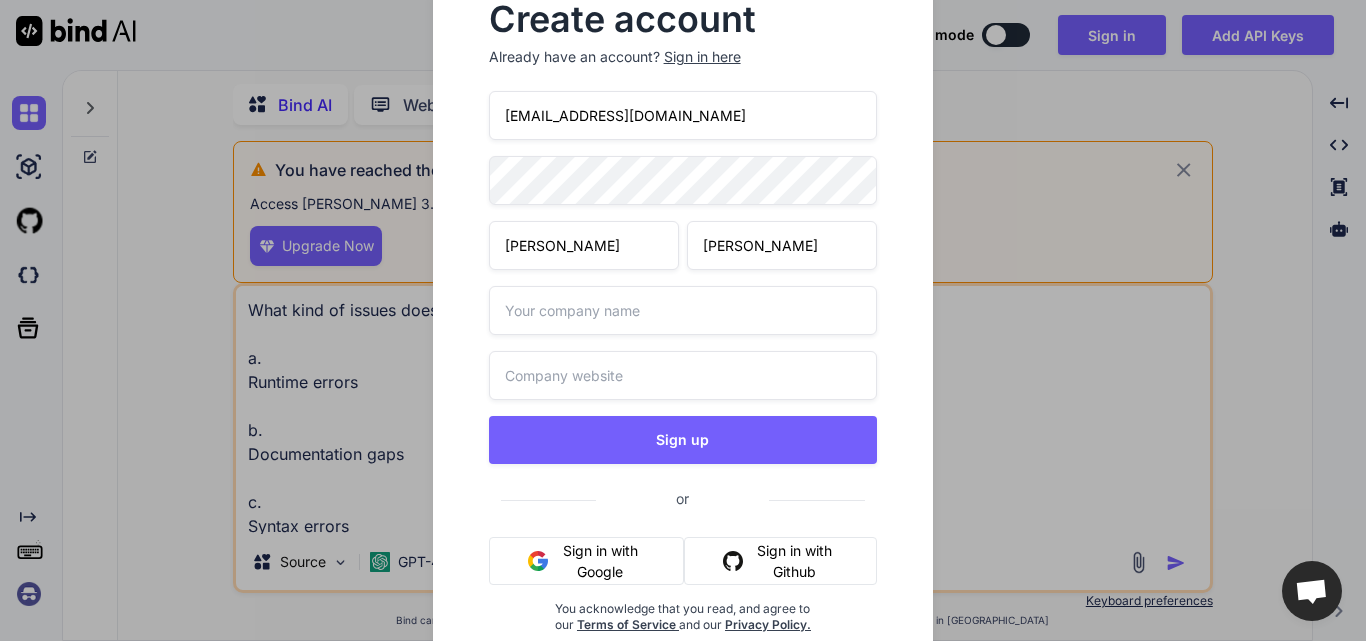 type on "[PERSON_NAME]" 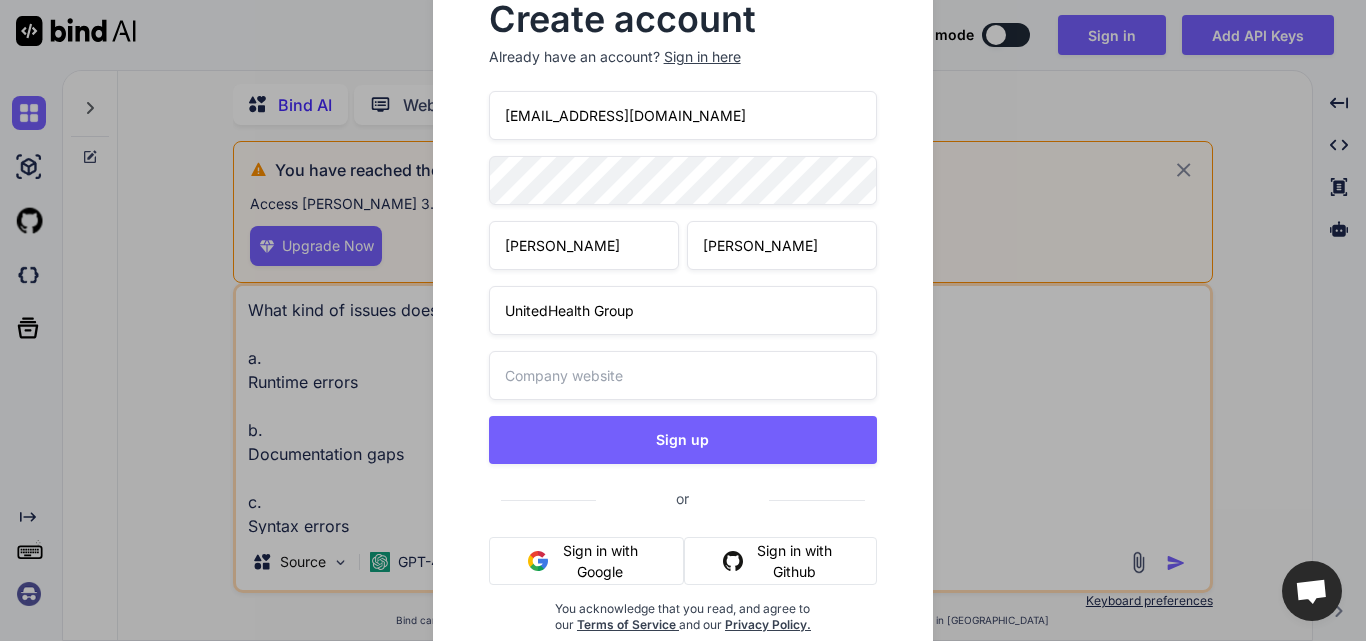 type on "UnitedHealth Group" 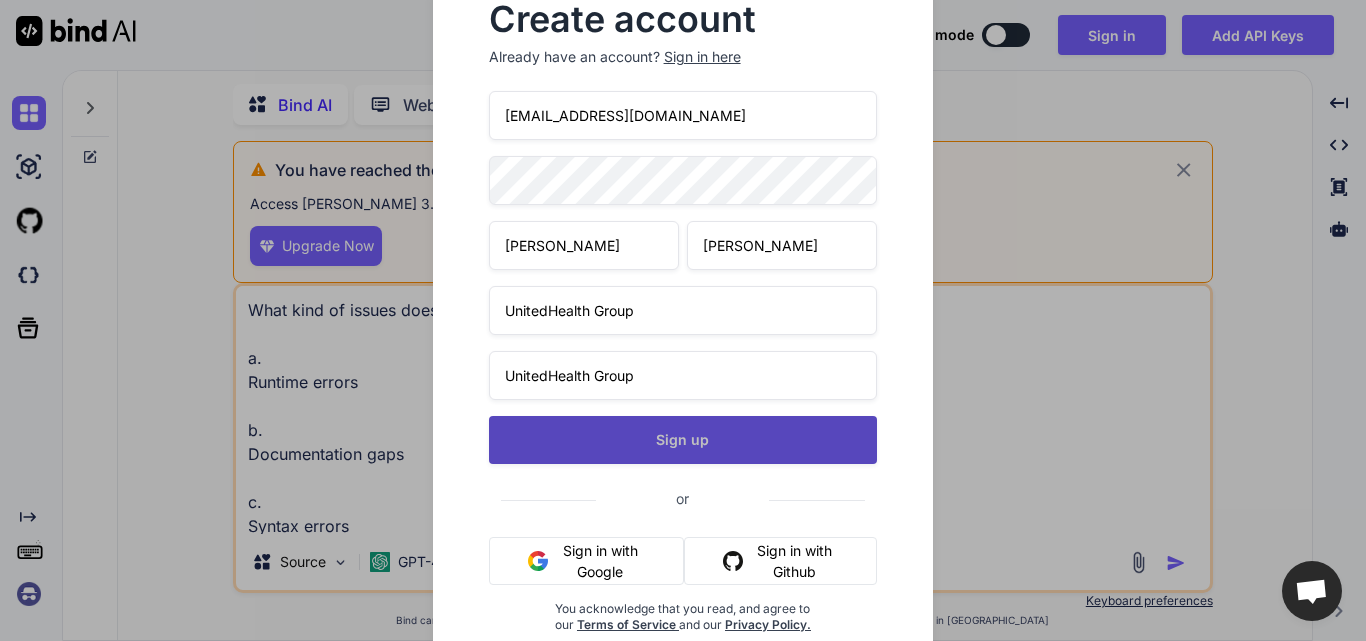 click on "Sign up" at bounding box center (683, 440) 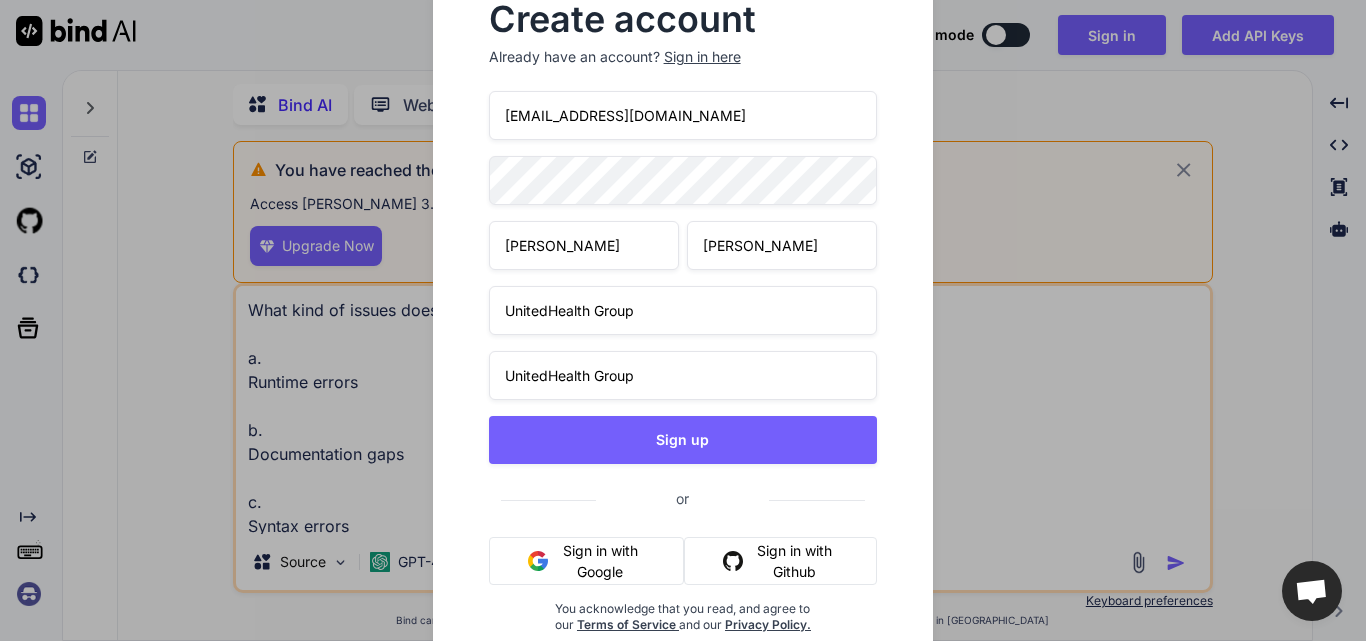 type 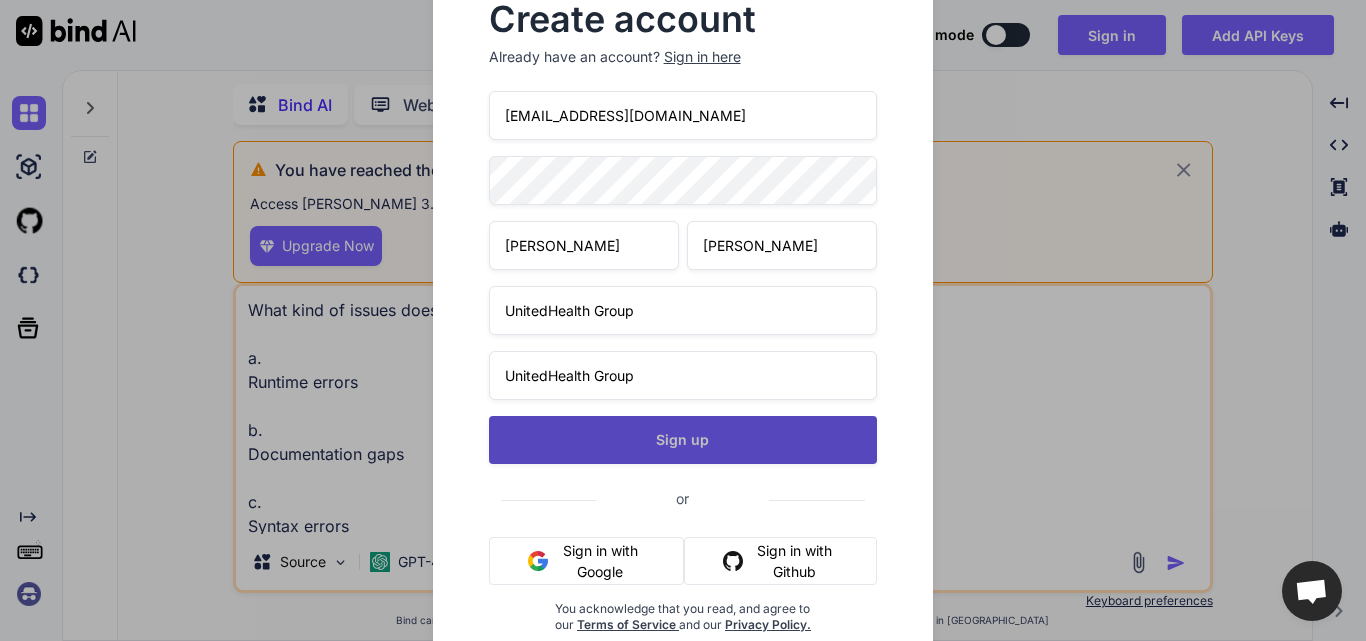 click on "Sign up" at bounding box center [683, 440] 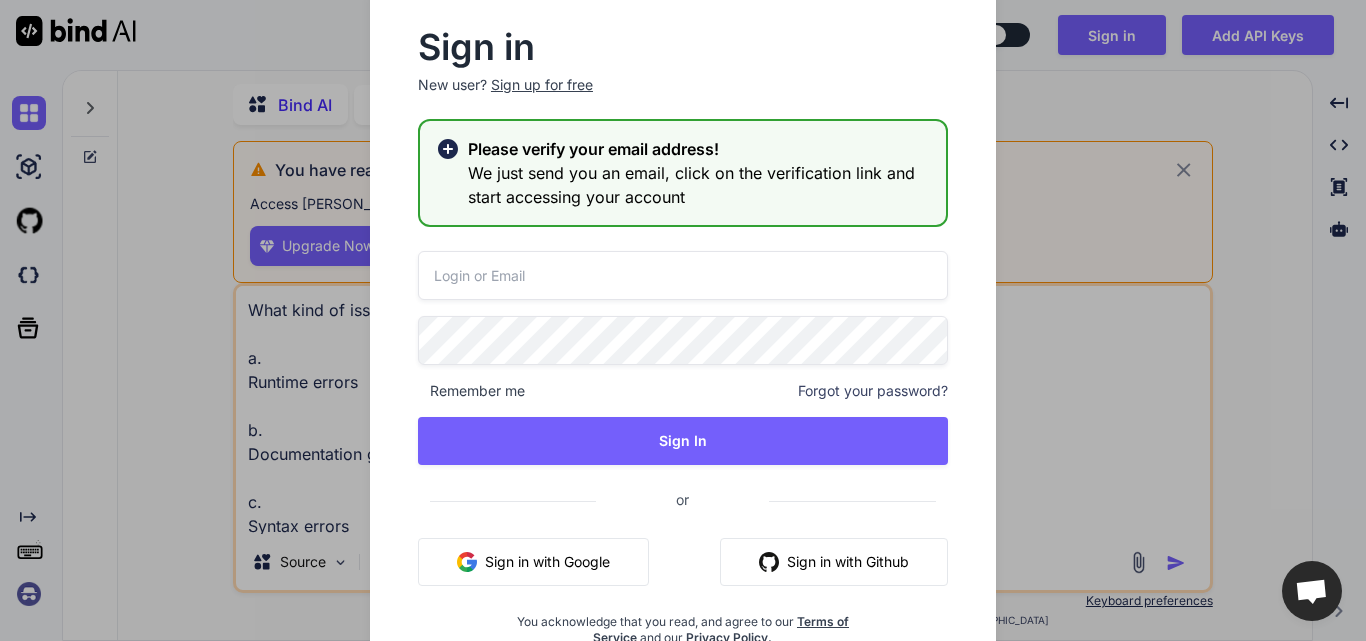 click at bounding box center (683, 275) 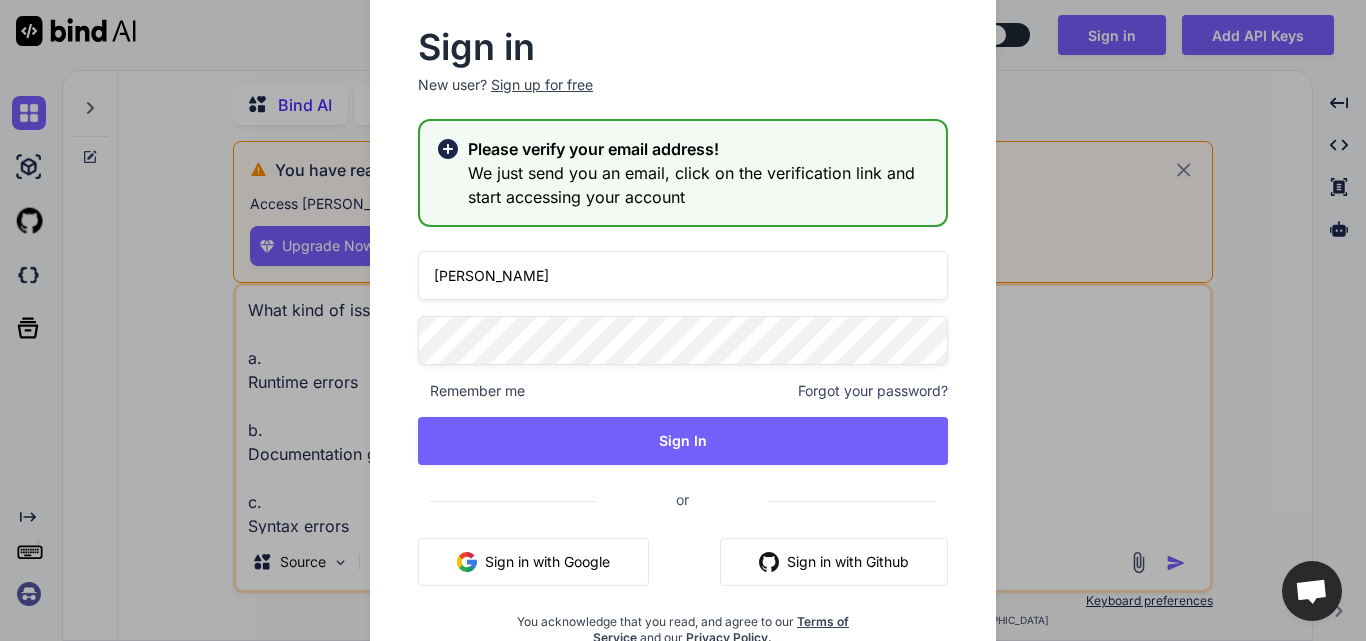 drag, startPoint x: 556, startPoint y: 277, endPoint x: 368, endPoint y: 272, distance: 188.06648 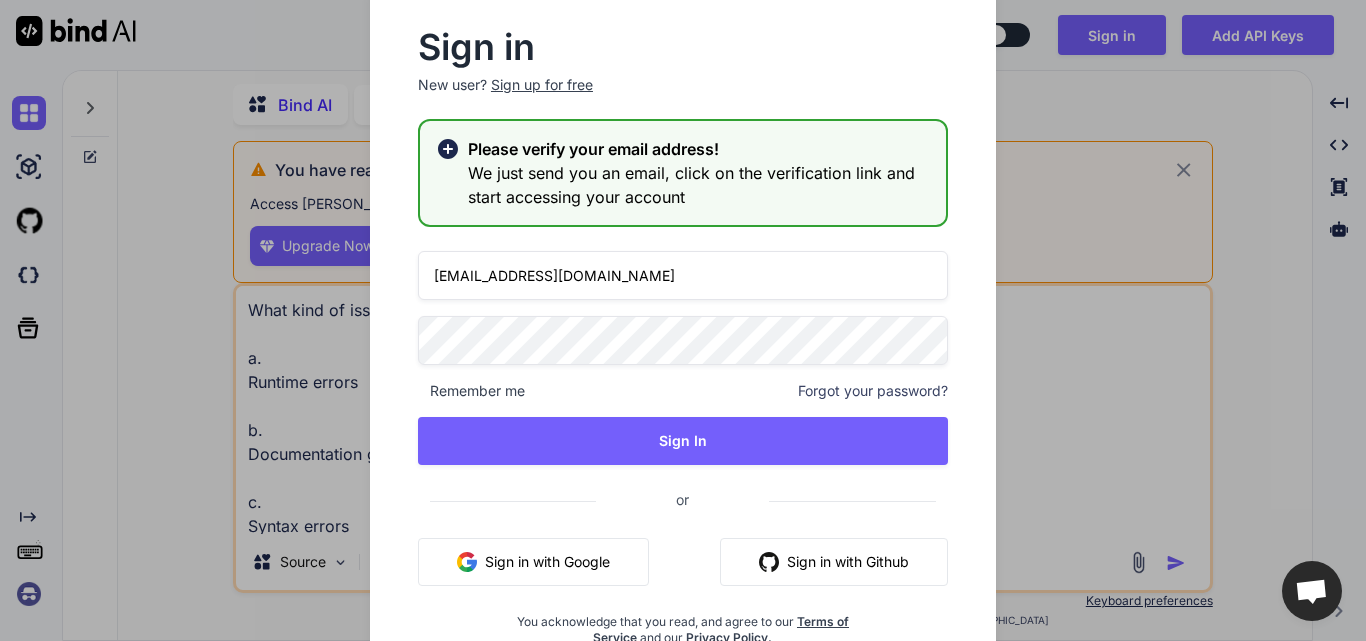 type on "[EMAIL_ADDRESS][DOMAIN_NAME]" 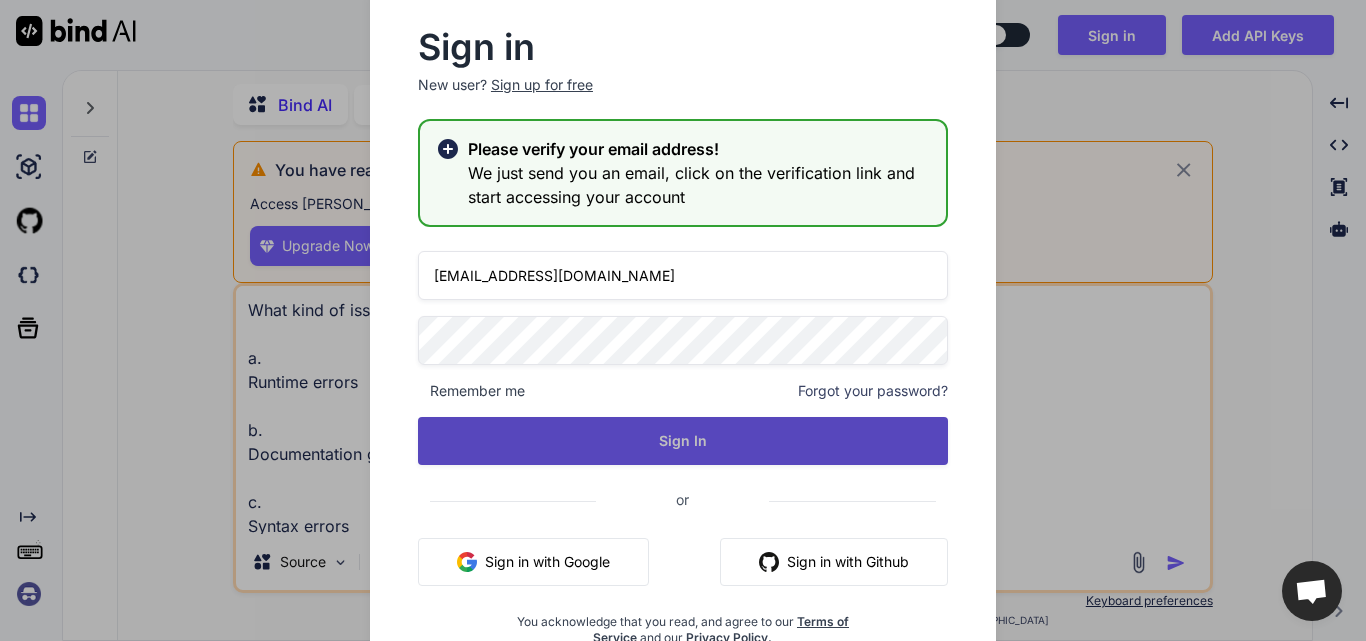 click on "Sign In" at bounding box center [683, 441] 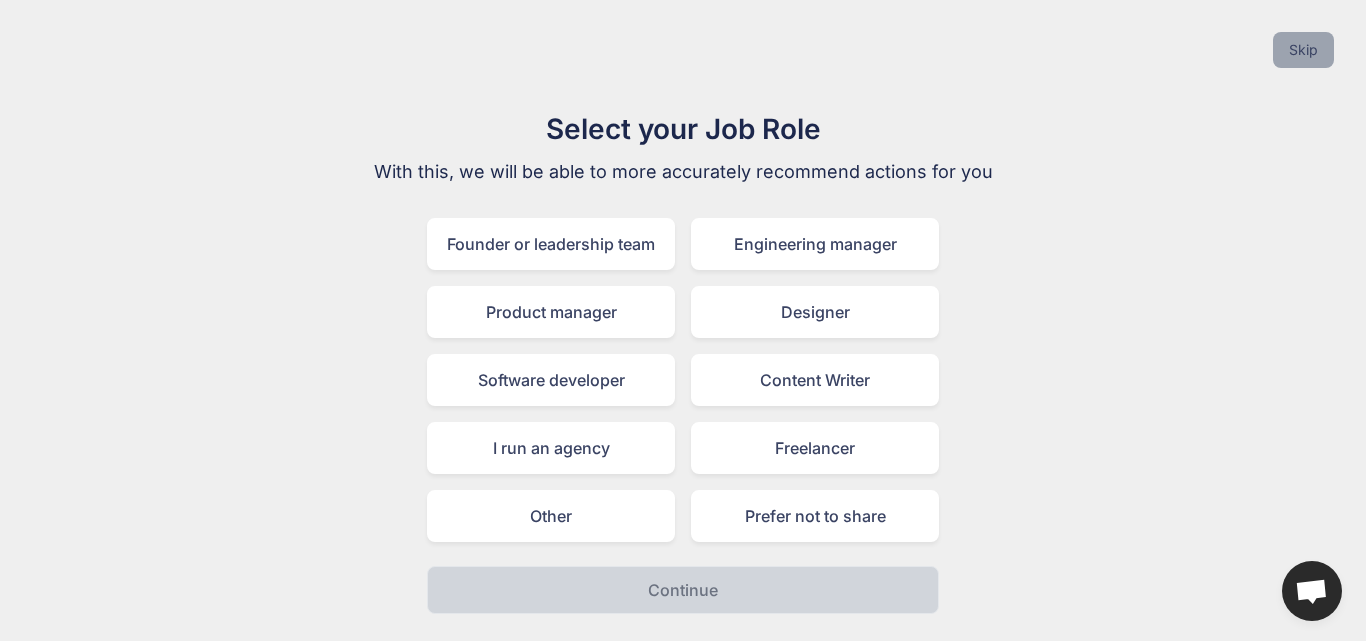 click on "Skip" at bounding box center (1303, 50) 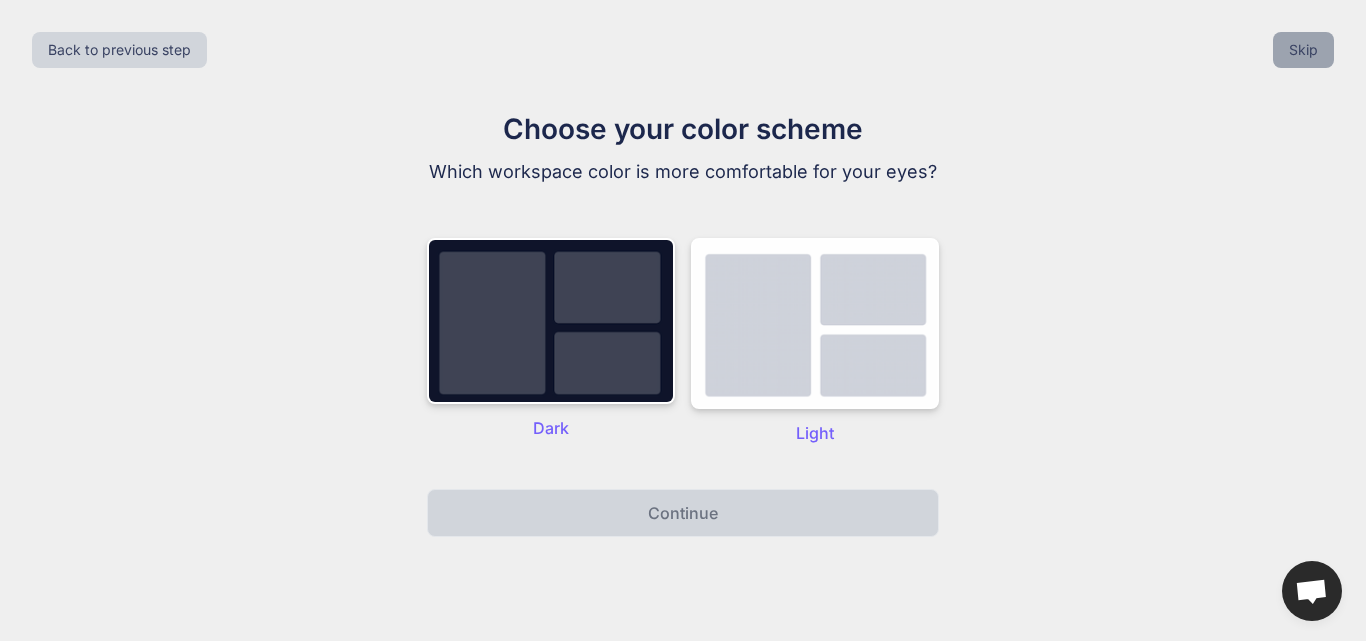 click on "Skip" at bounding box center (1303, 50) 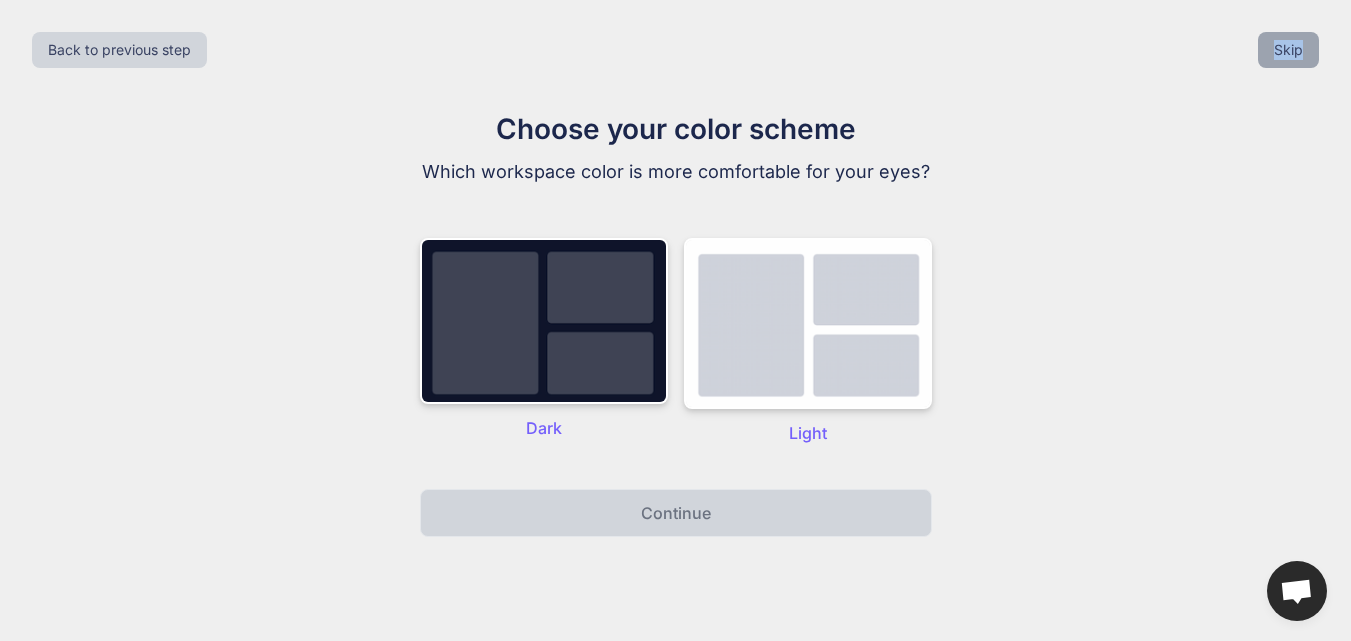 click on "Back to previous step Skip" at bounding box center (675, 50) 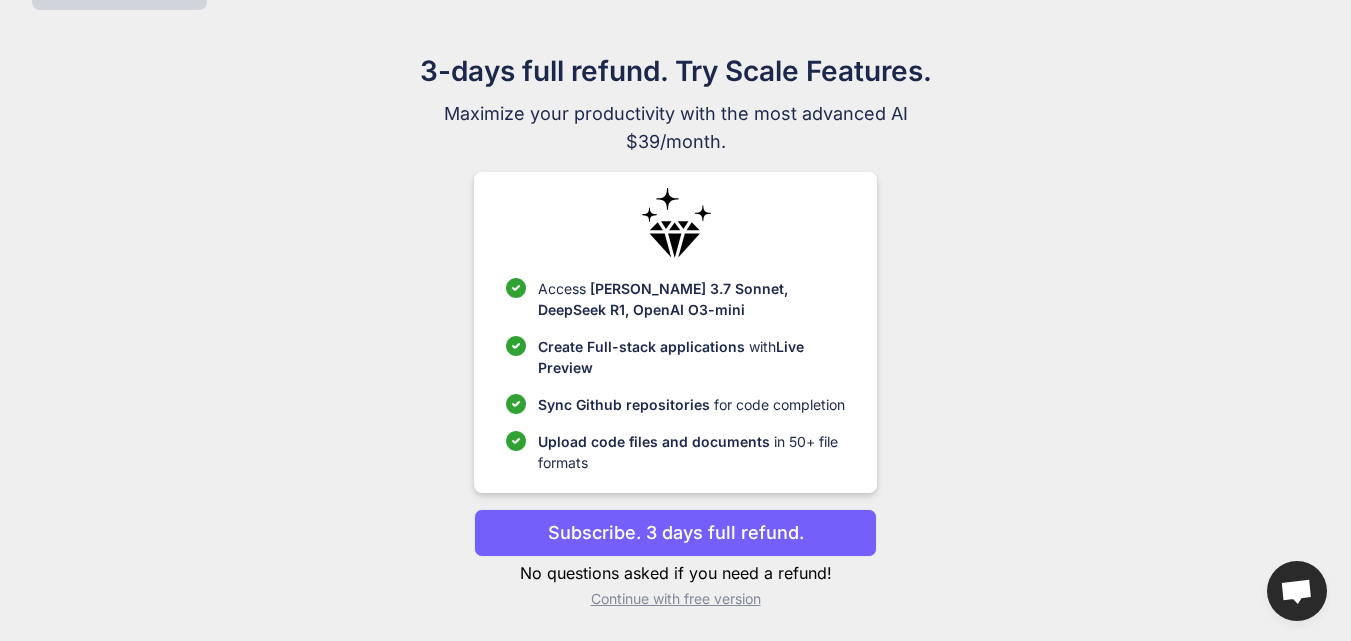click on "Continue with free version" at bounding box center [675, 599] 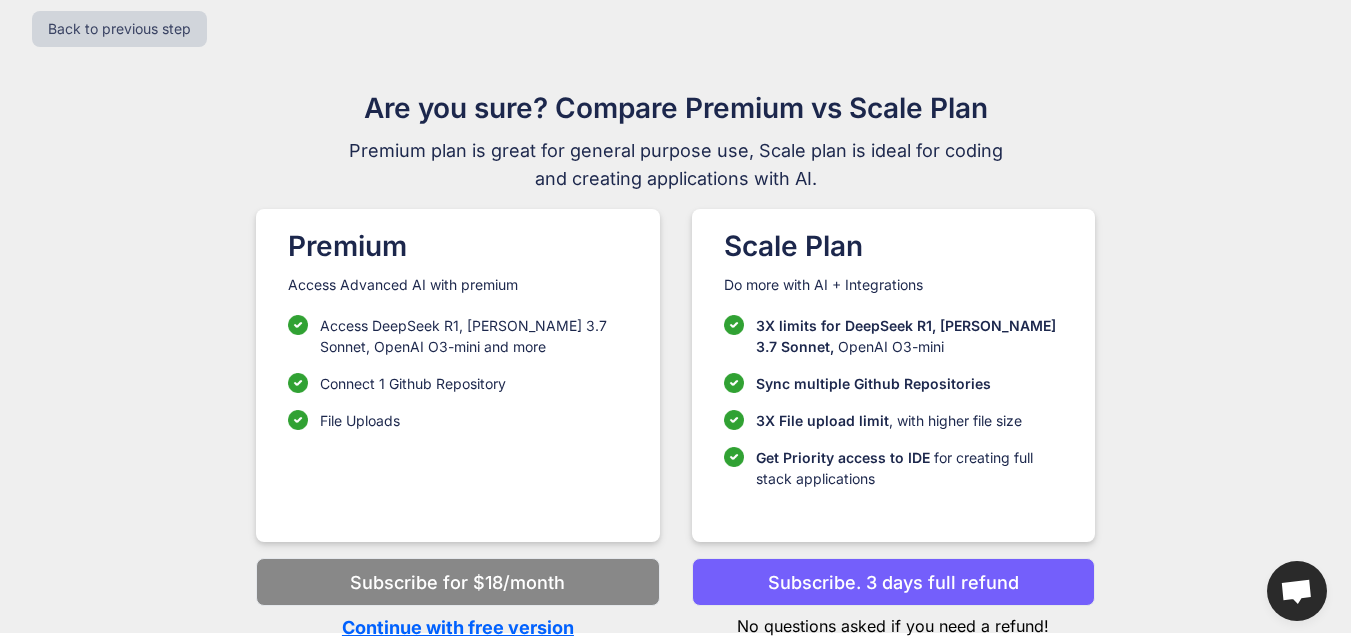 click on "Continue with free version" at bounding box center (457, 627) 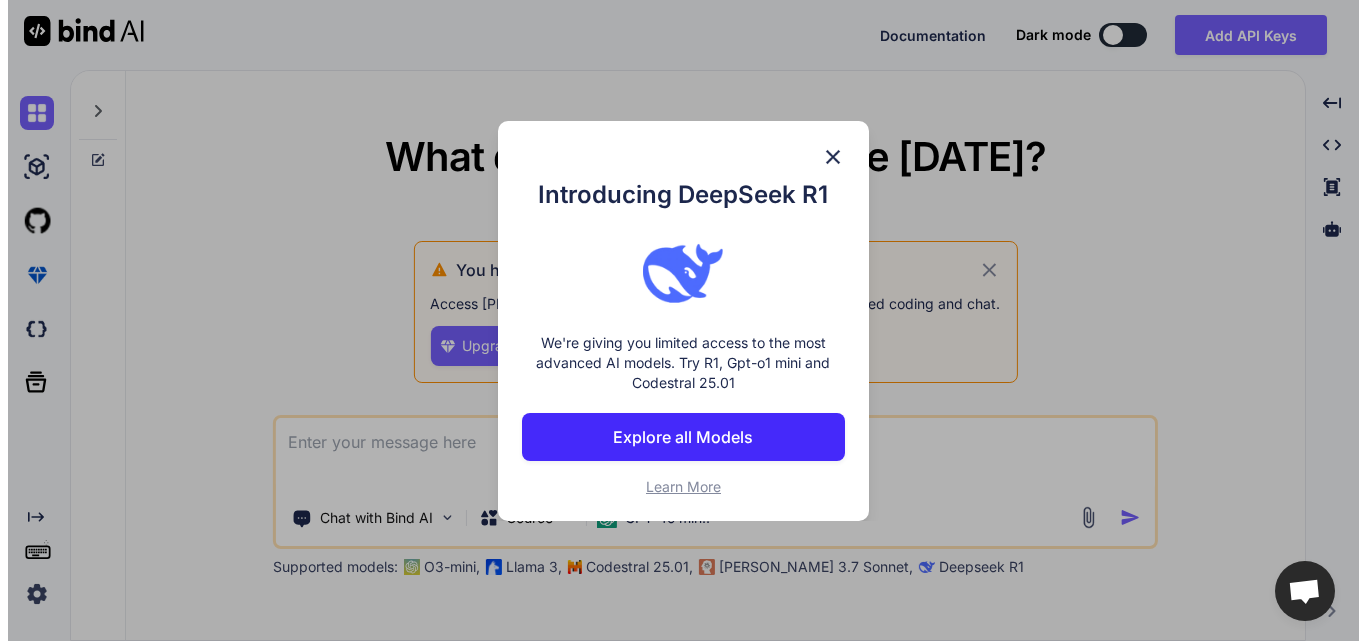 scroll, scrollTop: 0, scrollLeft: 0, axis: both 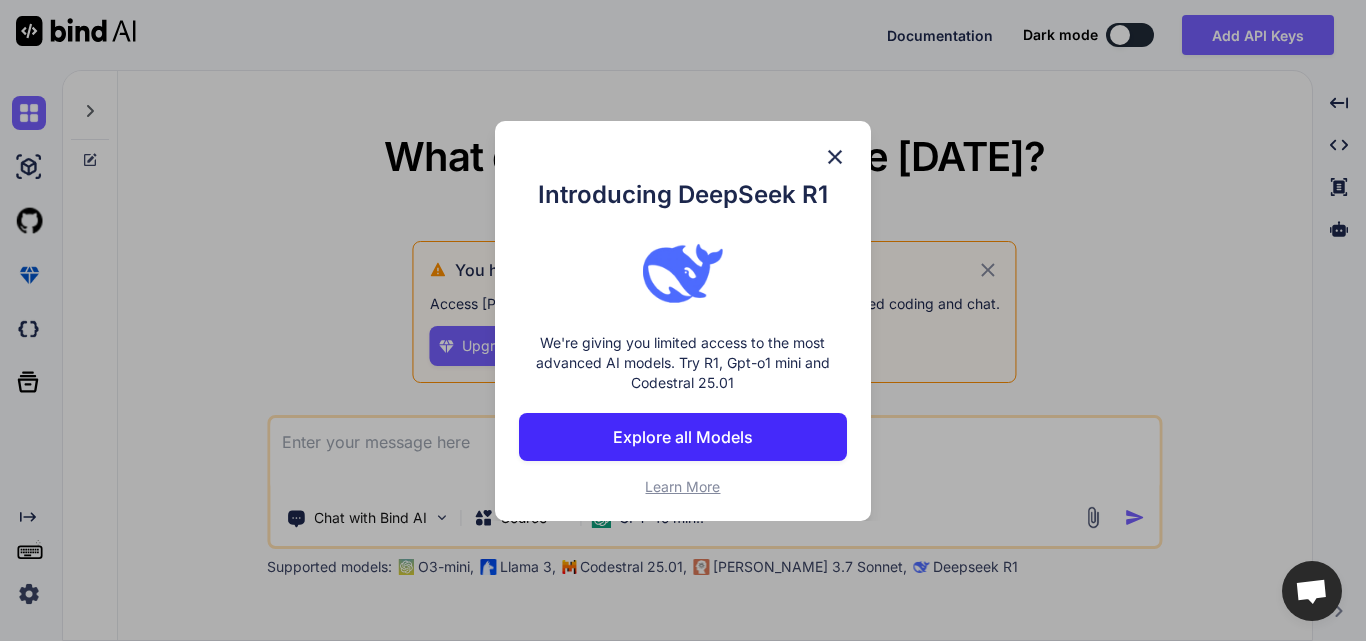 click at bounding box center (835, 157) 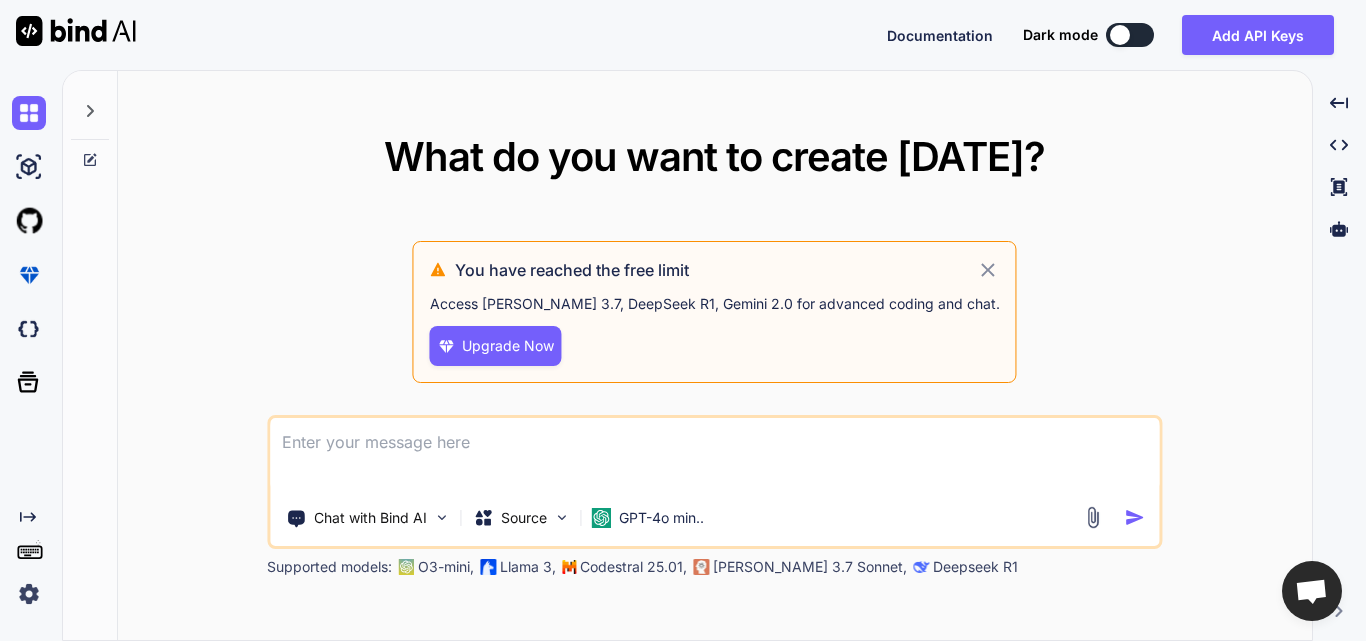 click at bounding box center [714, 455] 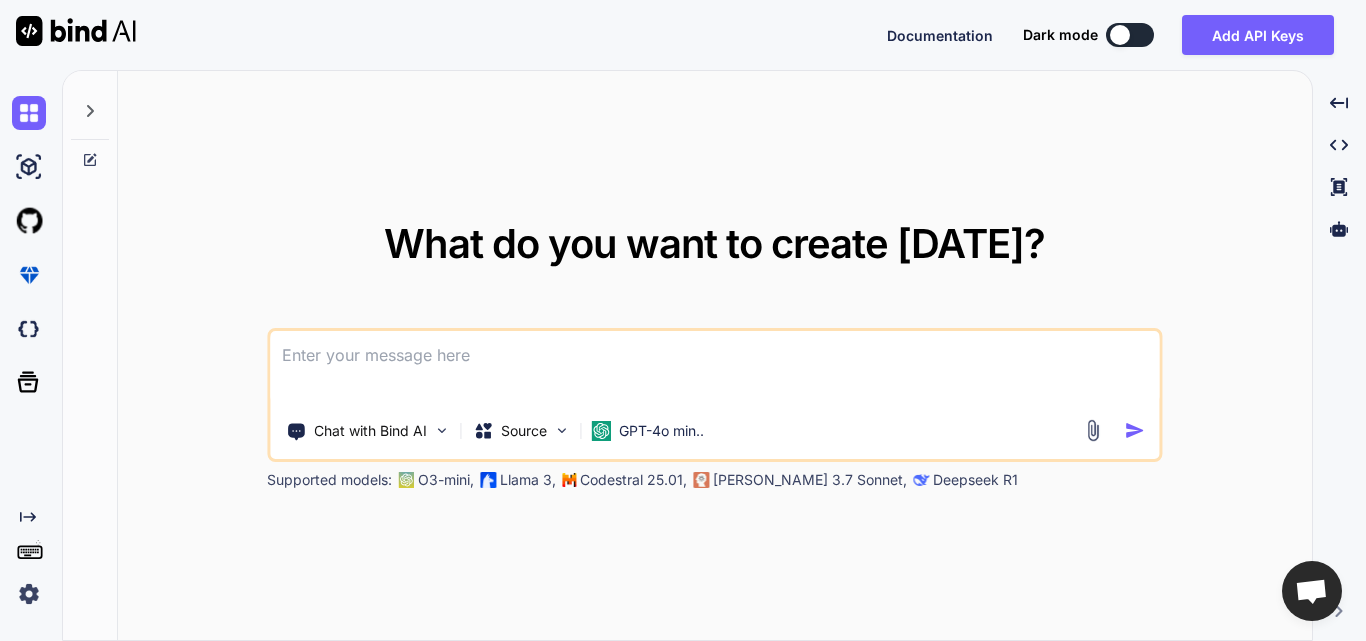 click at bounding box center (714, 368) 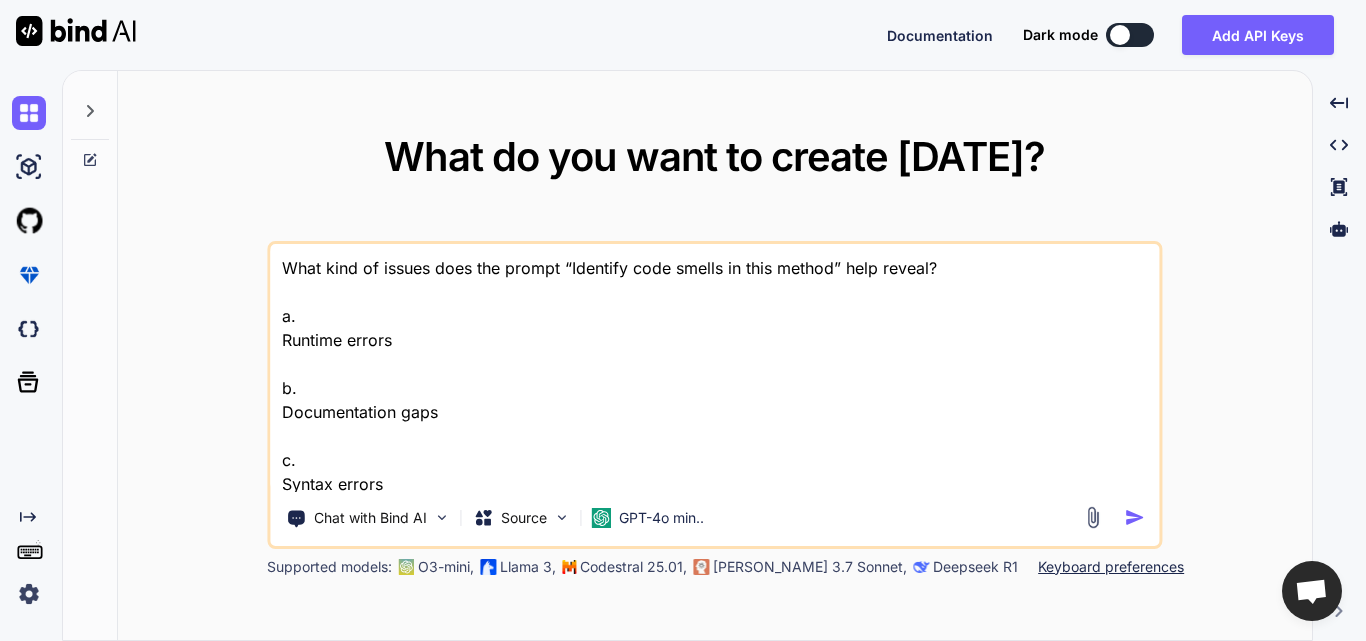 scroll, scrollTop: 75, scrollLeft: 0, axis: vertical 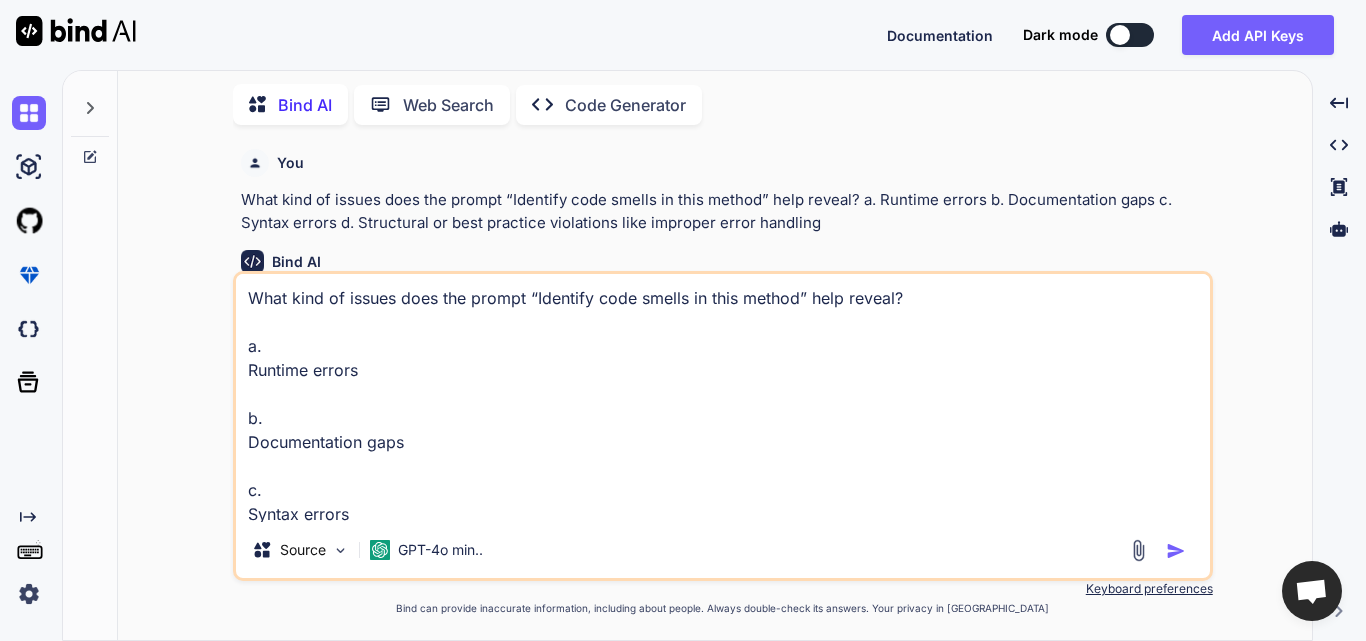 click at bounding box center (1176, 551) 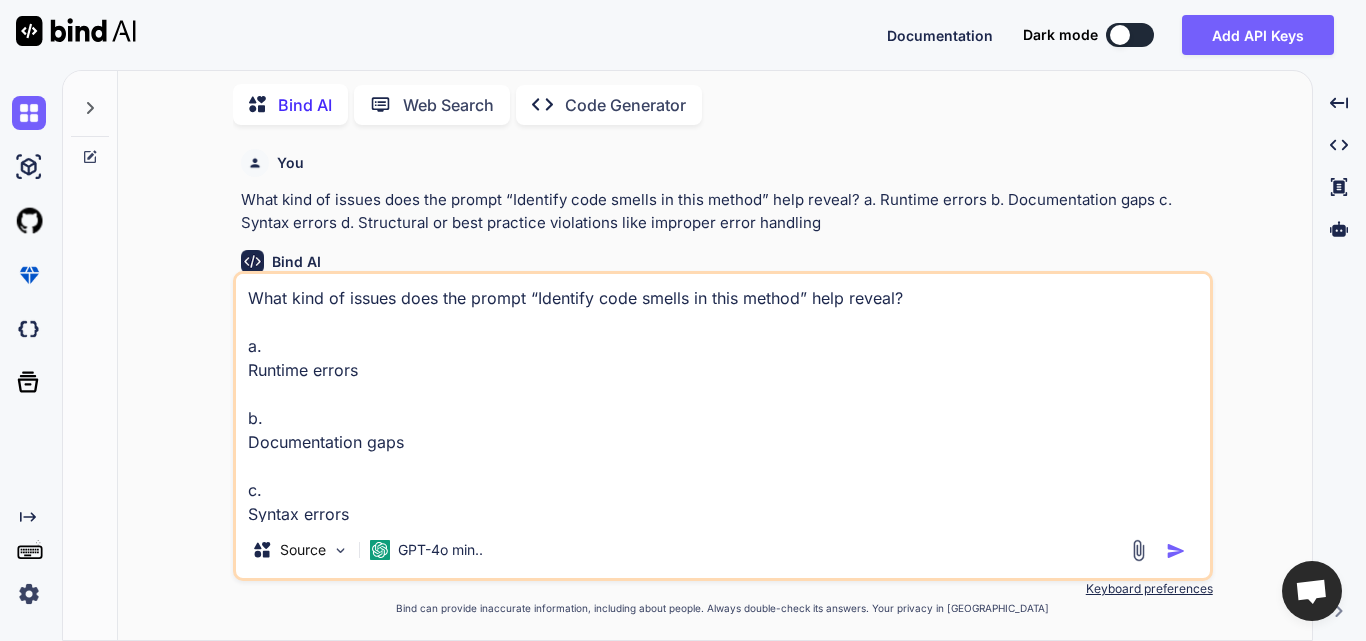 scroll, scrollTop: 179, scrollLeft: 0, axis: vertical 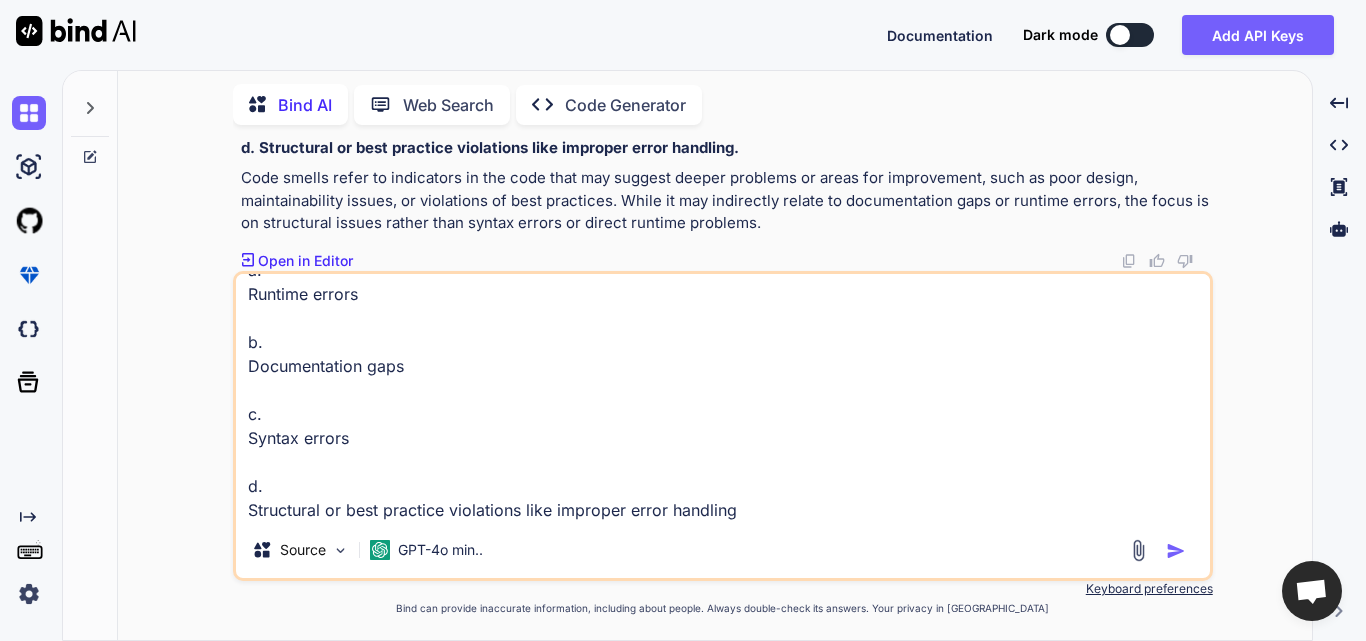 click at bounding box center (1176, 551) 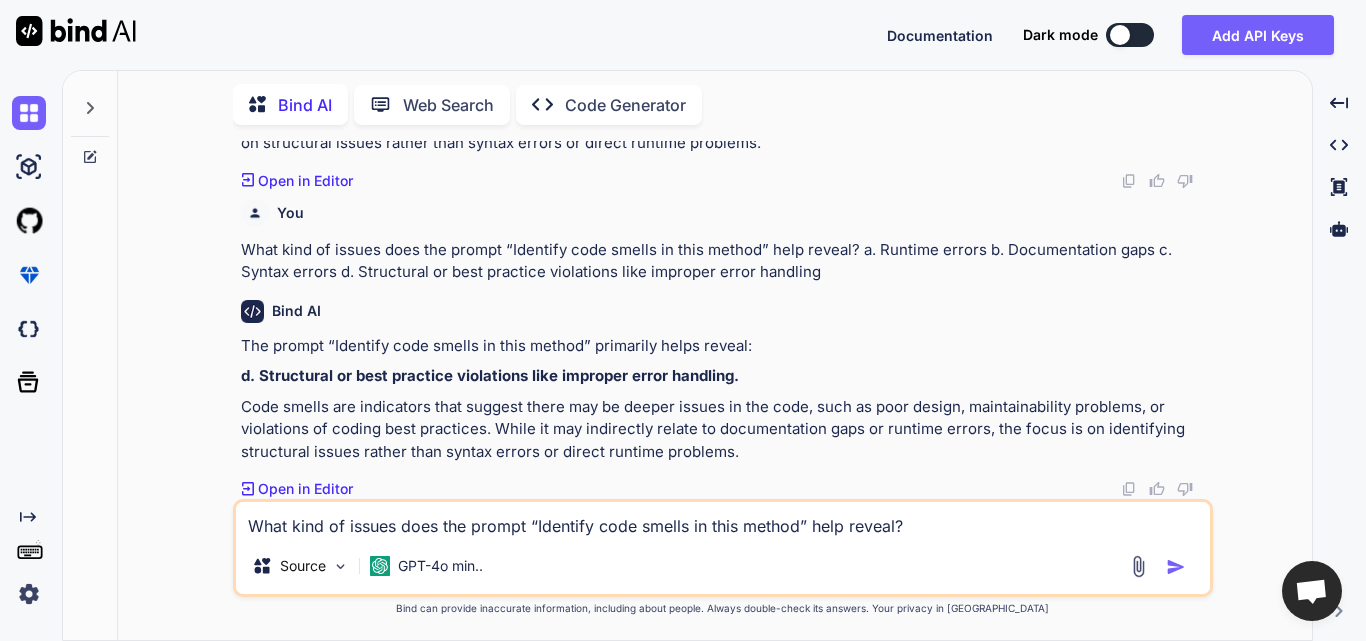 scroll, scrollTop: 259, scrollLeft: 0, axis: vertical 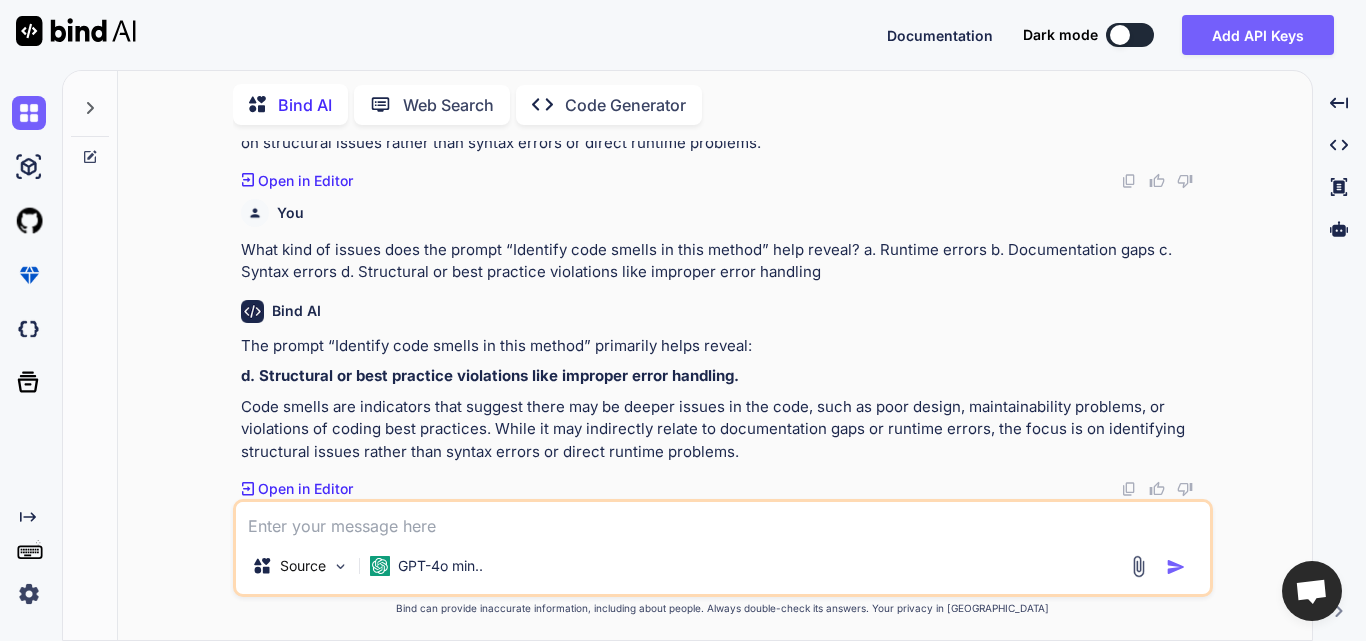 paste on "When simplifying a complex code block, what could AI suggest?
a.
To achieve the same result in a more concise manner.
b.
Using more nested conditions
c.
Creating a UI for the code
d.
Adding multiple loops" 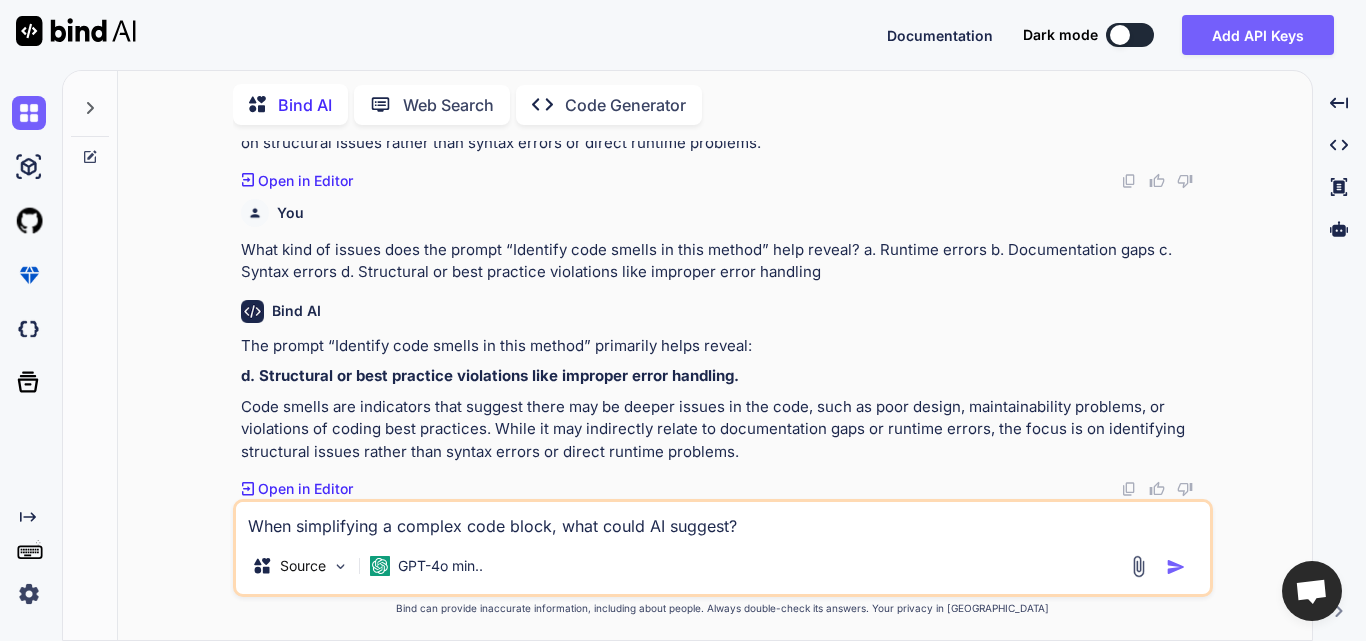 scroll, scrollTop: 74, scrollLeft: 0, axis: vertical 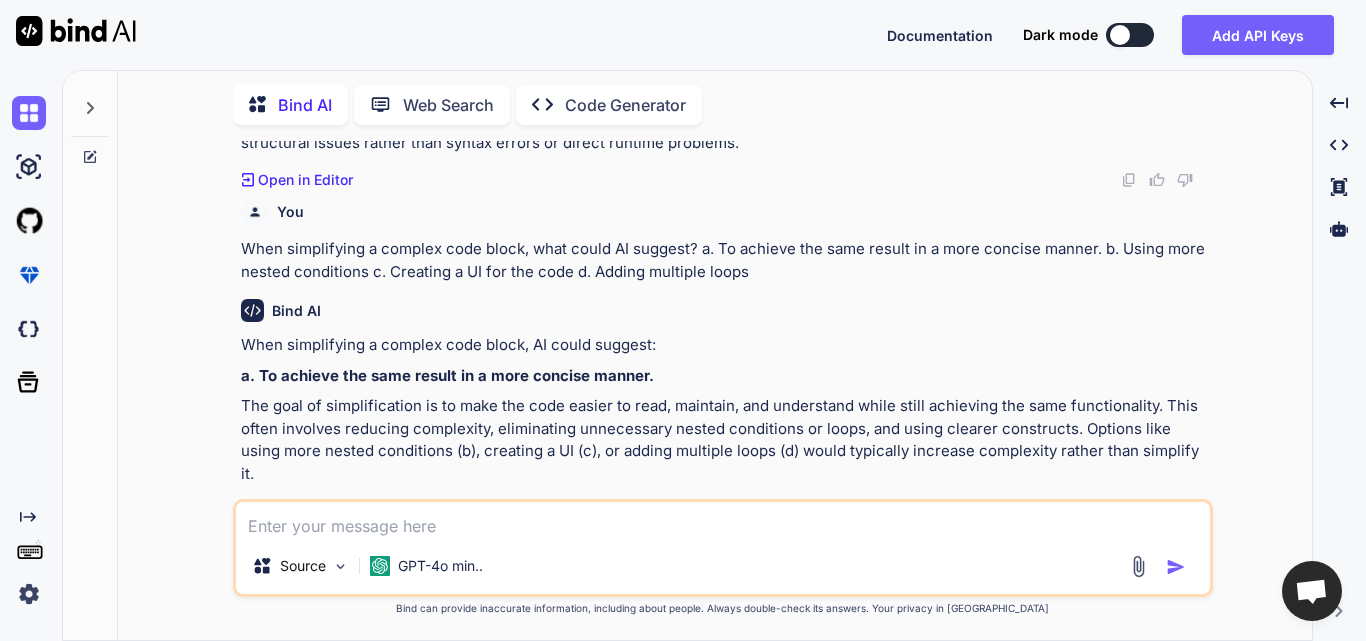 click at bounding box center (723, 520) 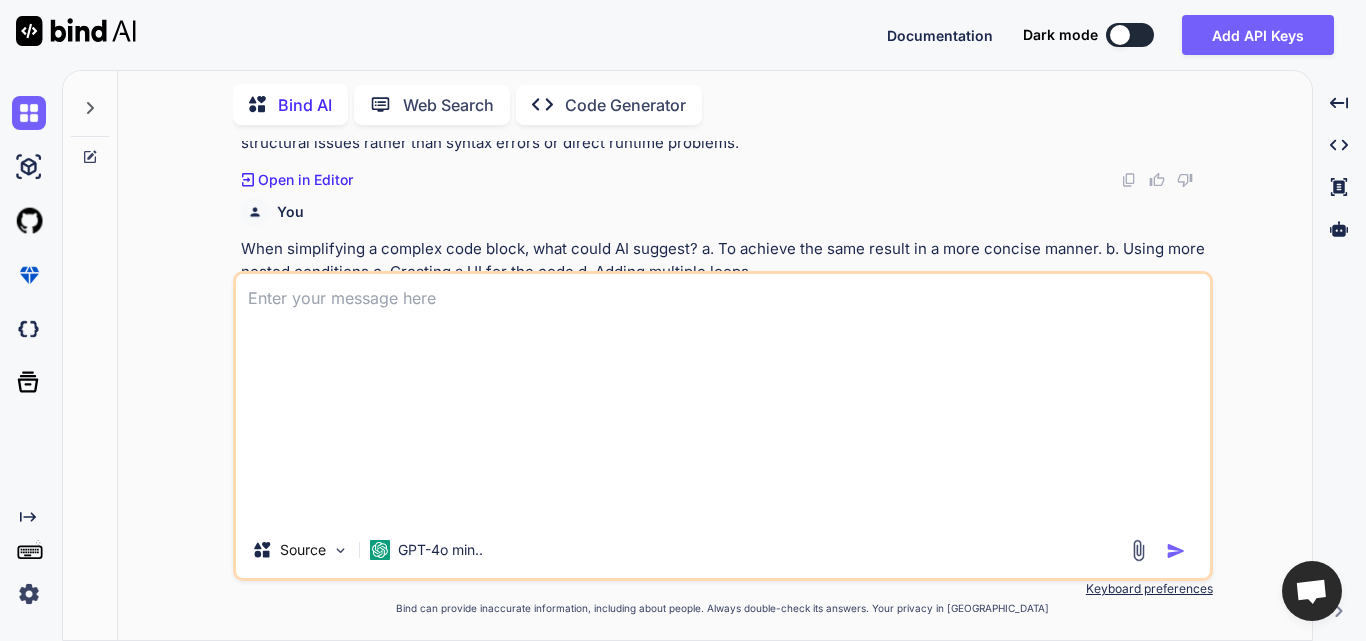 scroll, scrollTop: 0, scrollLeft: 0, axis: both 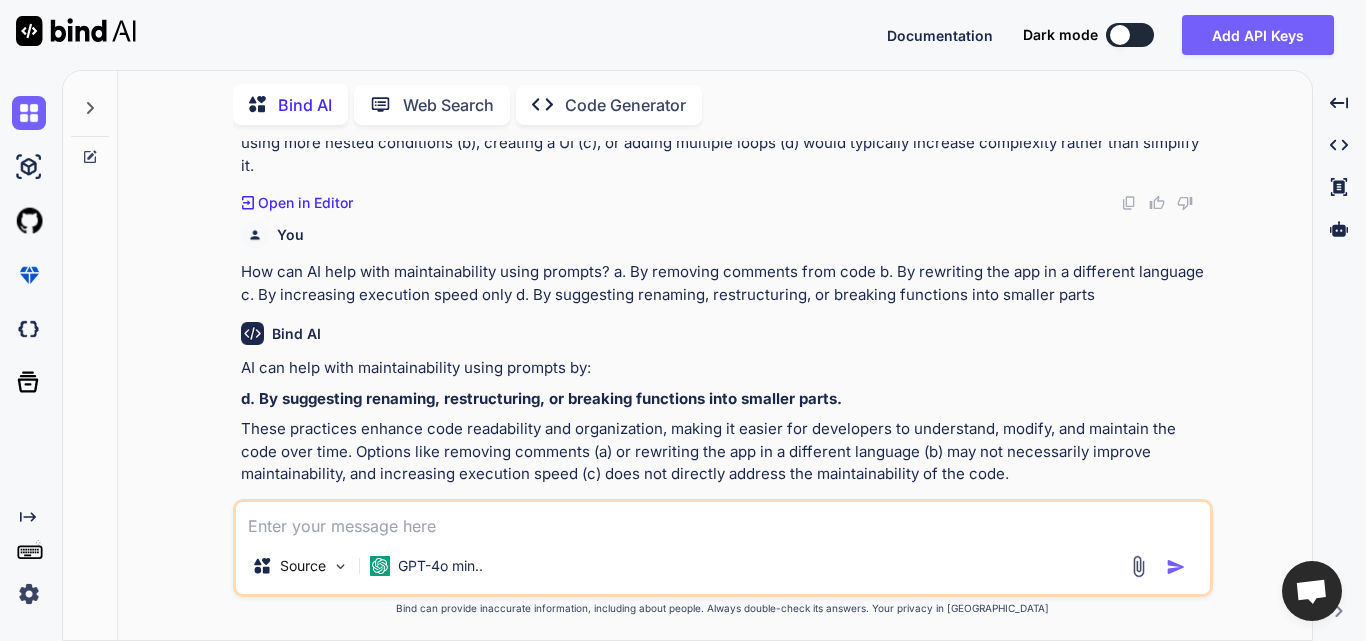 paste on "What is one key factor to consider when crafting prompts for AI?
a.
Clear and context-aware language
b.
Syntax highlighting
c.
Vague questions
d.
Random code snippets" 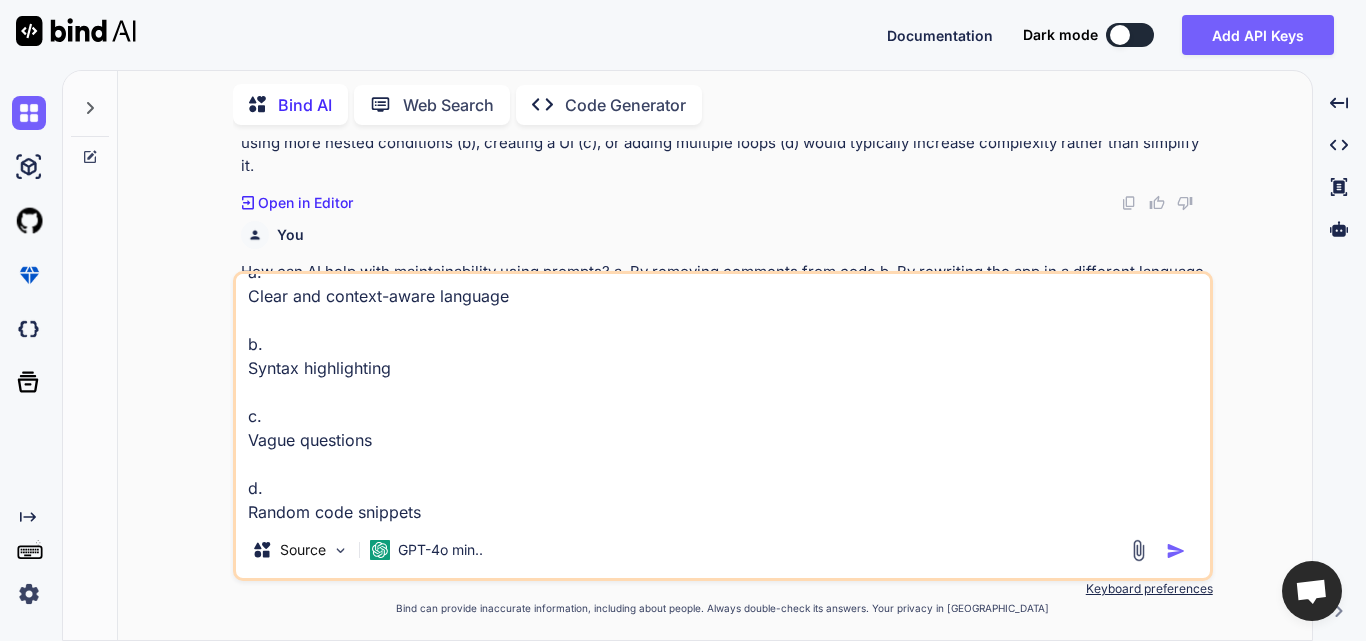 scroll, scrollTop: 0, scrollLeft: 0, axis: both 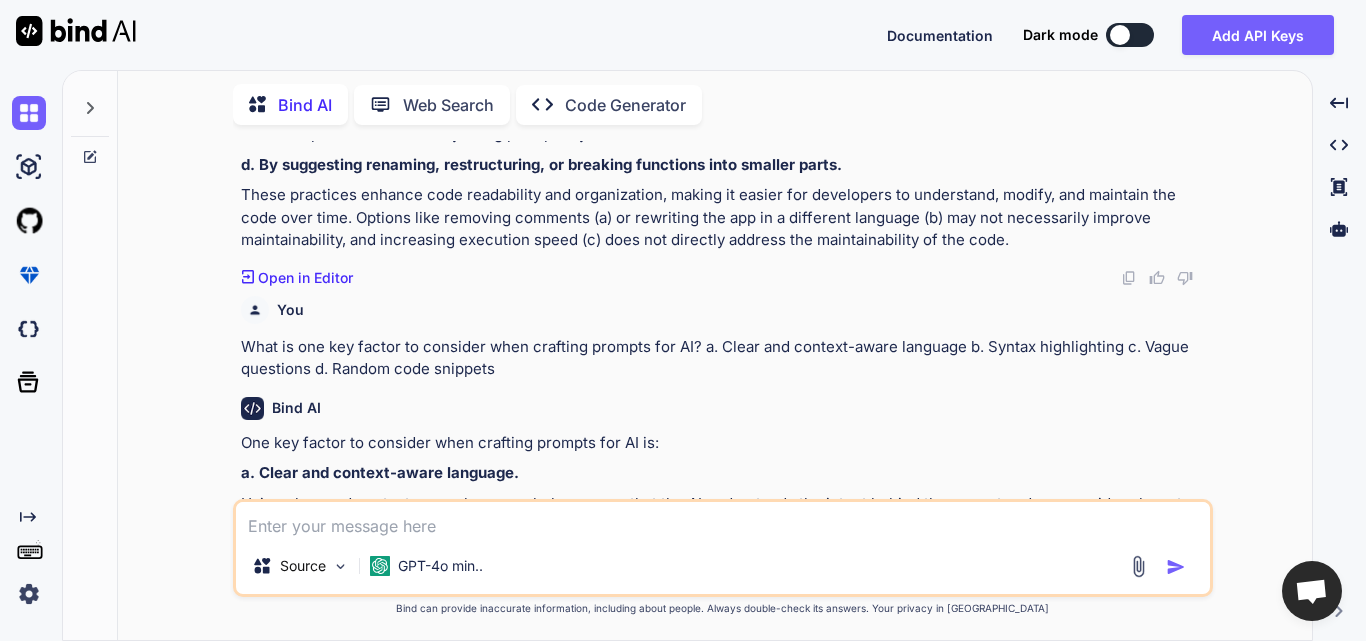 paste on "Which action verb is recommended to start a refactoring prompt?
a.
Repeat
b.
Consider
c.
Avoid
d.
Identify" 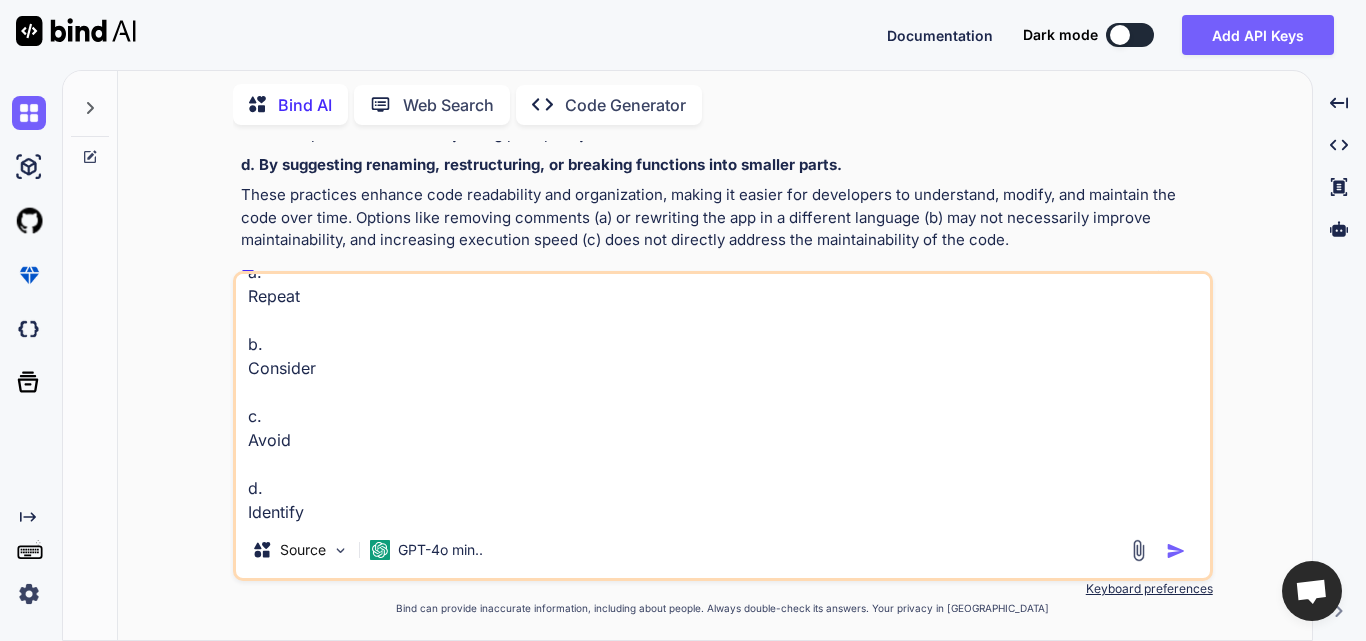 scroll, scrollTop: 0, scrollLeft: 0, axis: both 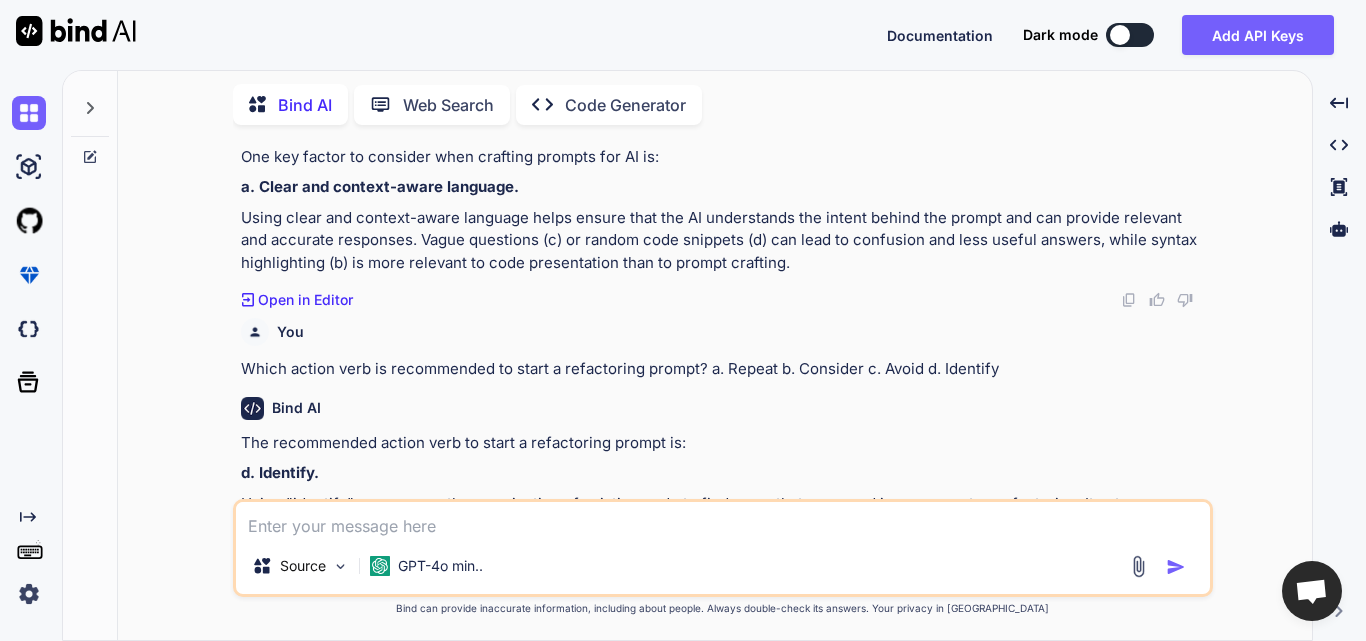 paste on "What kind of issues does “Identify code smells in this method” aim to uncover?
a.
Visual bugs
b.
Poor coding practices and structure issues
c.
Syntax errors only
d.
Typos in documentation" 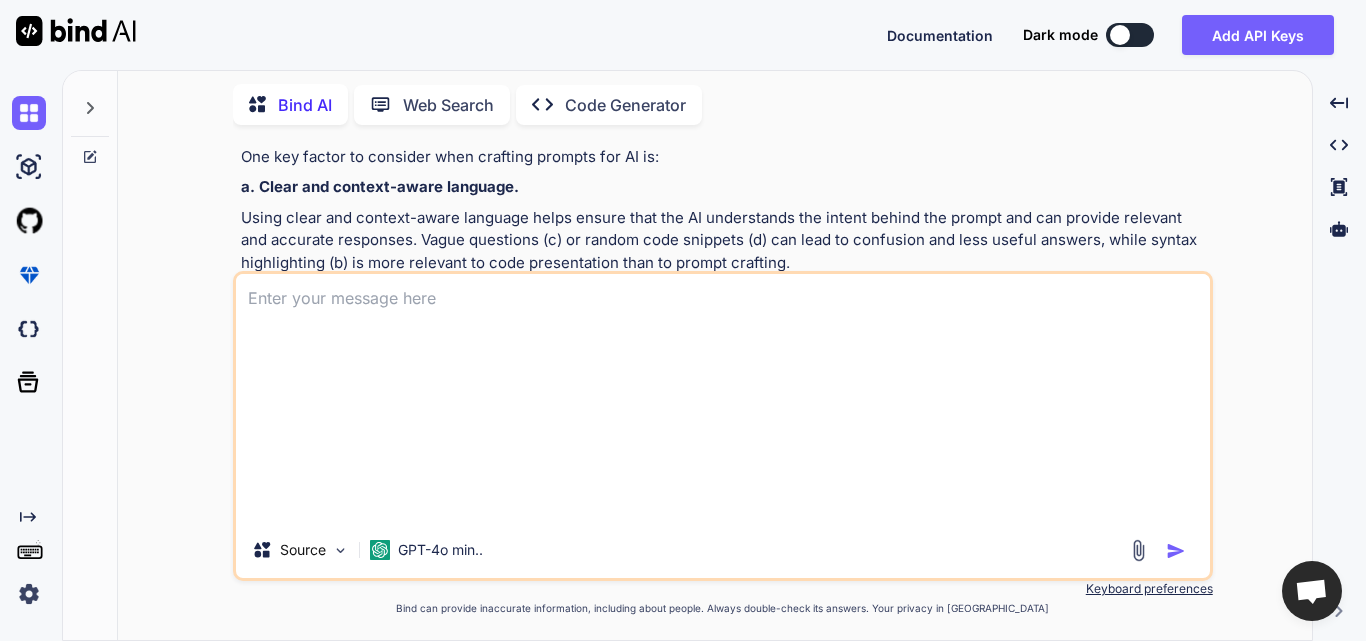 scroll, scrollTop: 0, scrollLeft: 0, axis: both 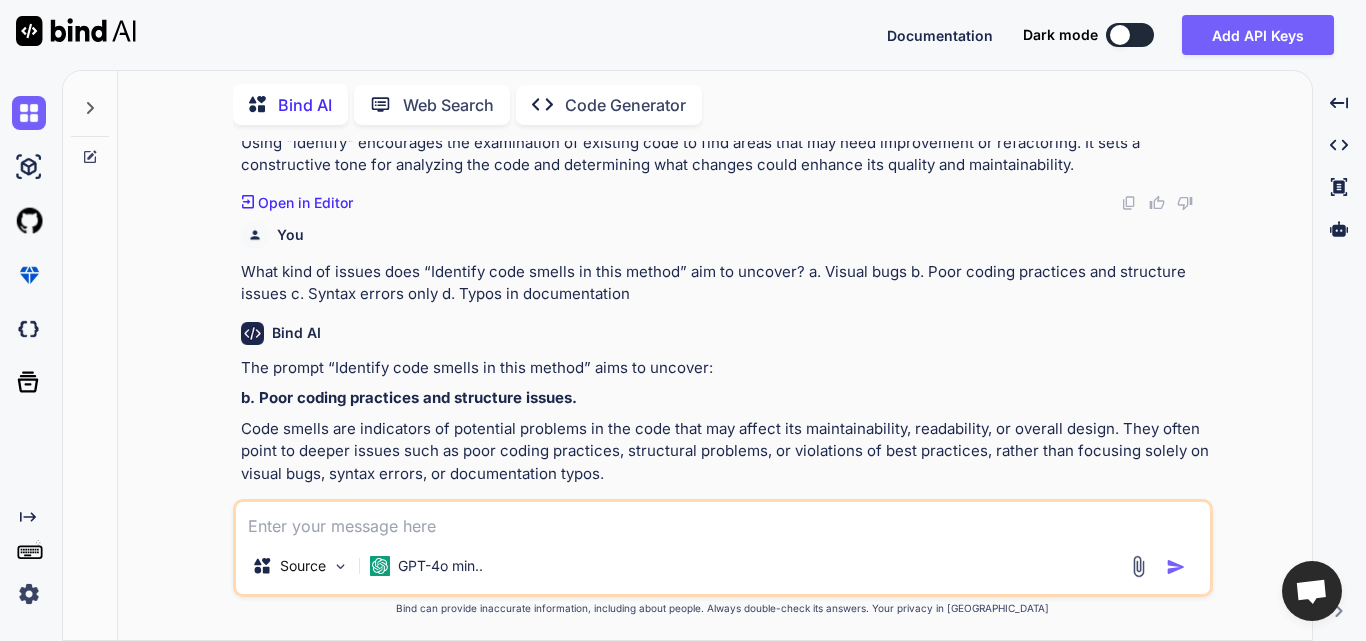 click at bounding box center (723, 520) 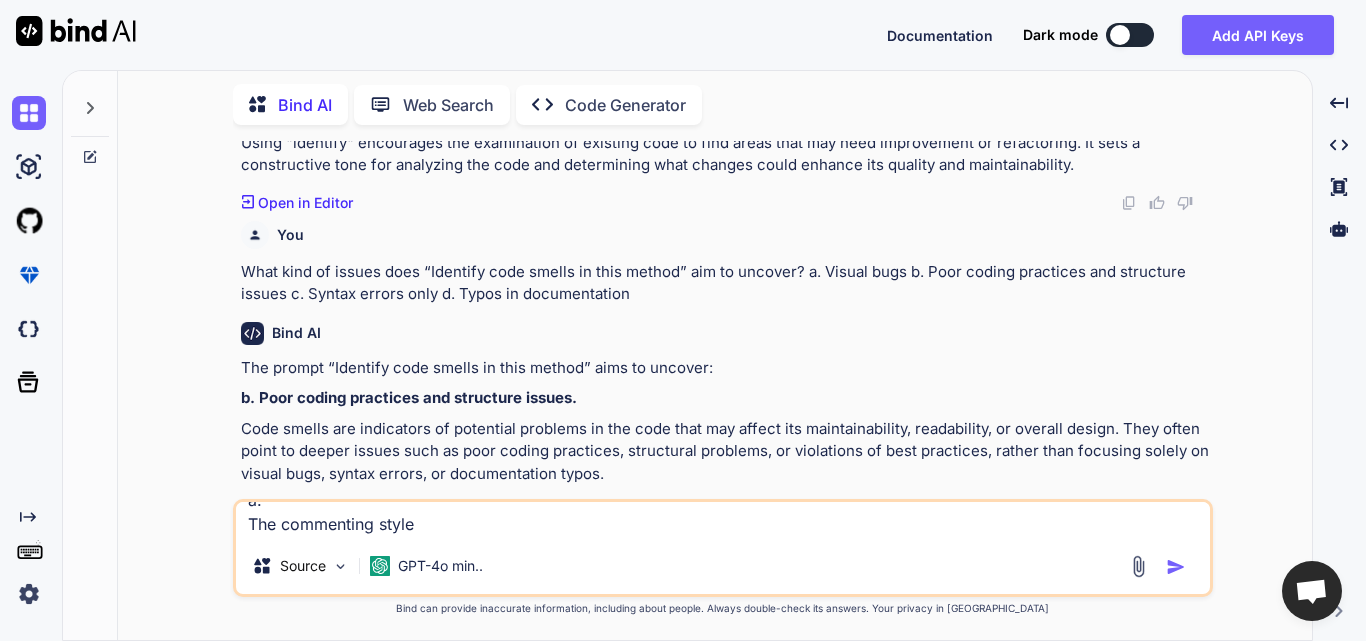 scroll, scrollTop: 0, scrollLeft: 0, axis: both 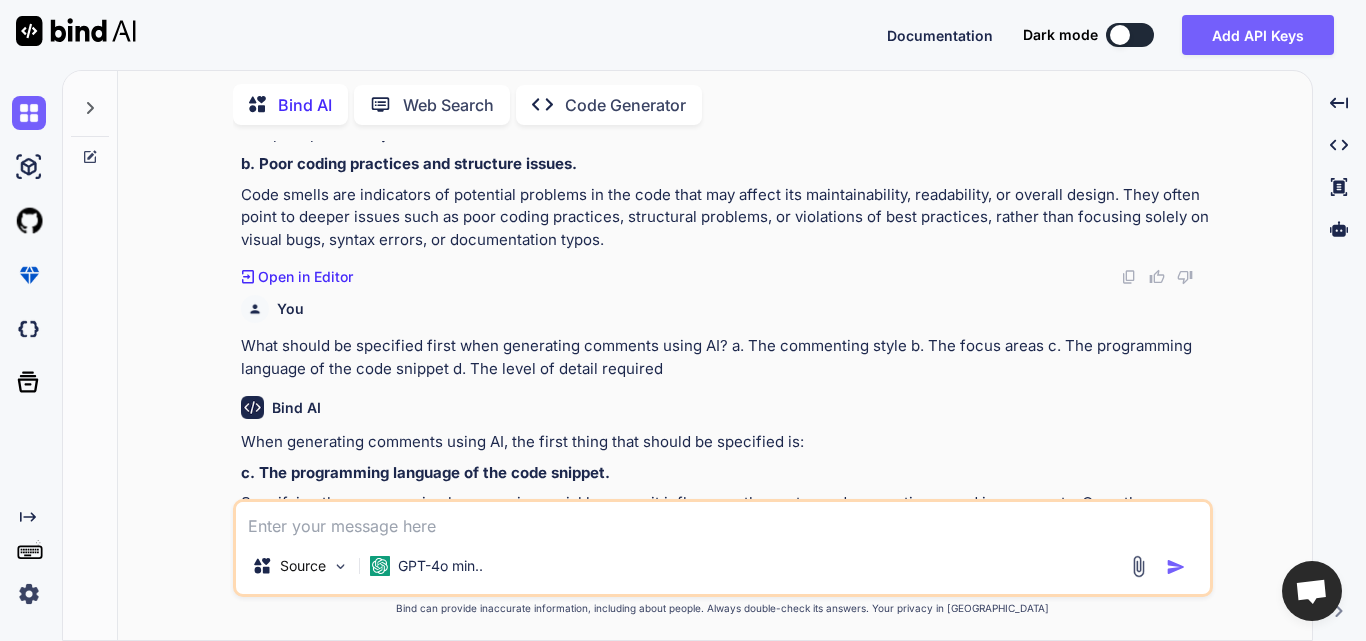 paste on "Why is it important to provide the exact code snippet?
a.
It helps the AI analyze the code accurately for relevant comments.
b.
It allows for faster coding.
c.
It increases the complexity of comments.
d.
It improves code execution speed." 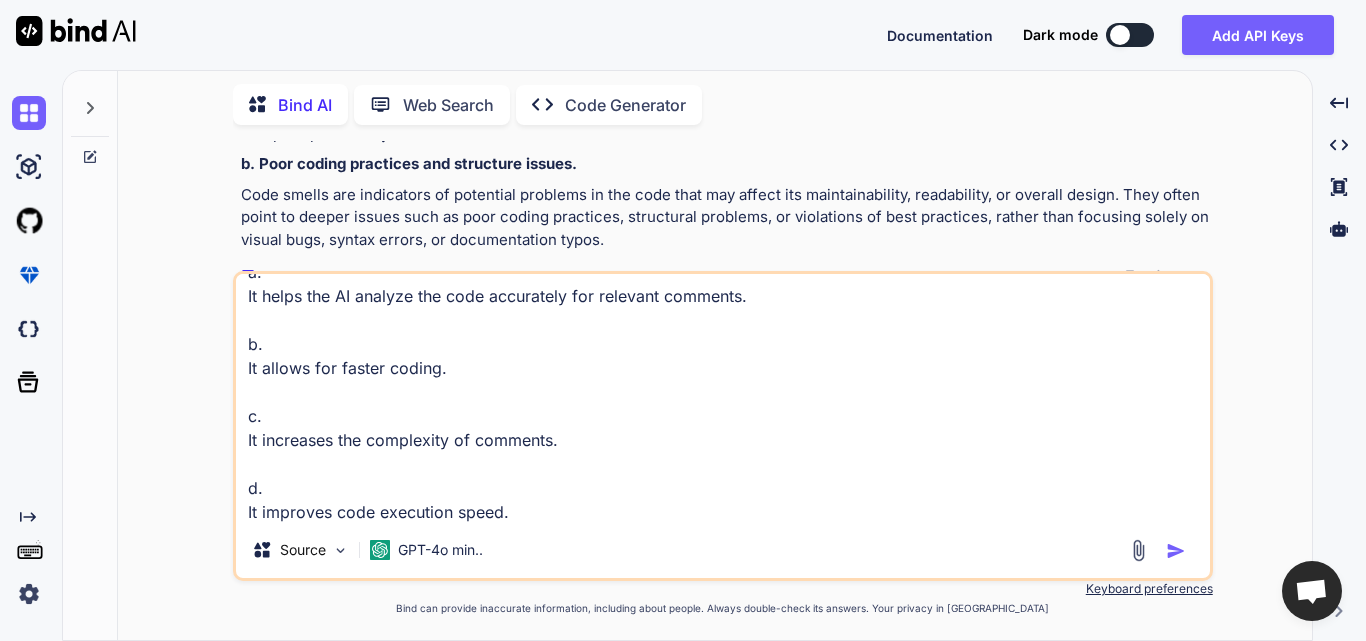 scroll, scrollTop: 0, scrollLeft: 0, axis: both 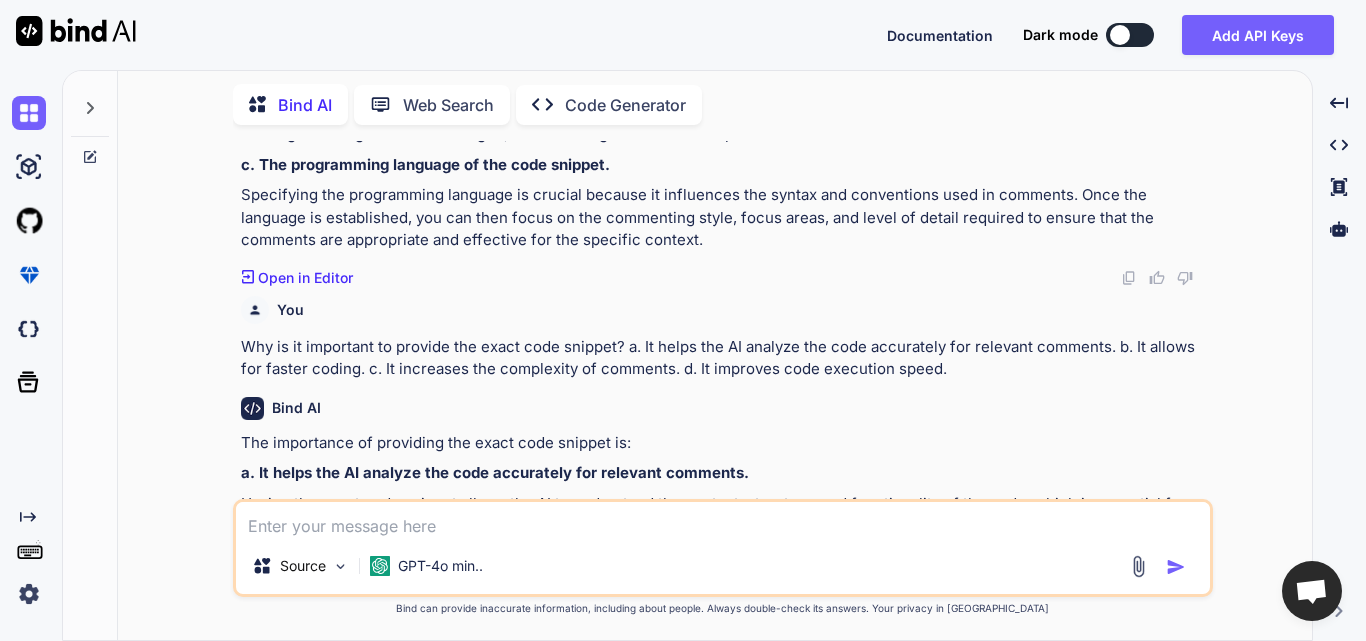 paste on "Why should you define the commenting style in your prompt?
a.
To reduce the number of comments
b.
To enhance visual appeal
c.
To increase comment length
d.
To maintain consistency with your team's documentation standards and conventions" 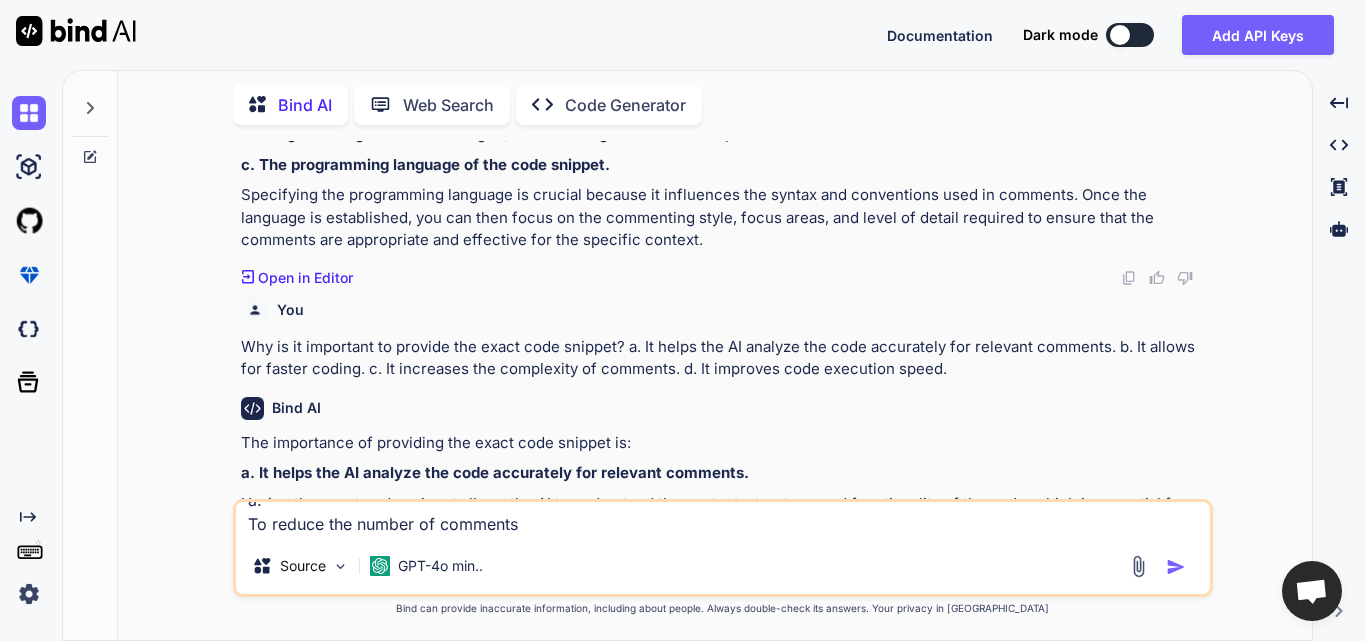 scroll, scrollTop: 0, scrollLeft: 0, axis: both 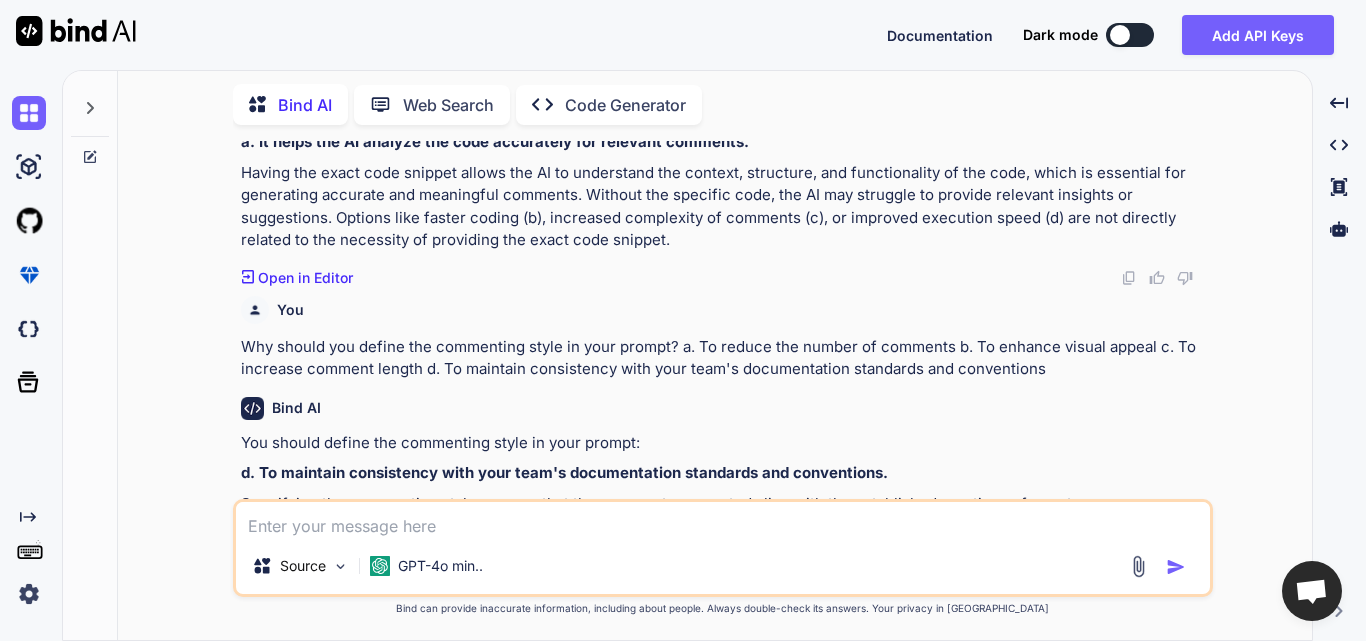 paste on "What are focus areas in the context of code comments?
a.
Specific aspects of the code that ensure comments address critical considerations
b.
Visual elements of the code
c.
General coding practices
d.
User interface components" 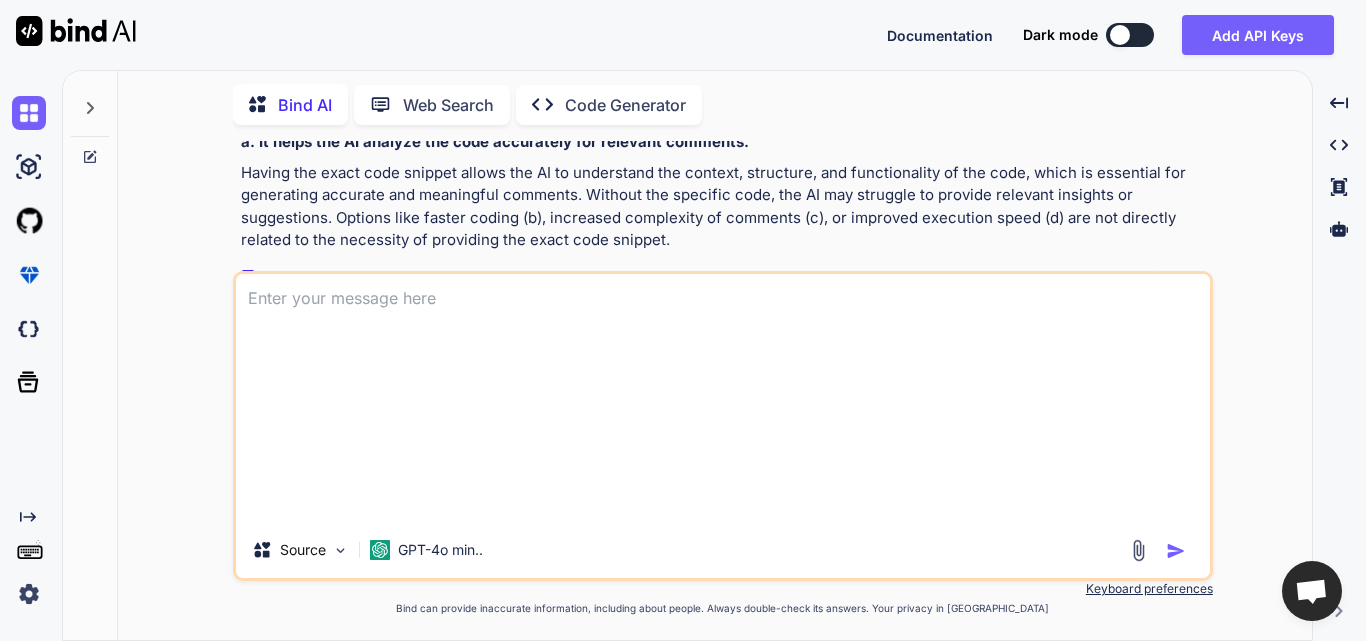 scroll, scrollTop: 0, scrollLeft: 0, axis: both 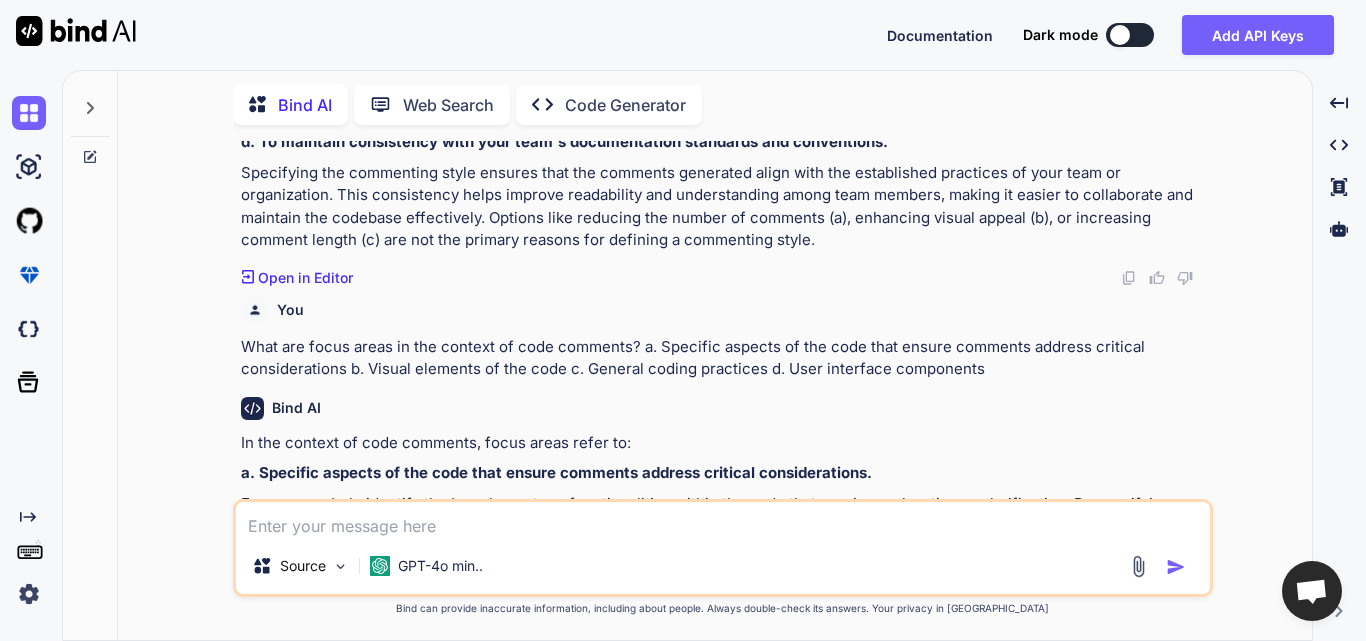 paste on "What key components should a README file contain?
a.
Code snippets only
b.
Historical background of the project
c.
Only installation instructions
d.
Project overview, key features, technologies used, installation instructions, usage examples, contributing guidelines, and license information" 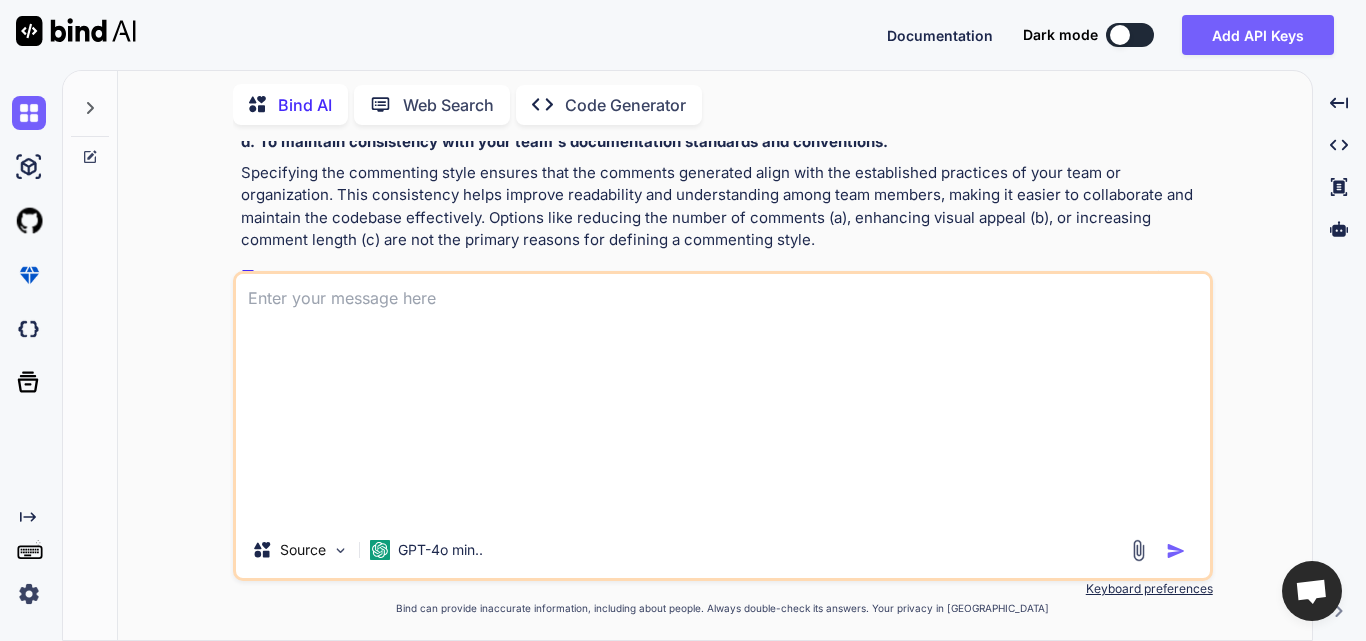 scroll, scrollTop: 0, scrollLeft: 0, axis: both 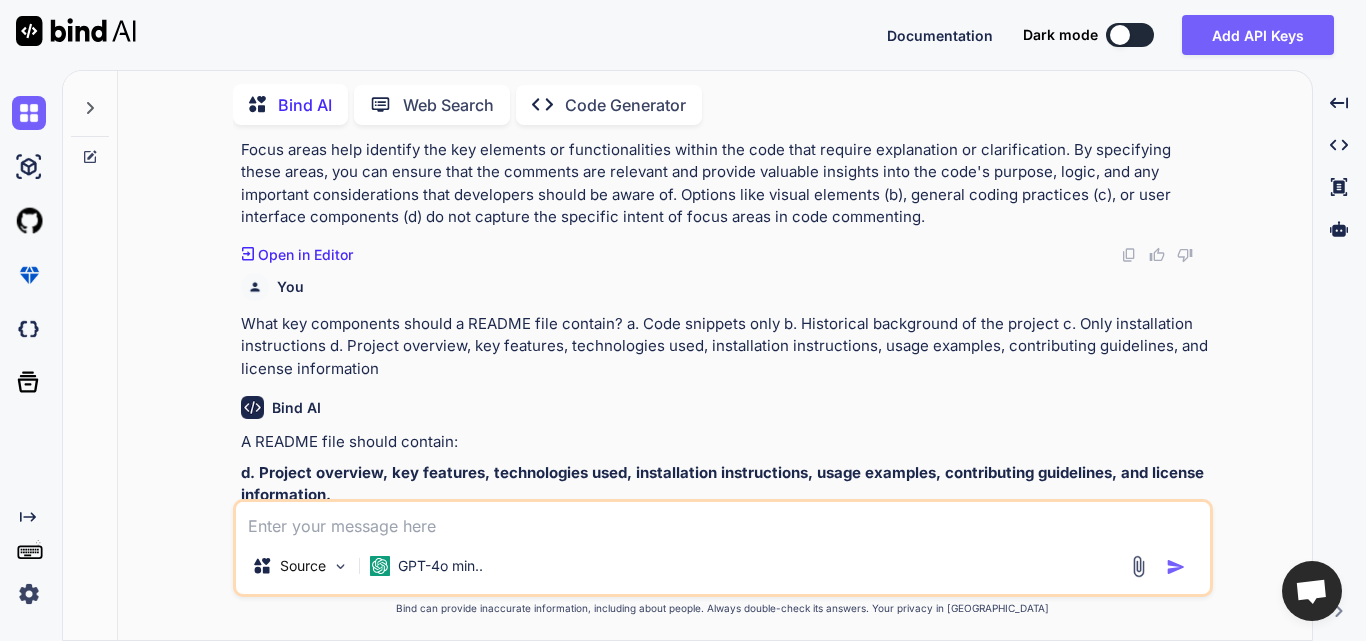 paste on "How can AI improve the efficiency of drafting a README file?
a.
By simplifying the coding process
b.
By generating random content
c.
By providing structured prompts that cover all necessary sections, saving time and ensuring completeness
d.
By limiting the number of sections" 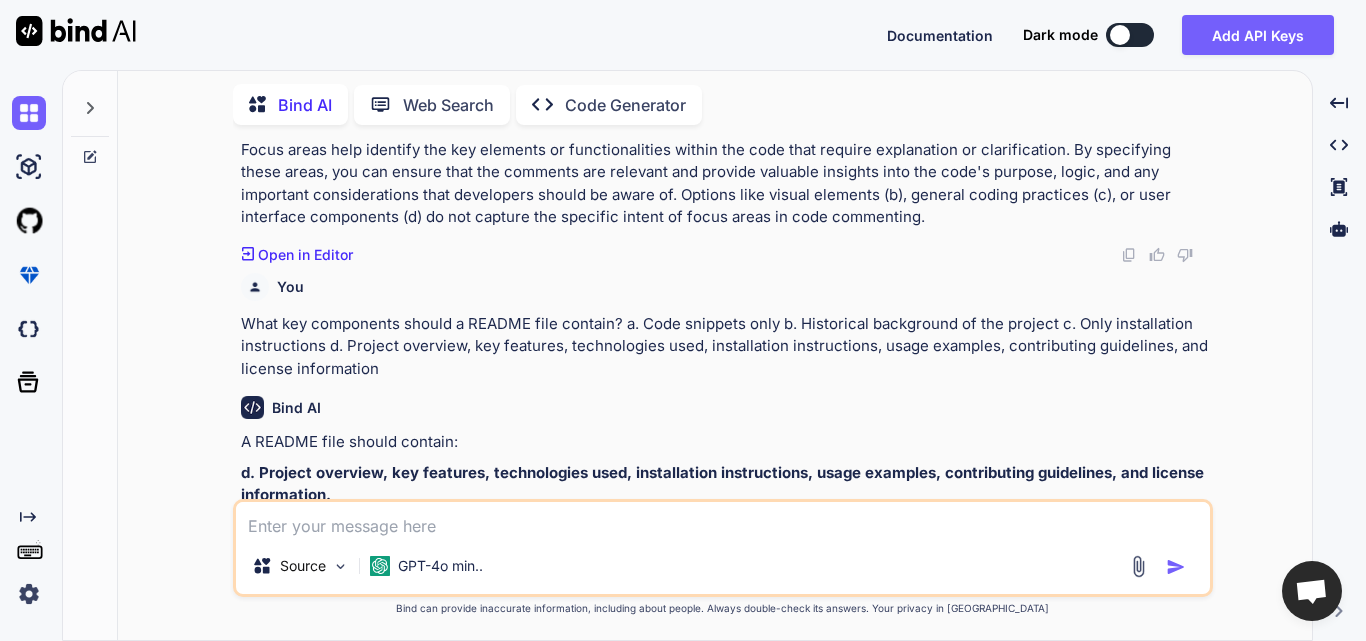 scroll, scrollTop: 0, scrollLeft: 0, axis: both 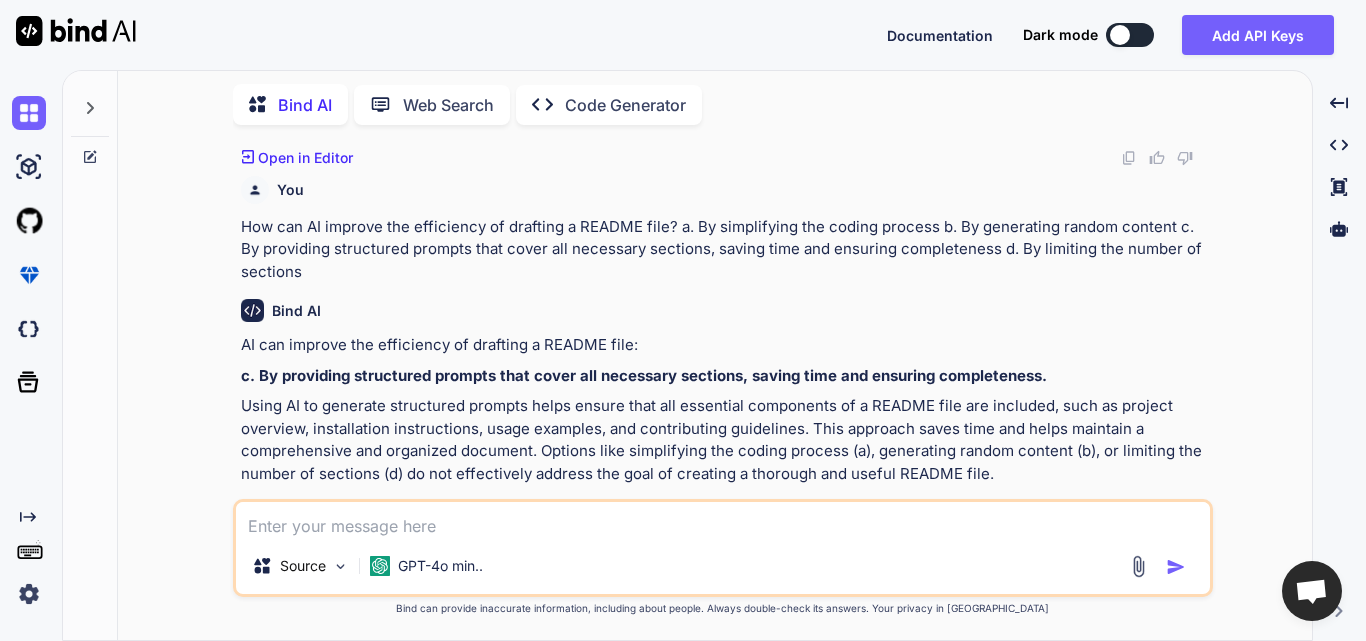 paste on "What additional sections might enhance a README document?
a.
Only user testimonials
b.
Code comments
c.
Sections like screenshots, FAQs, changelogs, or acknowledgments
d.
Detailed error logs" 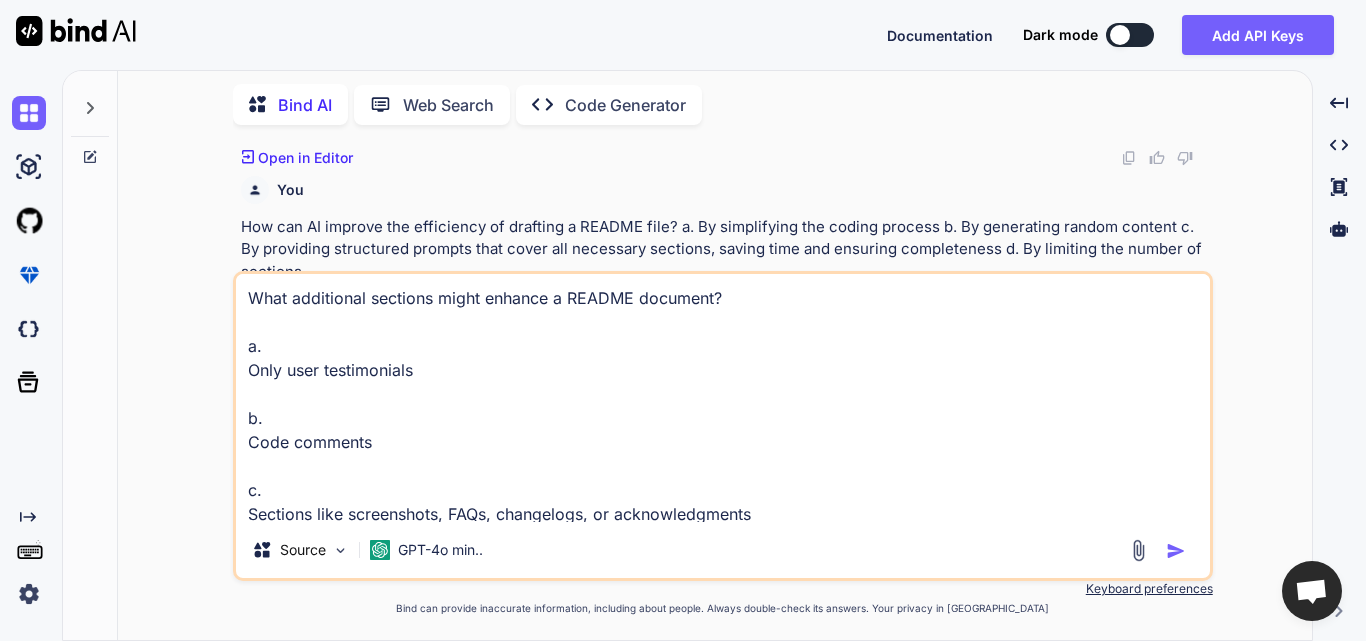 scroll, scrollTop: 74, scrollLeft: 0, axis: vertical 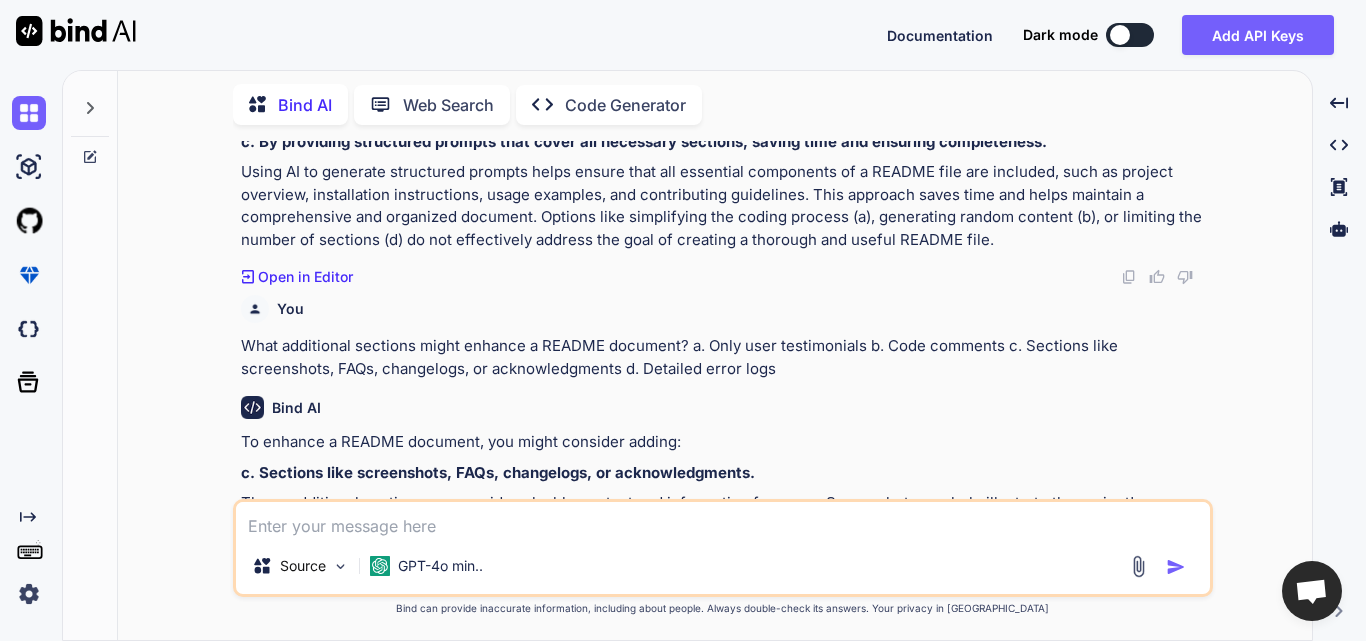 paste on "How can one improve the initial output from the AI?
a.
By shortening the prompts
b.
By refining prompts with more context or specifying different focus areas for better results
c.
By accepting the output as-is
d.
By ignoring the output completely" 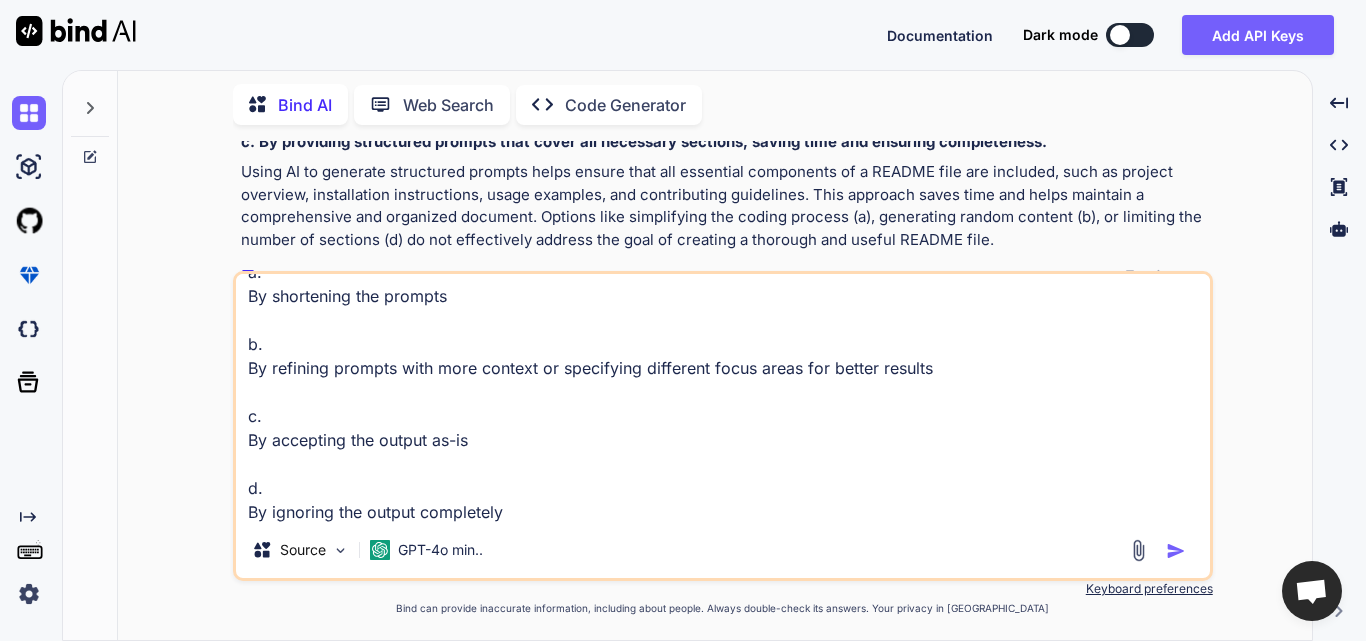 scroll, scrollTop: 0, scrollLeft: 0, axis: both 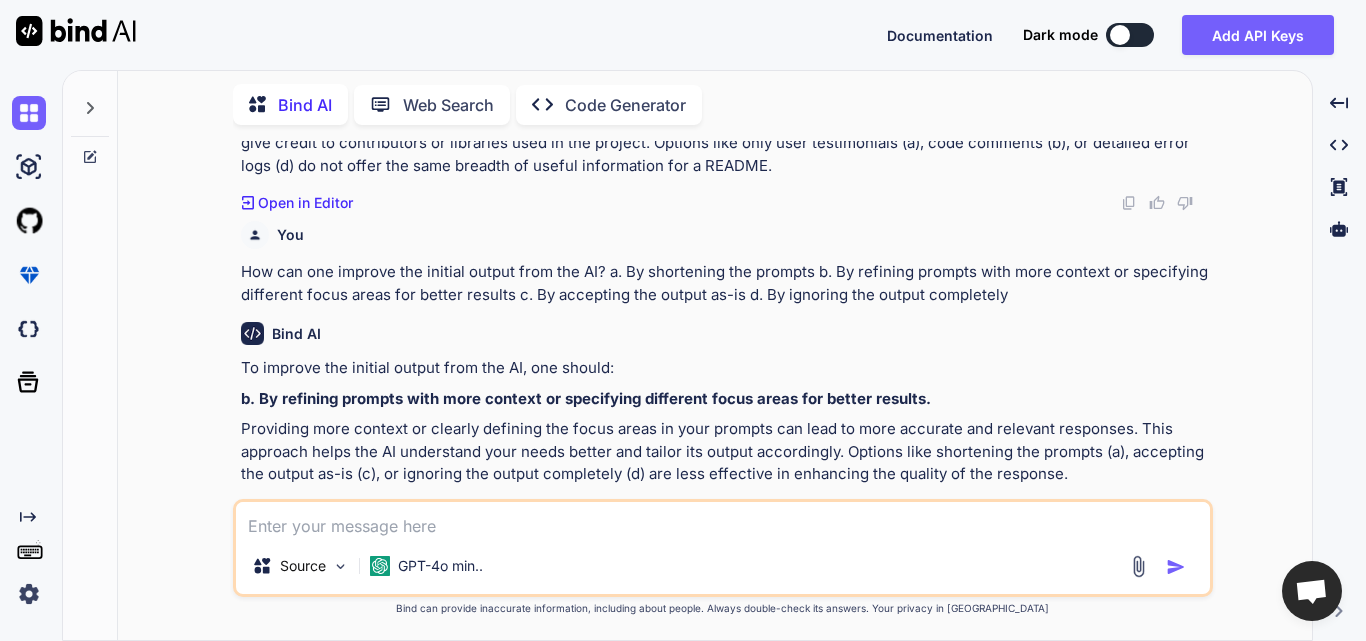 paste on "In the "File Upload Handling Sample Code (Without AI)" slide, what is the limitation of the PHP code presented?
a.
It validates file size but not the file type.
b.
It lacks error handling for file uploads.
c.
It provides detailed error feedback.
d.
It checks the uploaded file type and size." 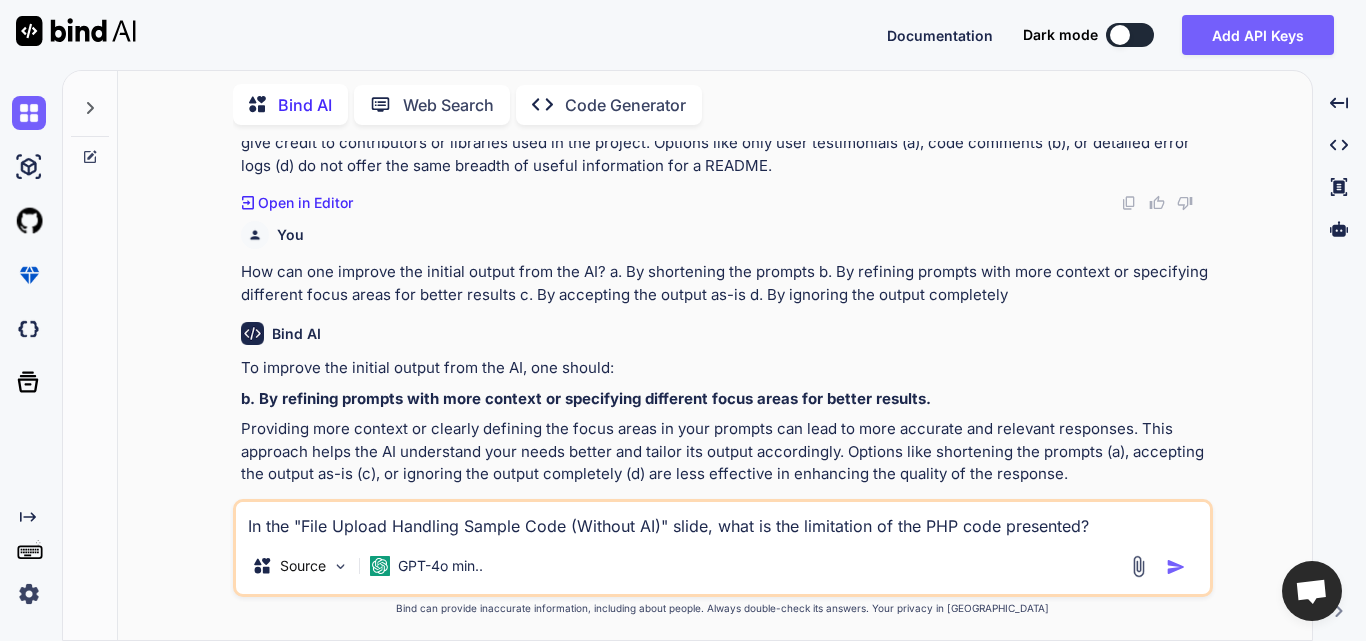 scroll, scrollTop: 74, scrollLeft: 0, axis: vertical 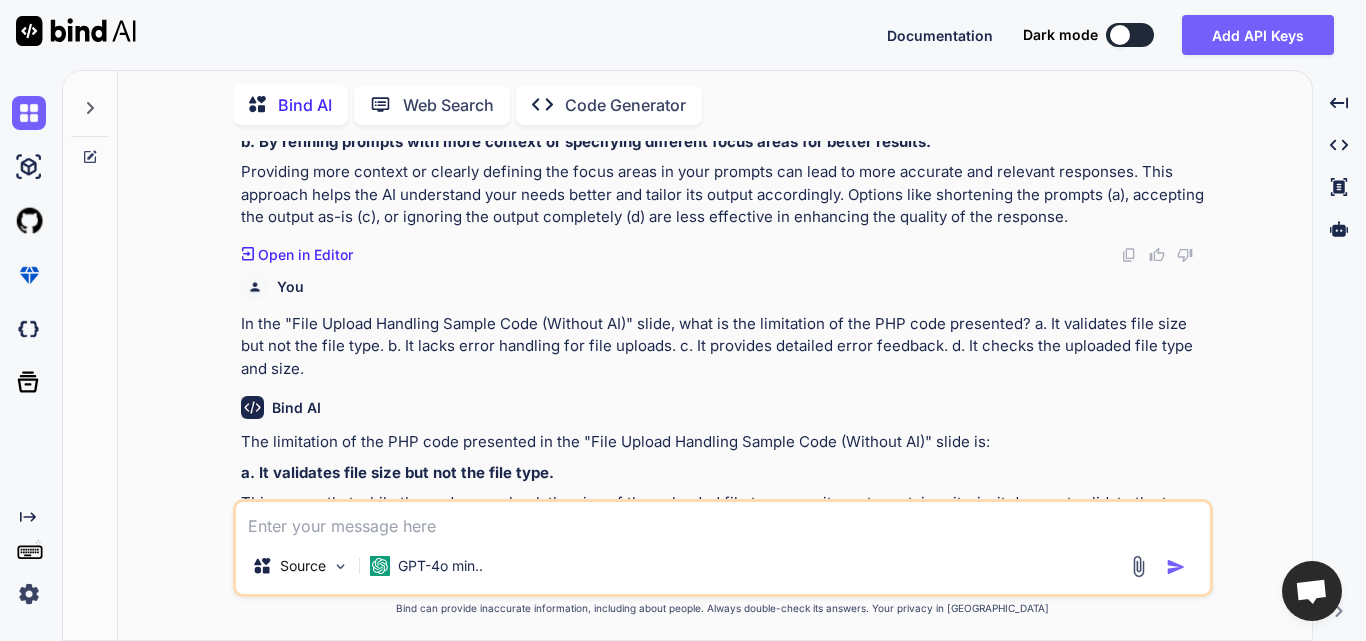 paste on "What enhancement does AI bring to the file upload handling code?
a.
It checks for specific file types and sizes.
b.
It removes error handling from the code.
c.
It prevents file uploads of any size.
d.
It only allows image files to be uploaded." 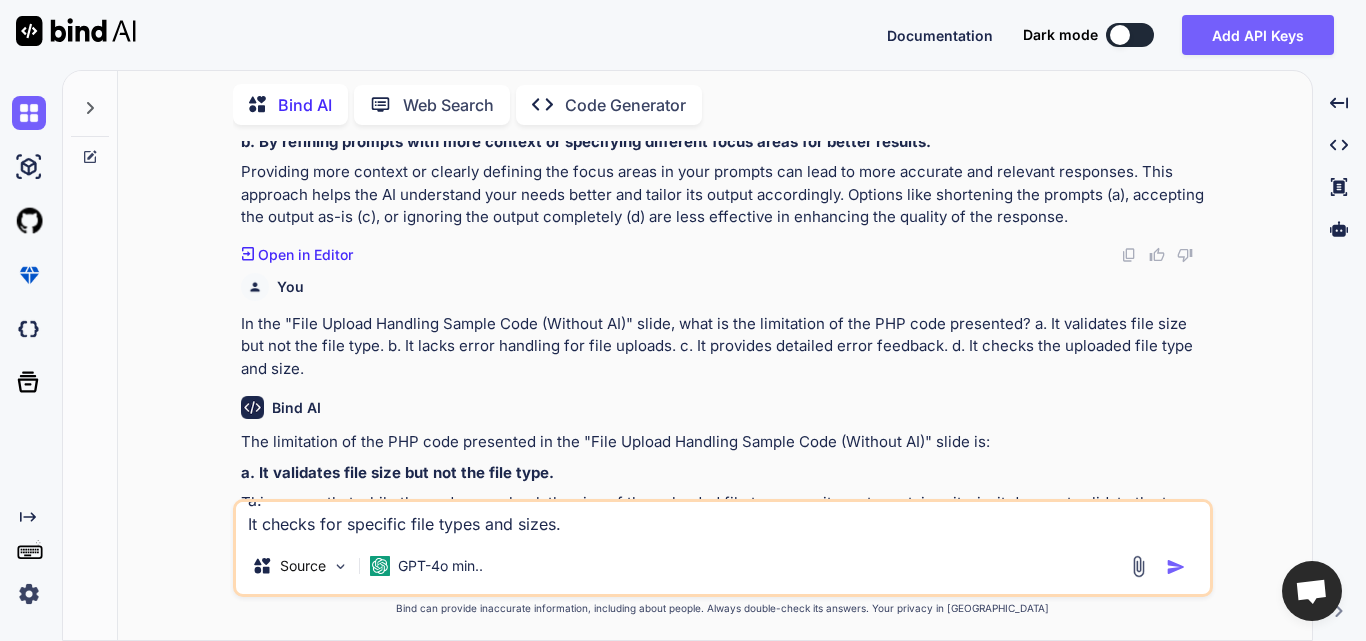 scroll, scrollTop: 0, scrollLeft: 0, axis: both 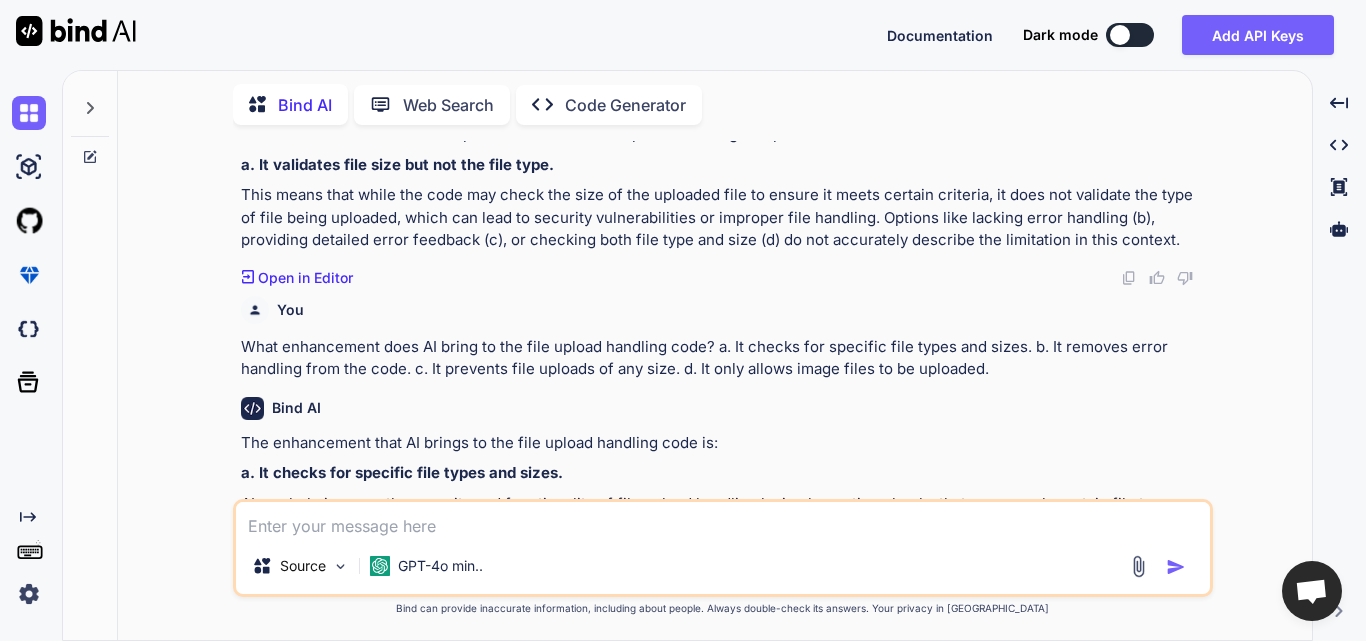 paste on "In the factorial function example (without AI assistance), what is the key issue with the code?
a.
It uses AI suggestions for optimization.
b.
It uses recursion for efficiency.
c.
It handles negative numbers incorrectly.
d.
It calculates the factorial of zero incorrectly." 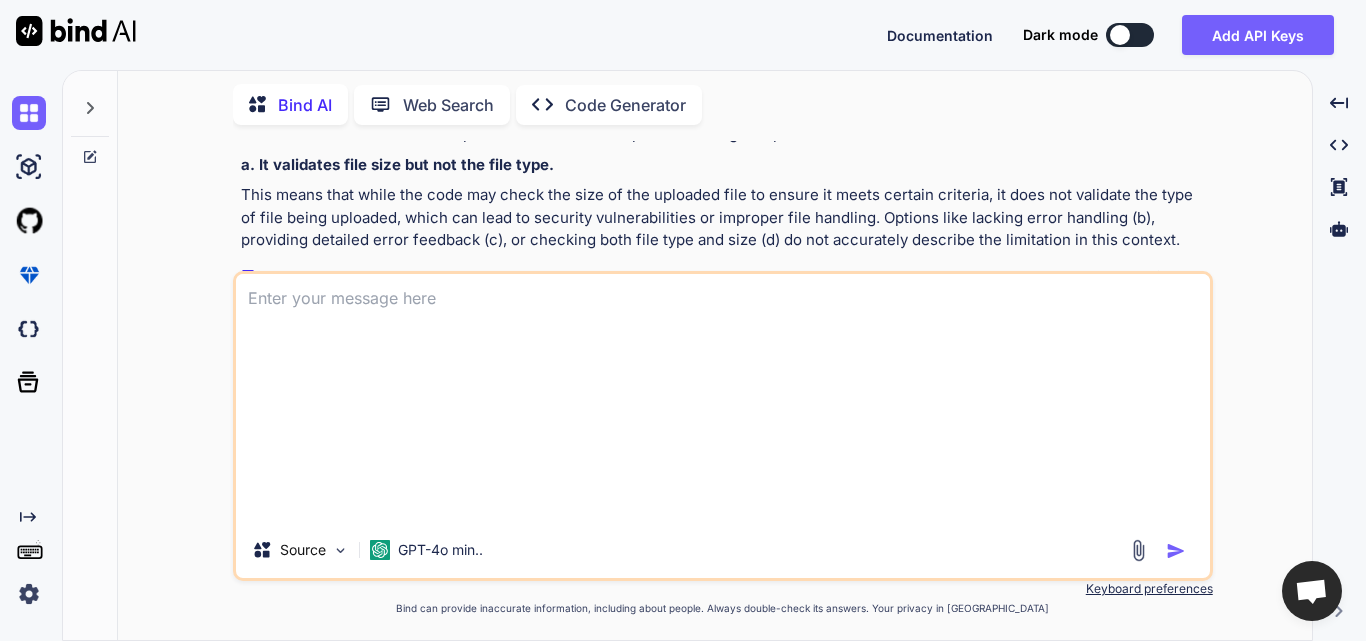 scroll, scrollTop: 0, scrollLeft: 0, axis: both 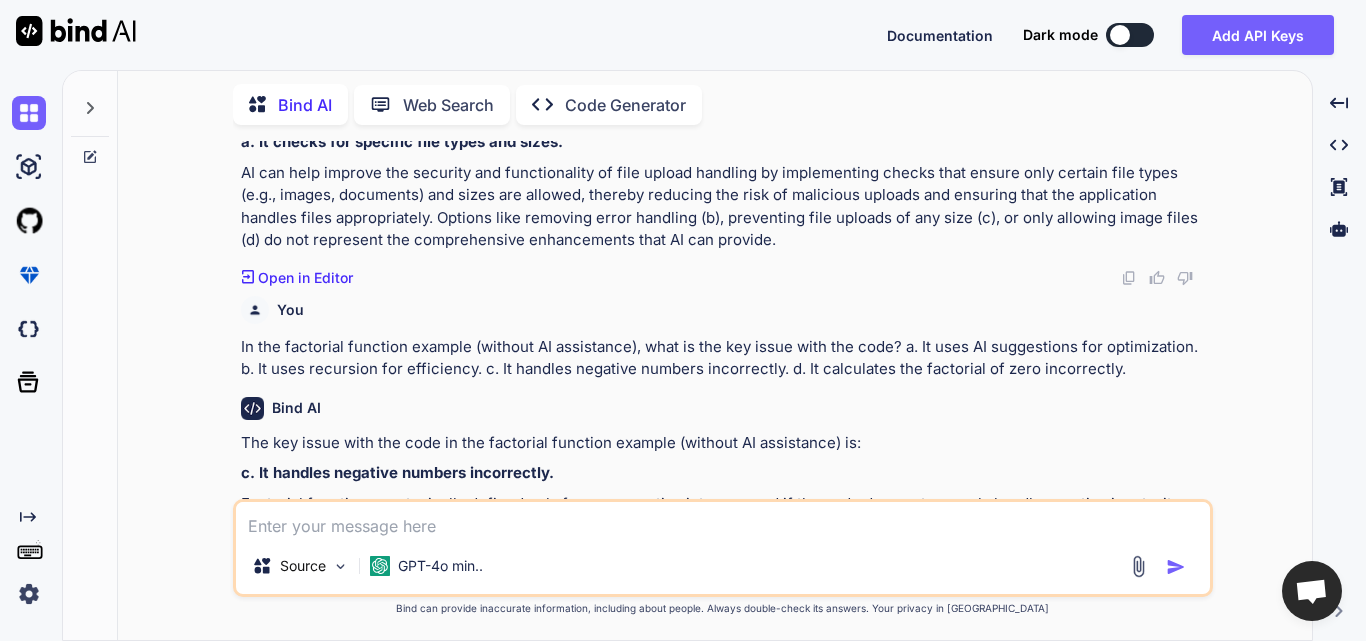 paste on "What improvement does AI bring to the factorial function?
a.
It checks for negative numbers and provides appropriate feedback.
b.
It simplifies the code by removing error handling.
c.
It only returns 1 for zero inputs.
d.
It removes the need for a loop in the calculation." 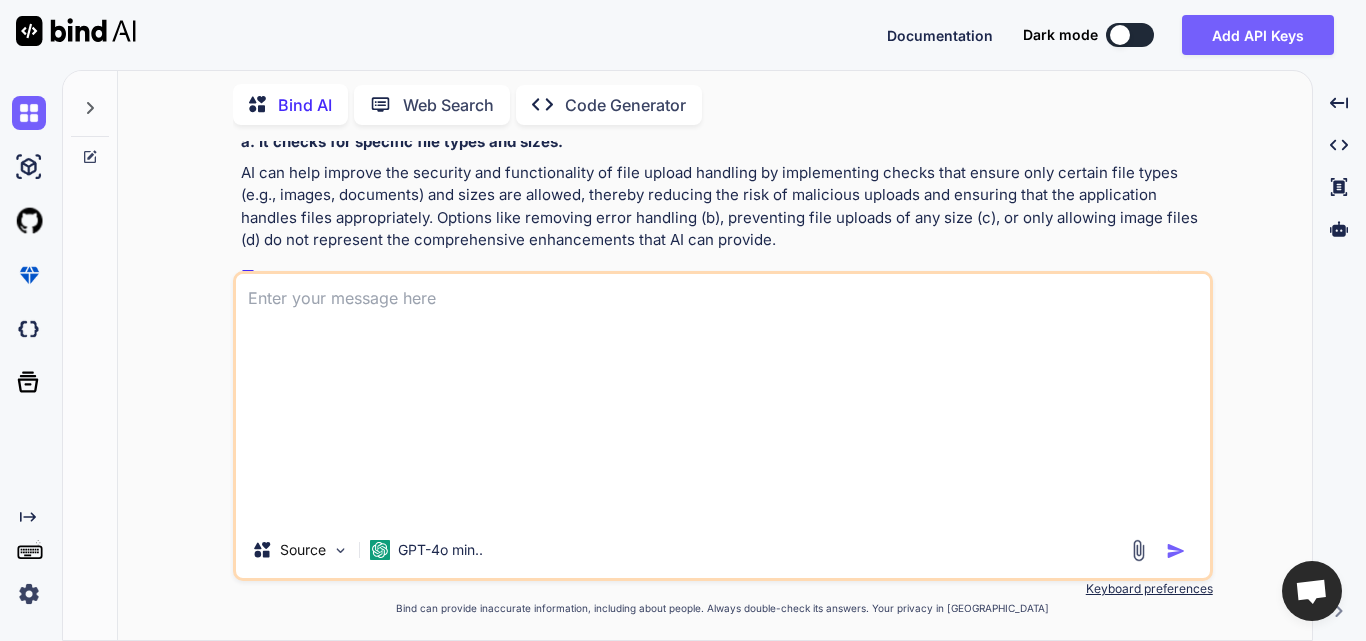 scroll, scrollTop: 0, scrollLeft: 0, axis: both 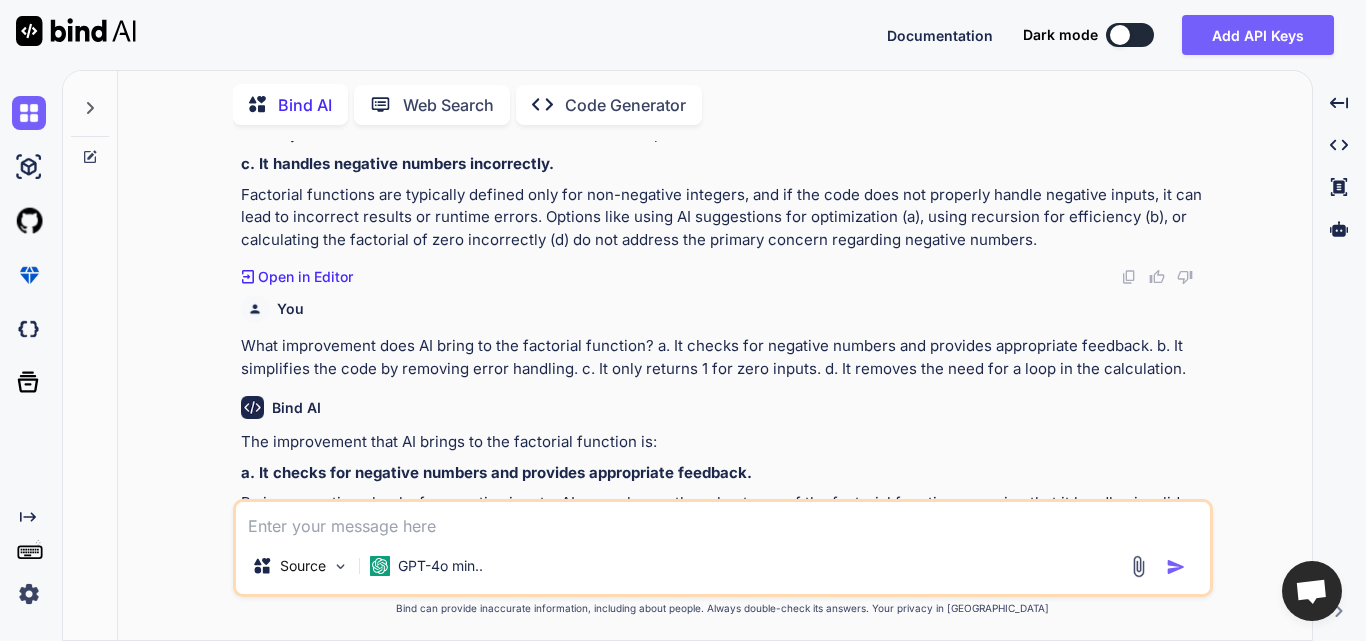 paste on "What is a limitation of the REST API code without AI assistance?
a.
It supports all HTTP request methods like PUT, POST, and DELETE.
b.
It only supports GET and POST requests and lacks input validation.
c.
It returns detailed error messages to the user.
d.
It validates all input data before processing." 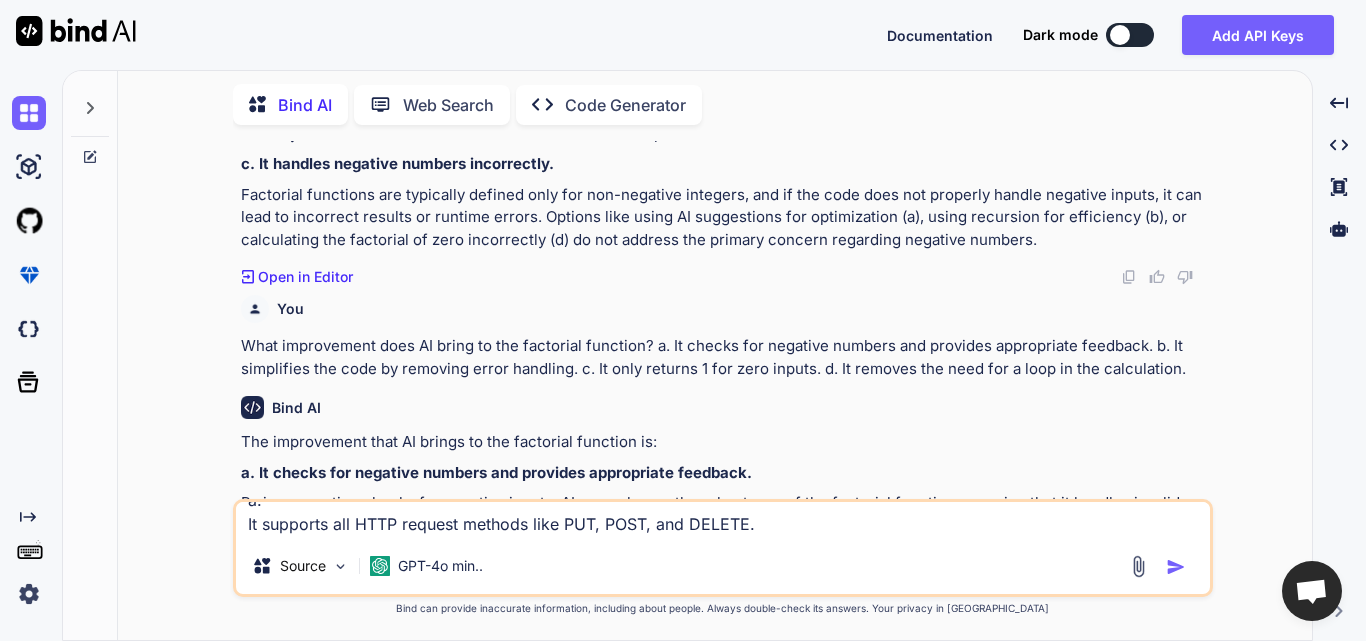 scroll, scrollTop: 0, scrollLeft: 0, axis: both 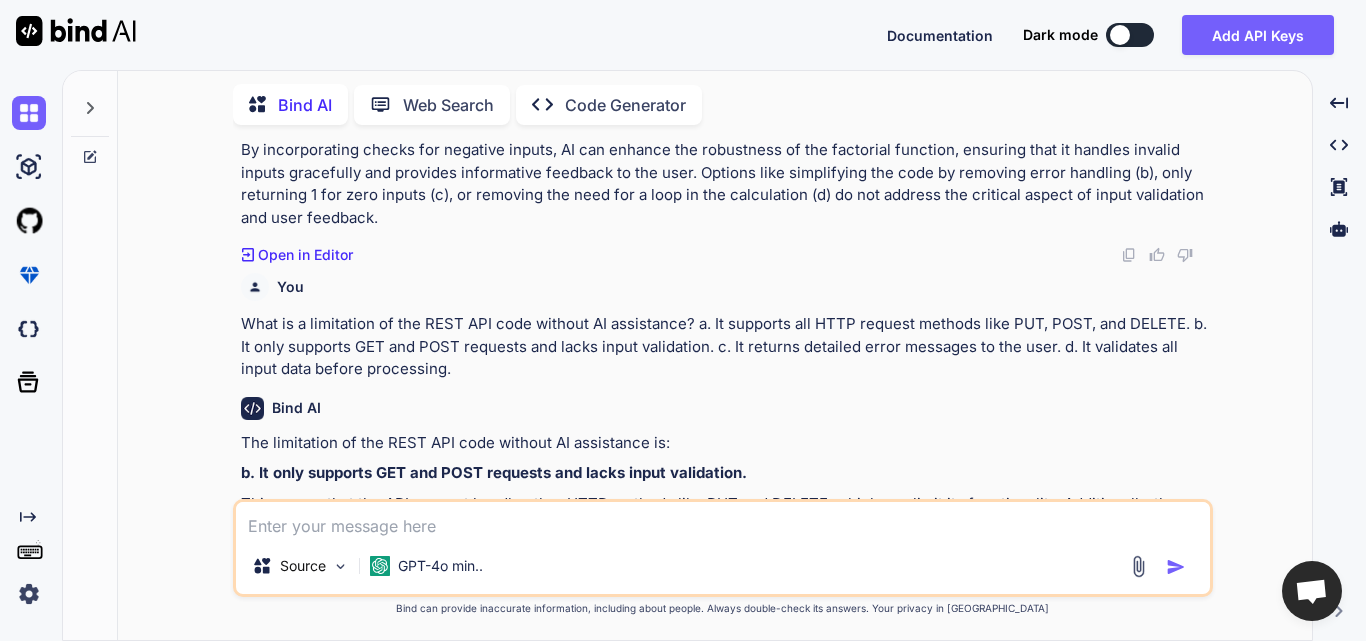 paste on "In the REST API example with AI assistance, what issue remains unaddressed despite AI suggestions?
a.
It provides detailed feedback for unsupported request methods.
b.
It supports more HTTP request methods, including PUT and DELETE.
c.
It still only checks for GET and POST requests without input validation.
d.
It validates input data before adding it to the data array." 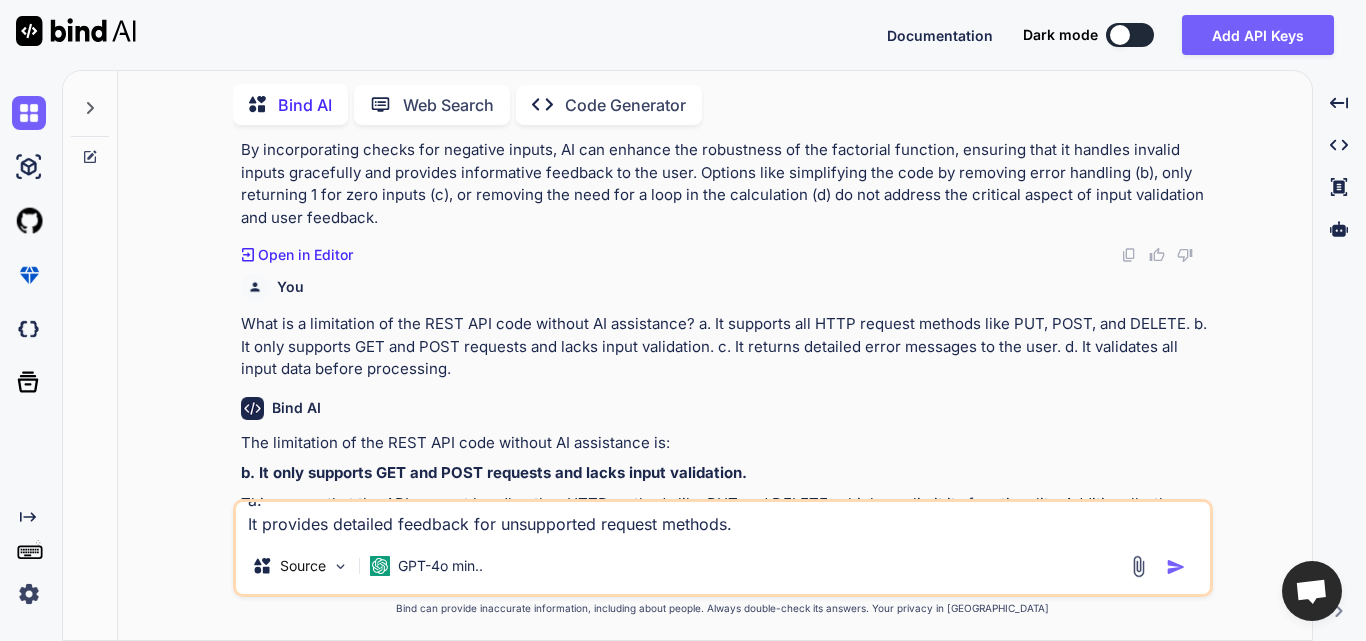 scroll, scrollTop: 0, scrollLeft: 0, axis: both 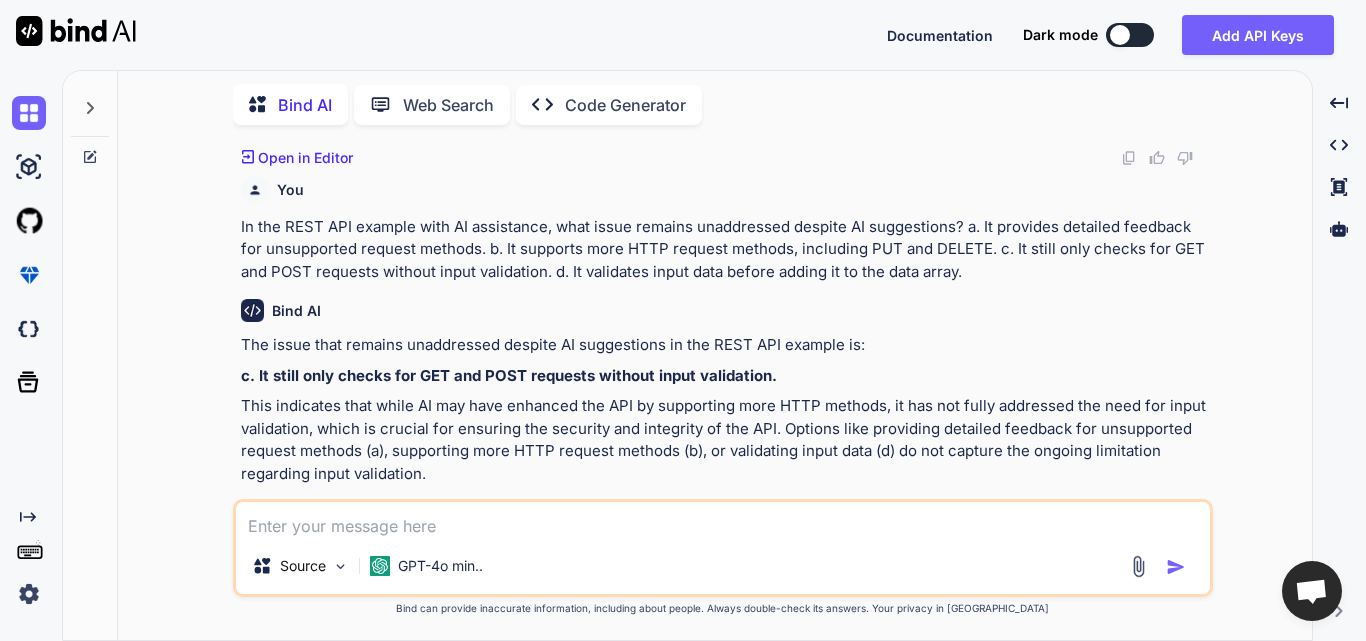paste on "According to the presentation, how does AI assistance improve the coding process?
a.
It reduces the need for testing and debugging.
b.
It provides detailed error messages, suggests best practices, and accelerates development.
c.
It replaces the need for human developers entirely.
d.
It always creates bug-free code." 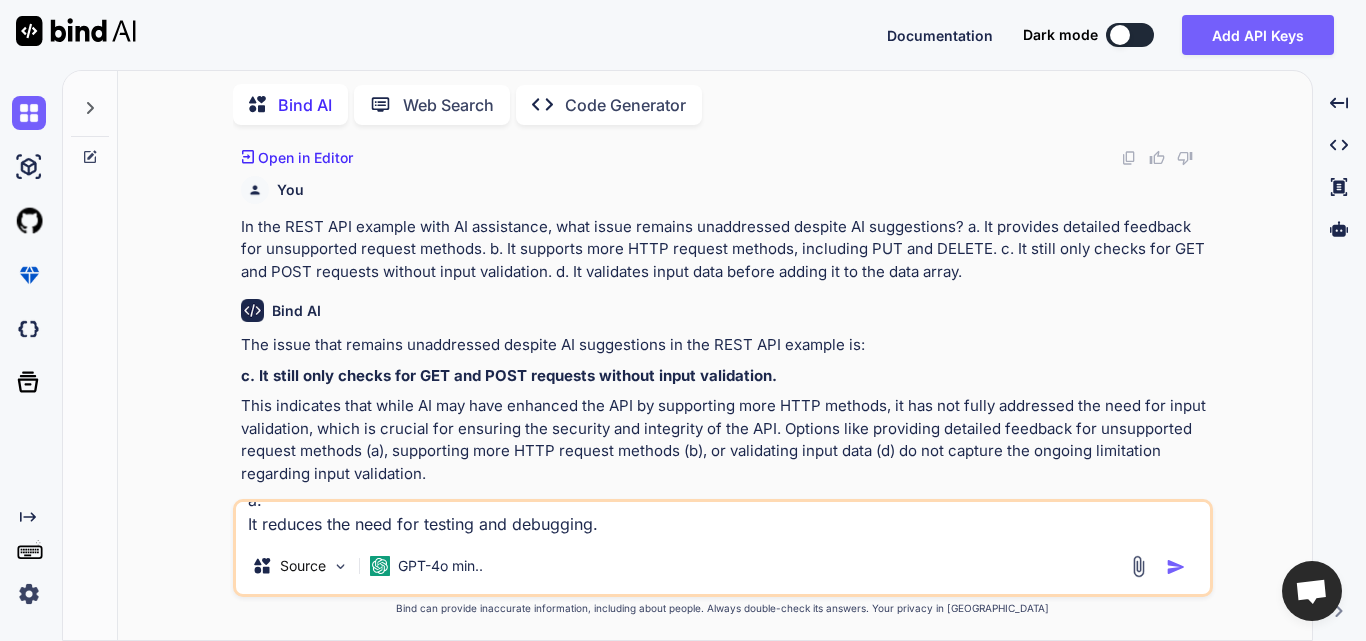 scroll, scrollTop: 0, scrollLeft: 0, axis: both 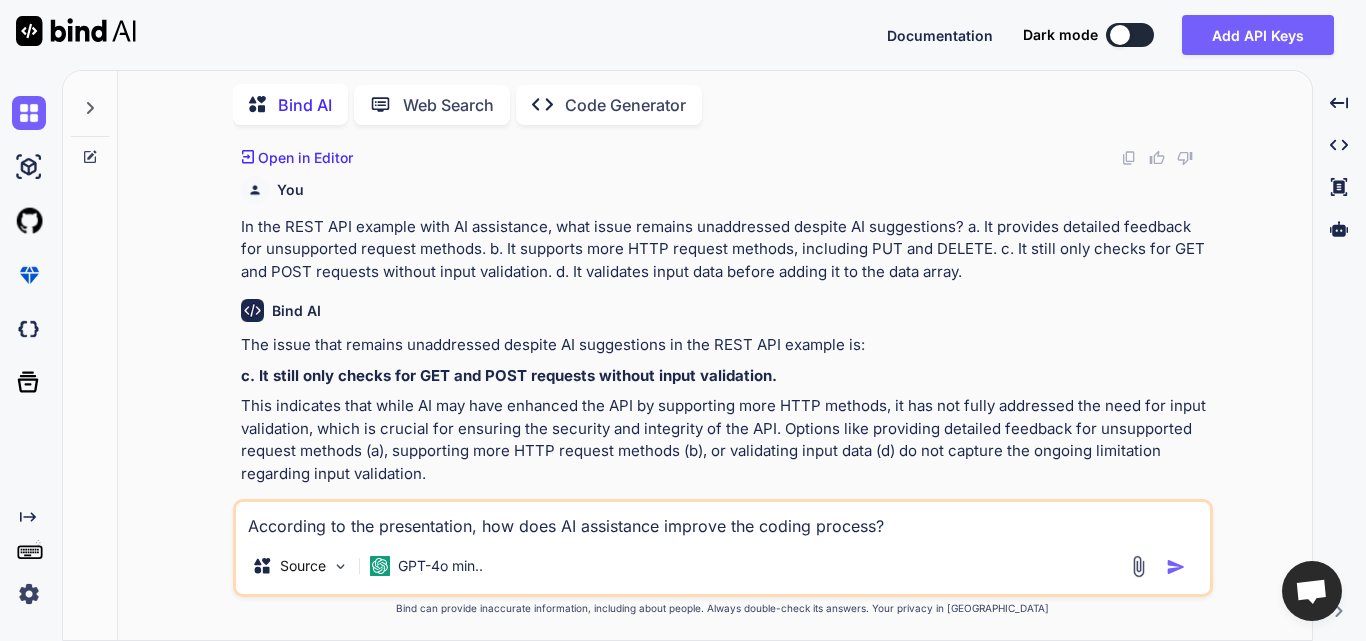 type 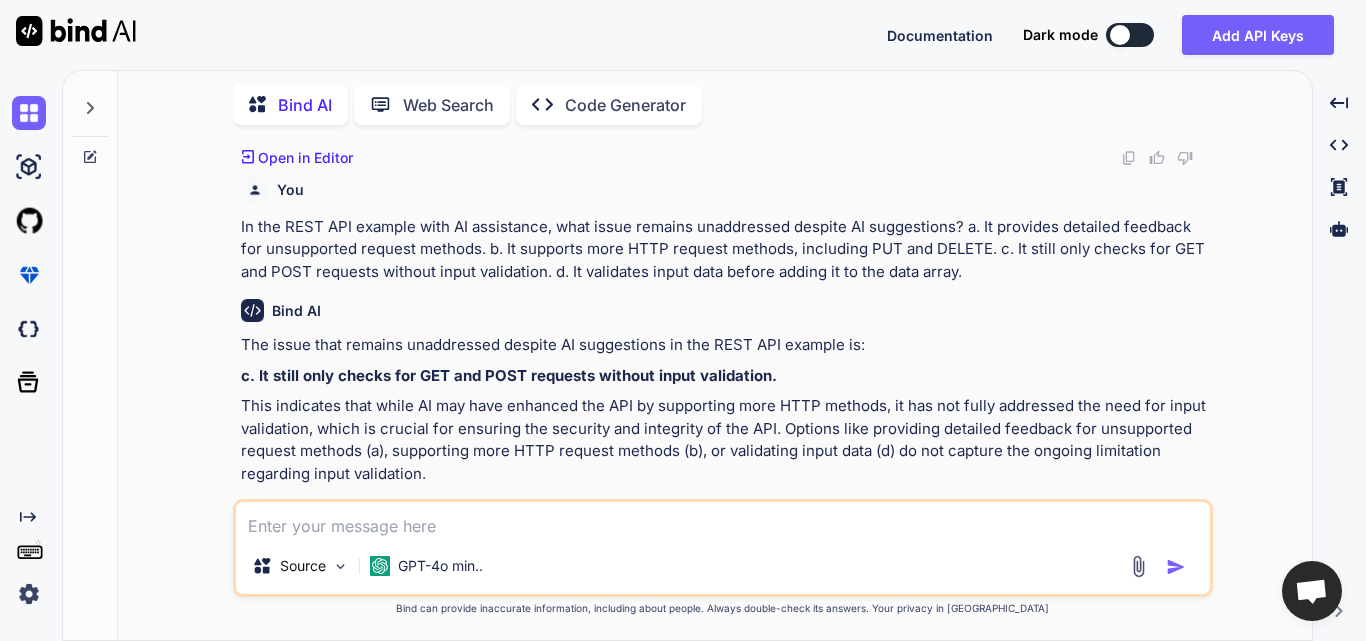 scroll, scrollTop: 6692, scrollLeft: 0, axis: vertical 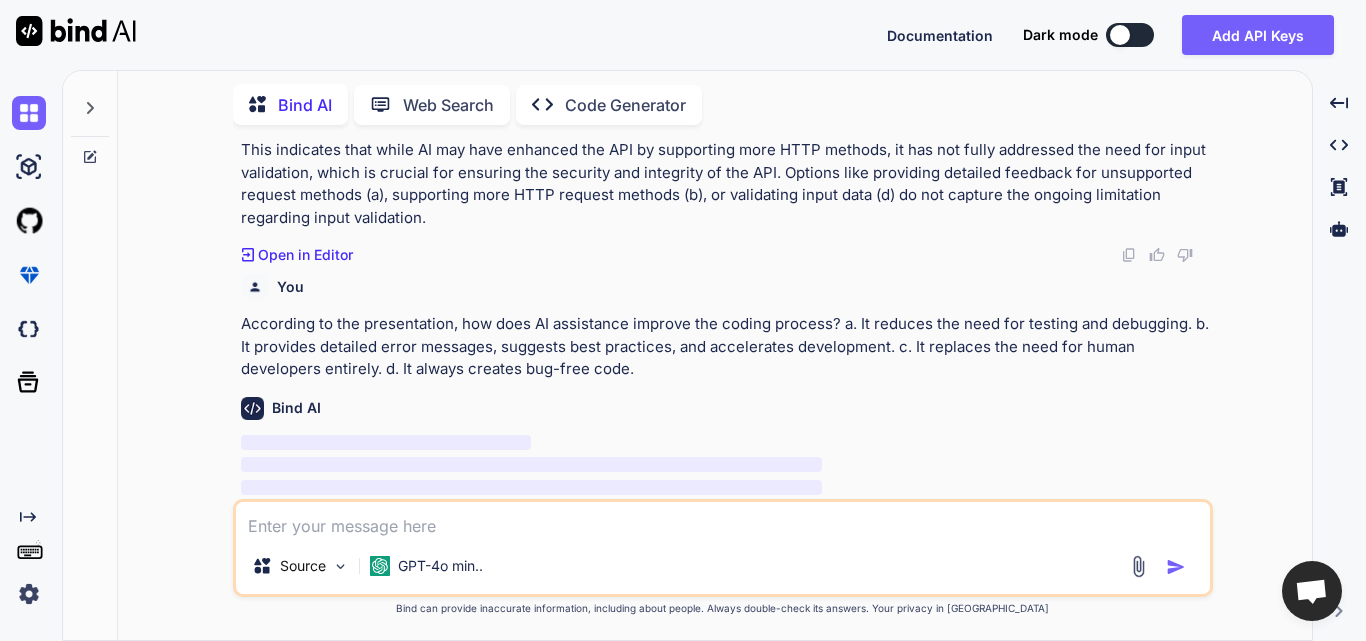 type 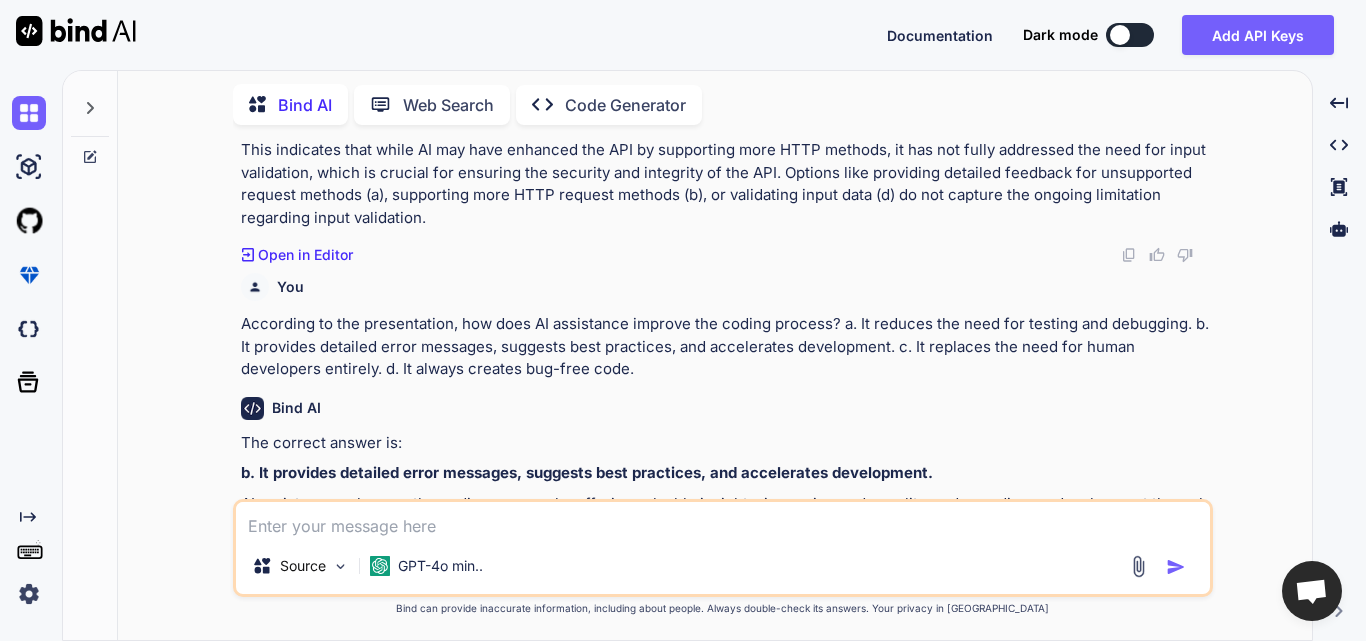 click at bounding box center [723, 520] 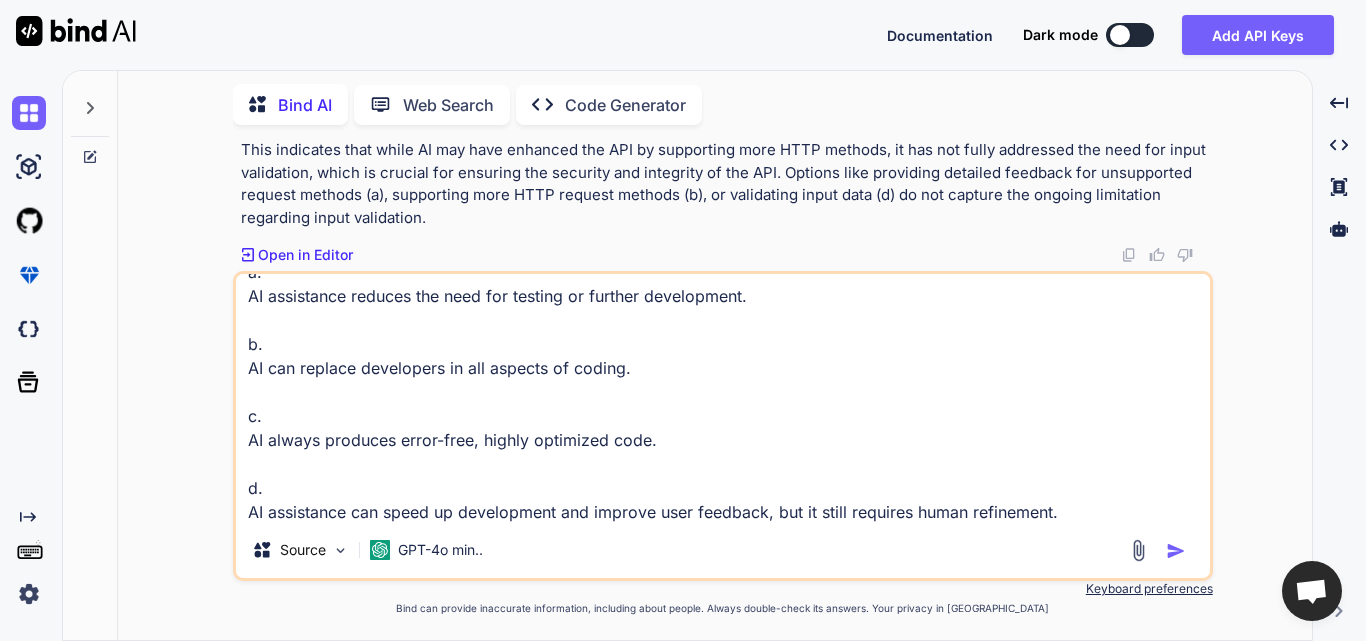scroll, scrollTop: 0, scrollLeft: 0, axis: both 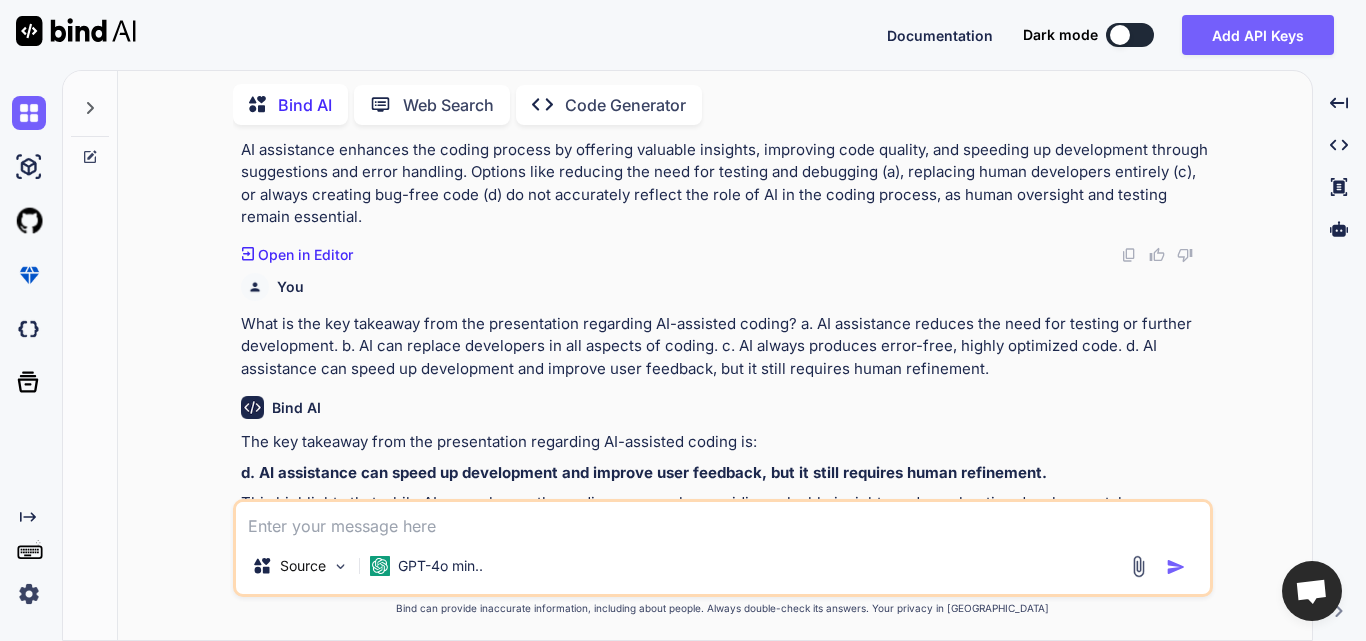 paste on "What is one of the major differences between the file upload handling code with and without AI assistance?
a.
The AI-assisted code provides clearer error messages and improved validation.
b.
The AI-assisted code is slower in performance.
c.
The non-AI code does not allow file uploads at all.
d.
The non-AI code automatically resizes uploaded images." 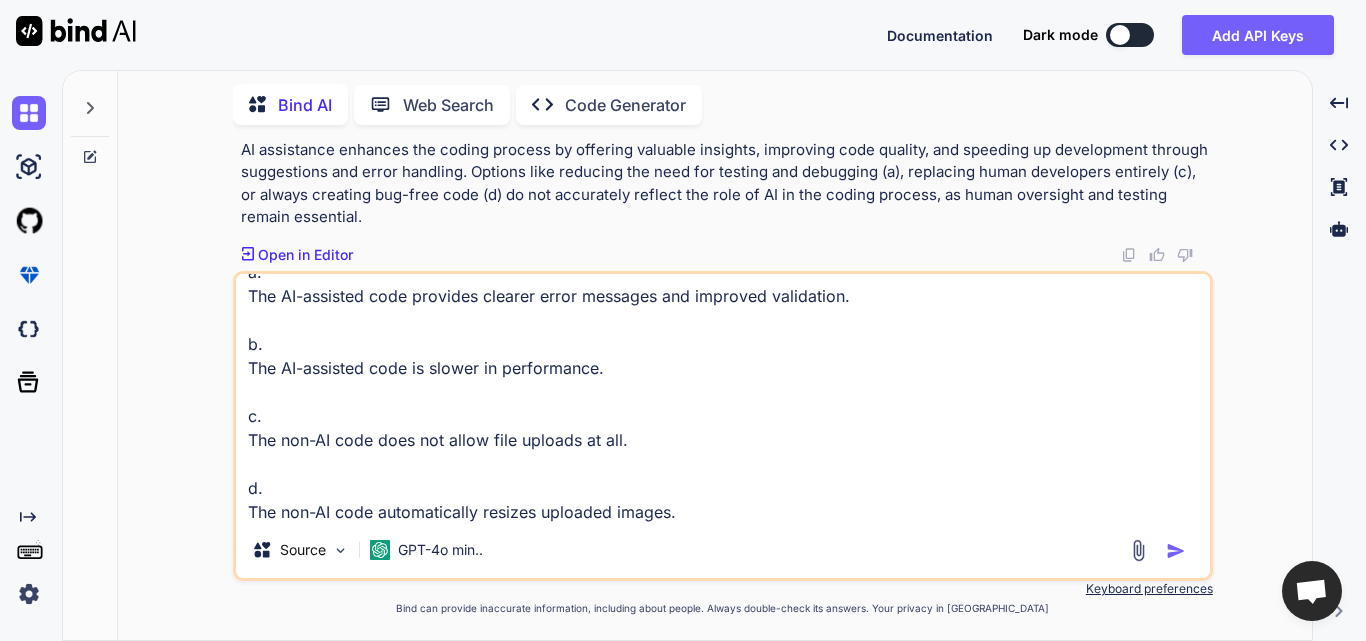 scroll, scrollTop: 0, scrollLeft: 0, axis: both 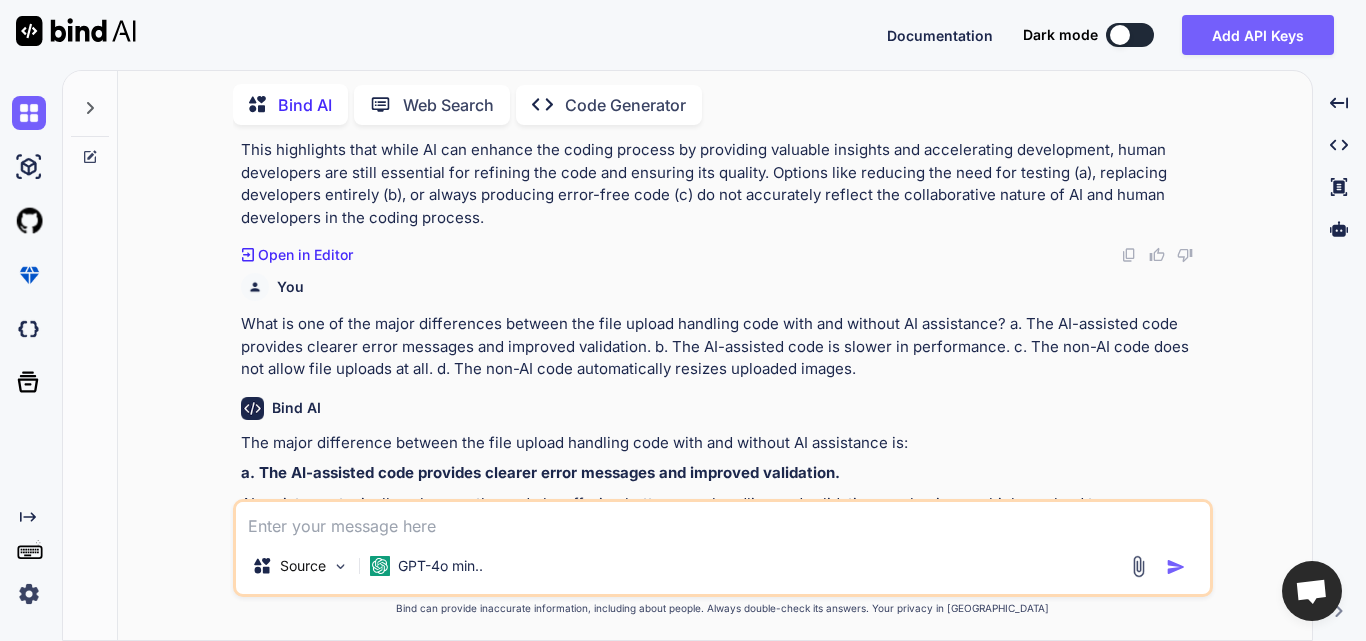 paste on "What is an advantage of using AI to improve error handling in code?
a.
AI removes the need for any testing or debugging processes.
b.
AI simplifies the error handling so much that it eliminates the need for code review.
c.
AI removes all errors from the code automatically.
d.
AI helps developers identify potential issues early, improving user experience." 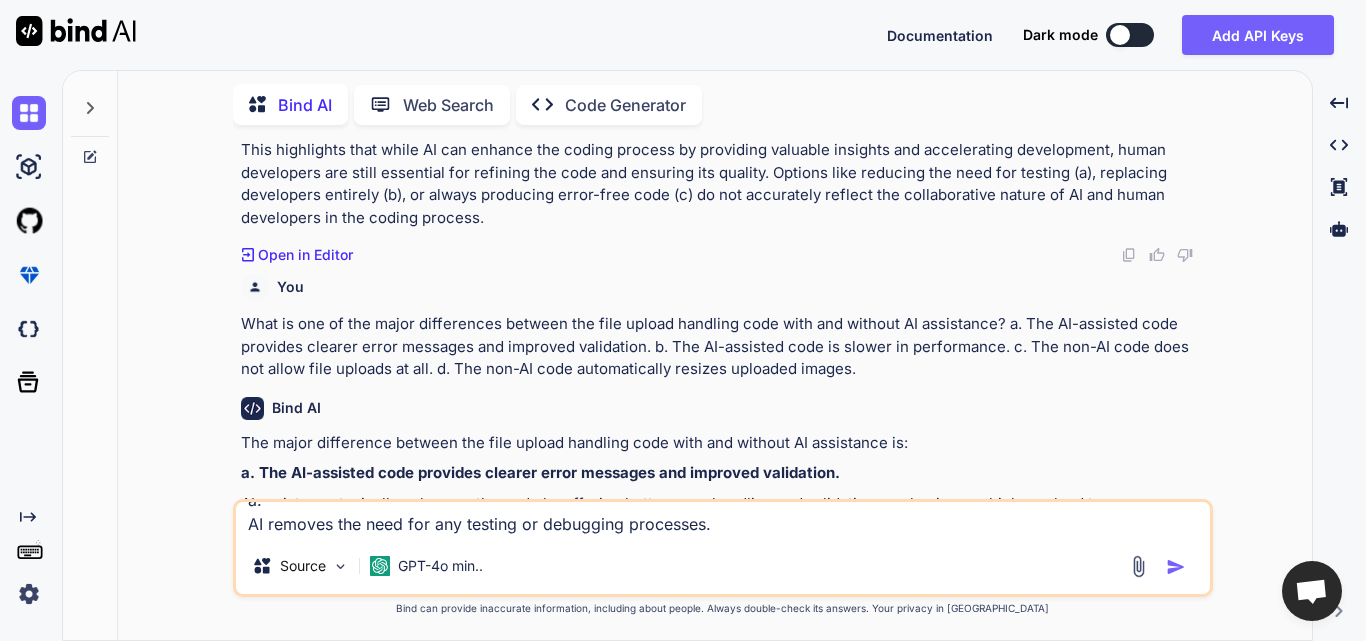 scroll, scrollTop: 0, scrollLeft: 0, axis: both 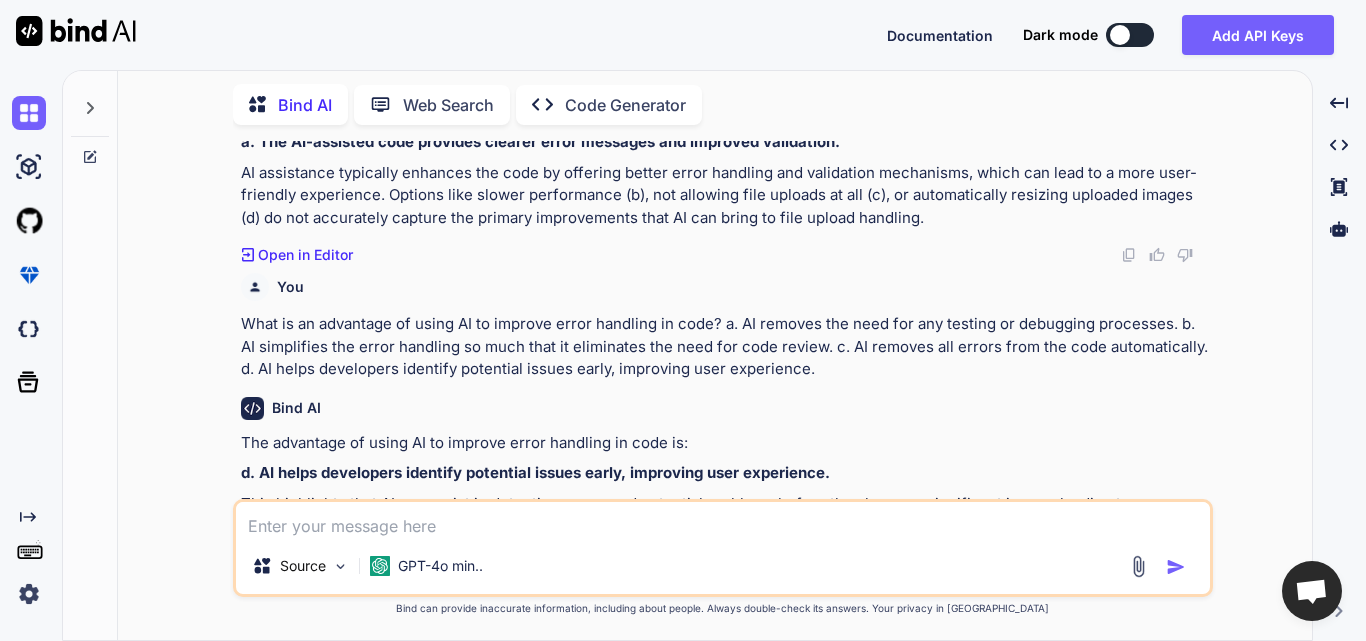 paste on "How does AI help with best practices in coding?
a.
AI completely eliminates the need for a developer’s expertise in best practices.
b.
AI suggests best practices, such as input validation and error handling, to improve code quality.
c.
AI creates a unique coding style for each project.
d.
AI forces developers to follow specific coding styles." 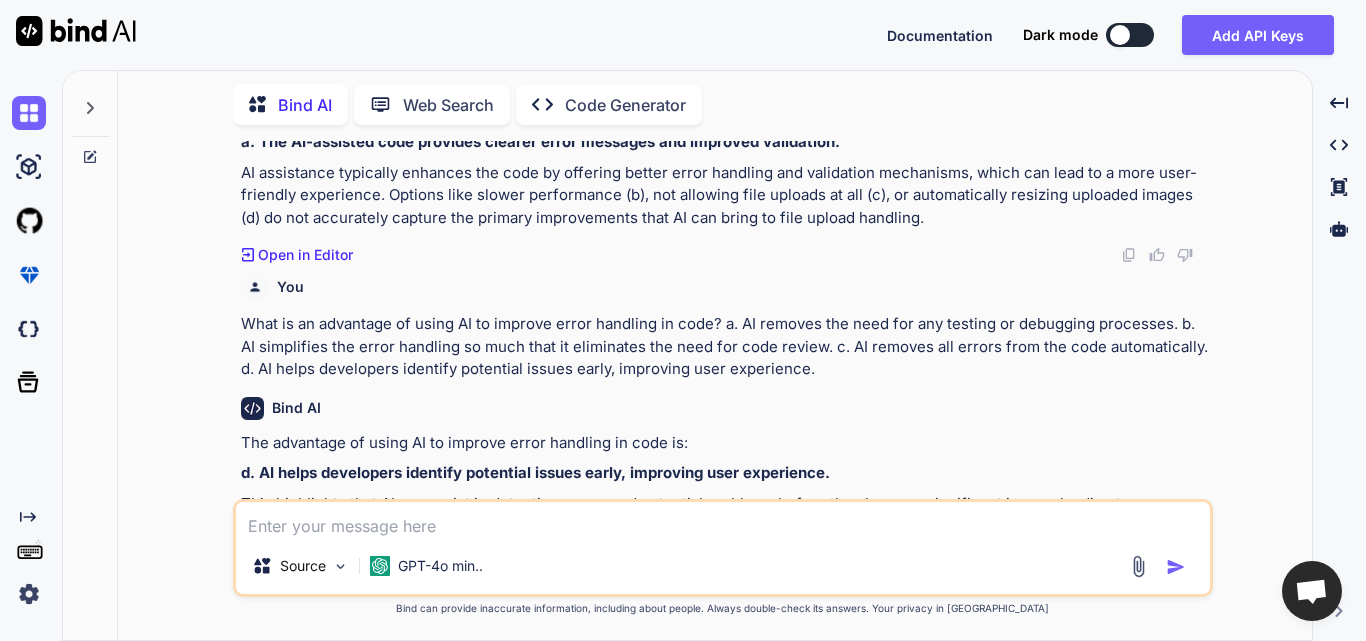 scroll, scrollTop: 8084, scrollLeft: 0, axis: vertical 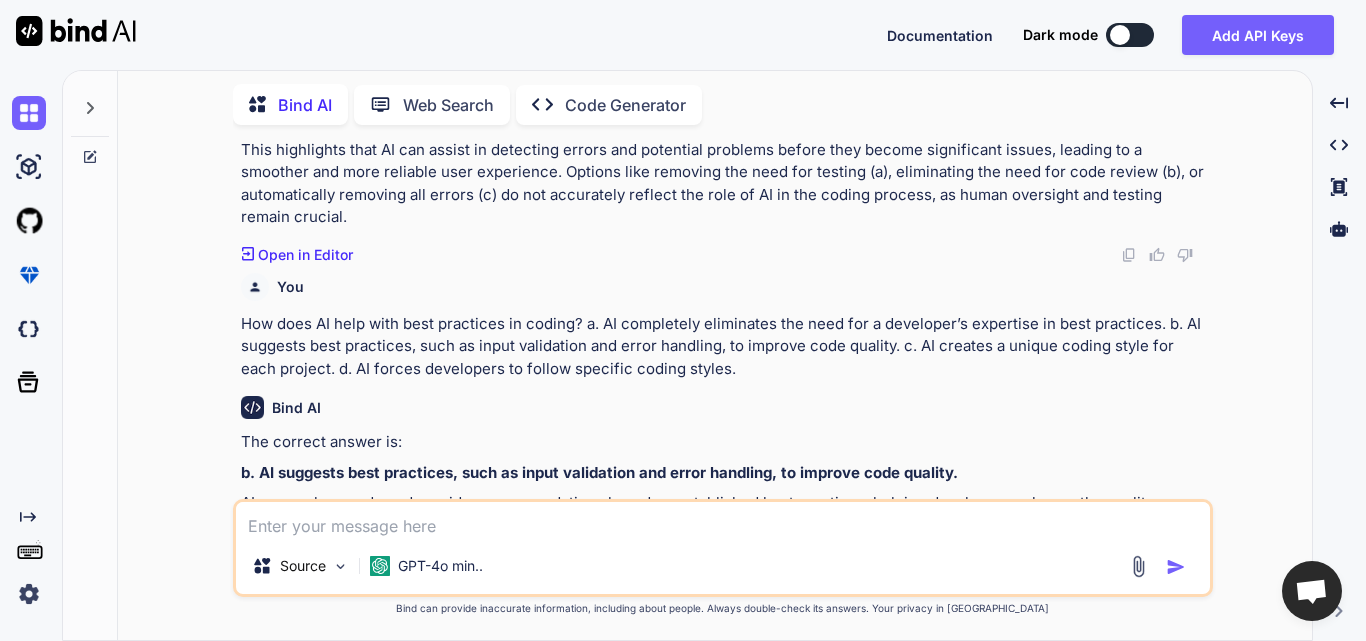 paste on "In the presentation, what does the comparison between coding with and without AI assistance highlight?
a.
AI helps produce more robust, user-friendly applications by improving error handling and user feedback.
b.
AI always leads to the best possible solution for every problem.
c.
Coding without AI is superior to coding with AI in terms of code quality.
d.
AI assistance makes the code less maintainable and harder to read." 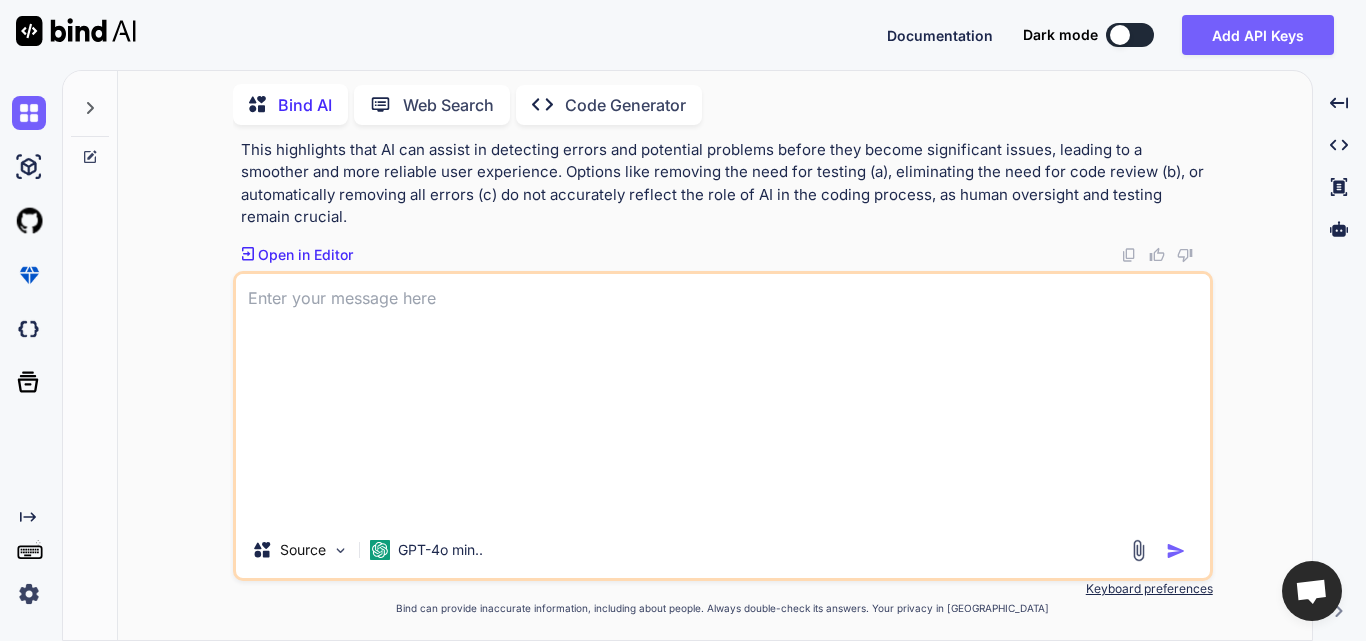 scroll, scrollTop: 0, scrollLeft: 0, axis: both 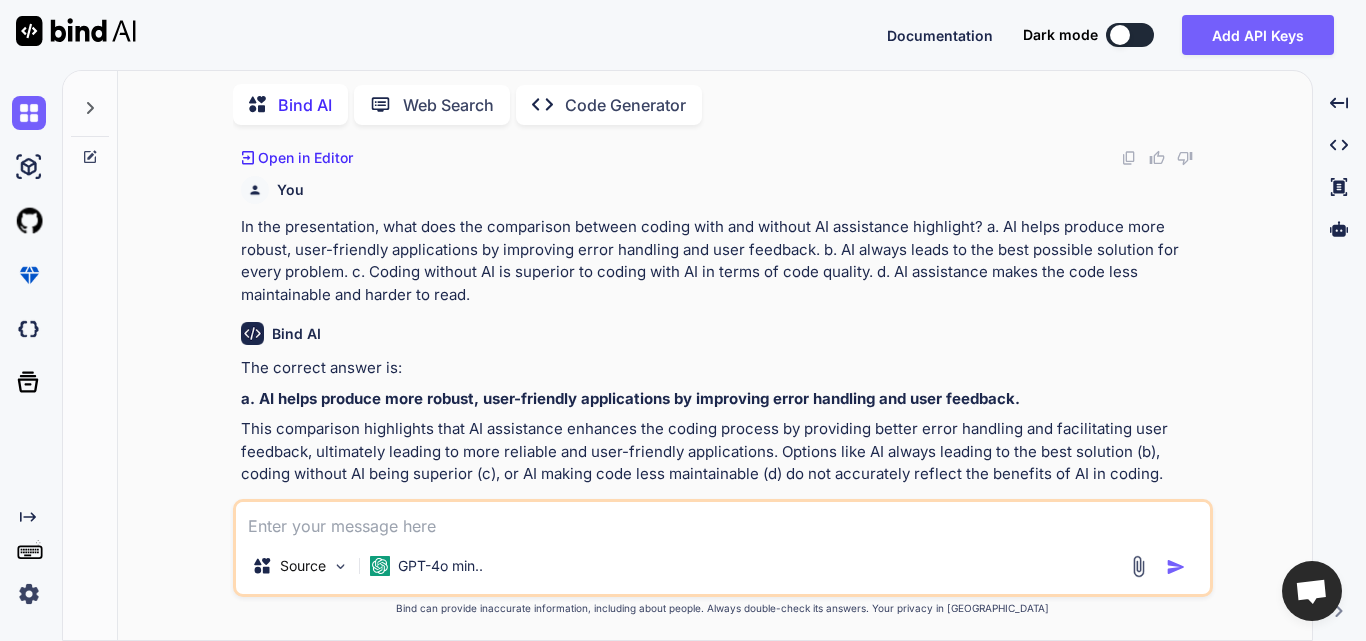 paste on "In the context of the presentation (video), what is a fundamental feature that AI cannot replace?
a.
Creativity in problem-solving and algorithm design.
b.
Code optimization.
c.
Writing boilerplate code automatically.
d.
Basic syntax error detection." 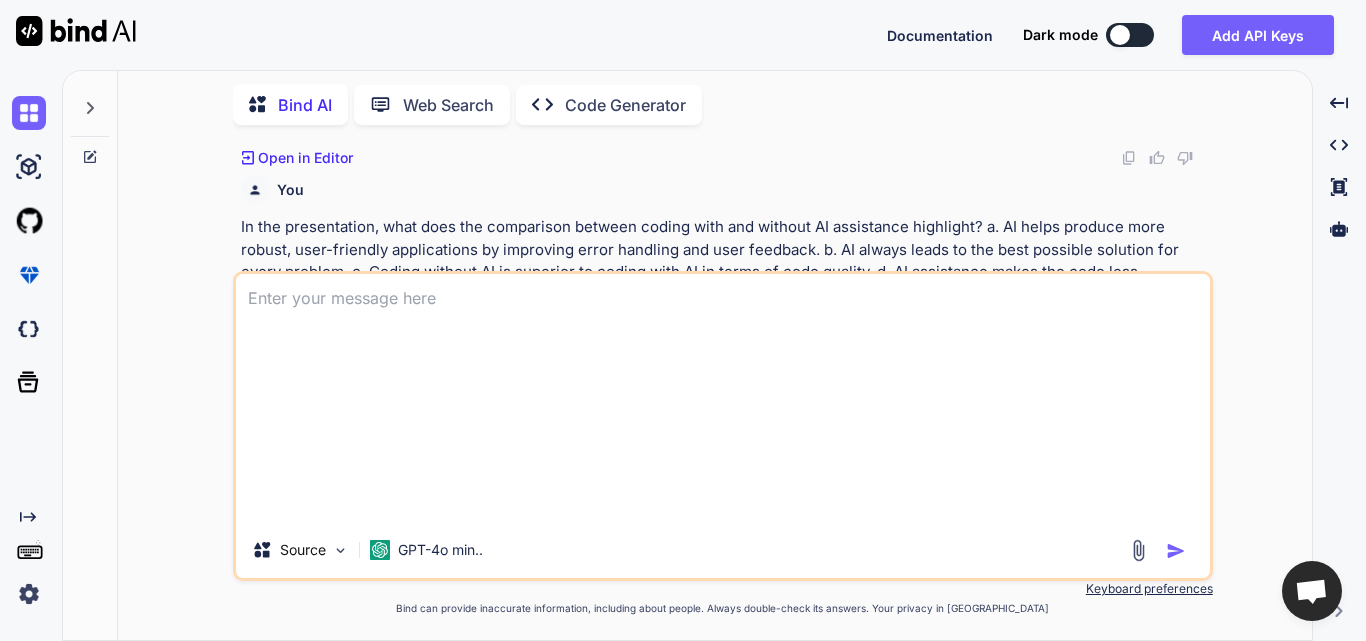 scroll, scrollTop: 0, scrollLeft: 0, axis: both 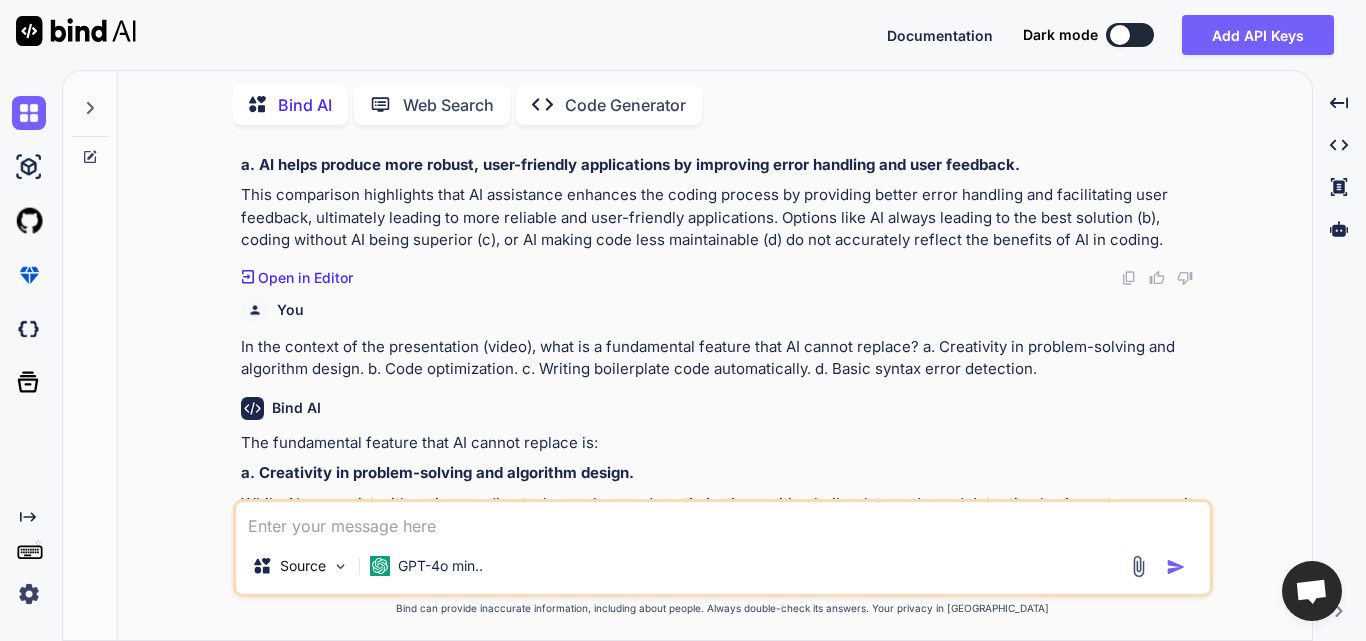 paste on "What is the primary benefit of using AI for test case generation?
a.
Reduces code execution time
b.
Enables real-time deployment
c.
Eliminates the need for source code
d.
Automates the creation of meaningful test cases" 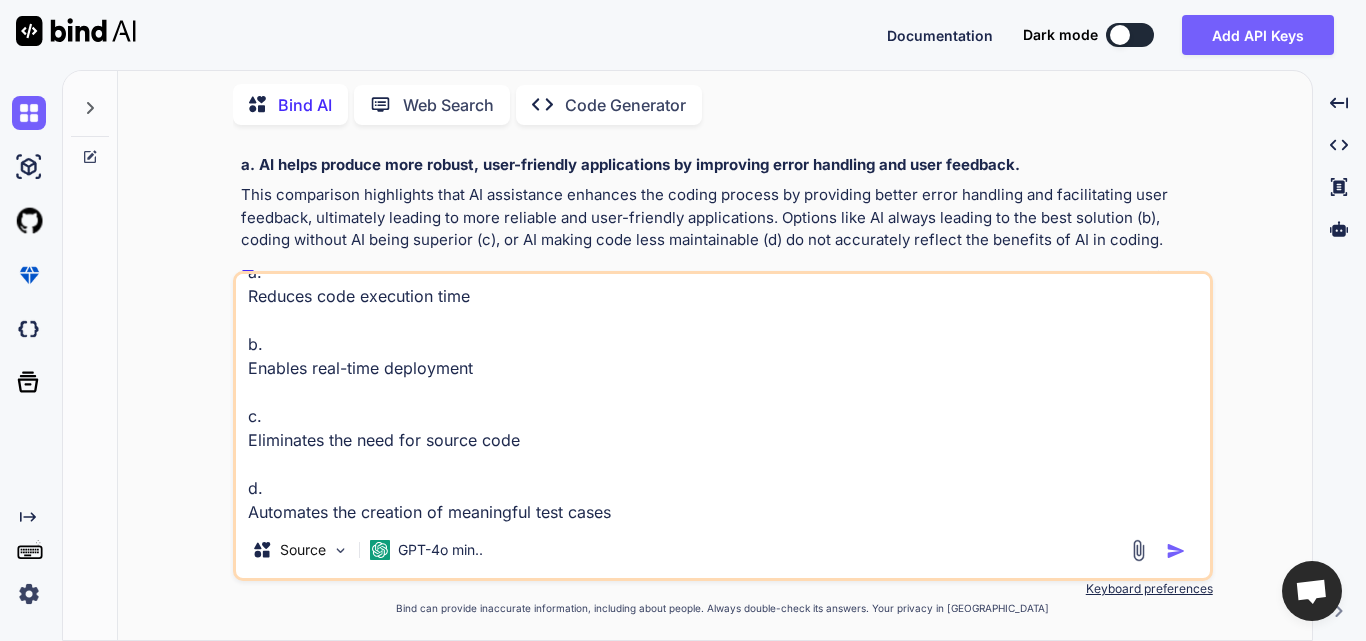 scroll, scrollTop: 0, scrollLeft: 0, axis: both 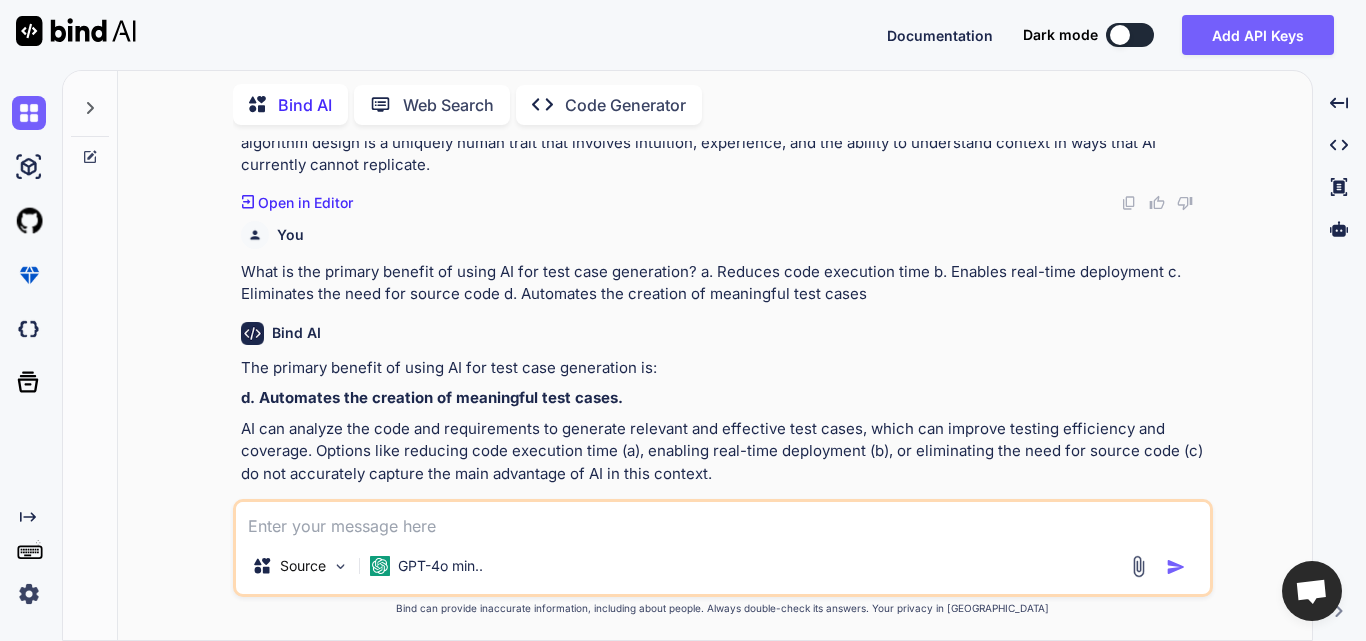 paste on "Which Visual Studio Code extension is used to connect with a locally running LLaMA 3 70B model?
a.
AI Toolkit
b.
PyLance
c.
CodeGPT or LocalAI
d.
IntelliCode" 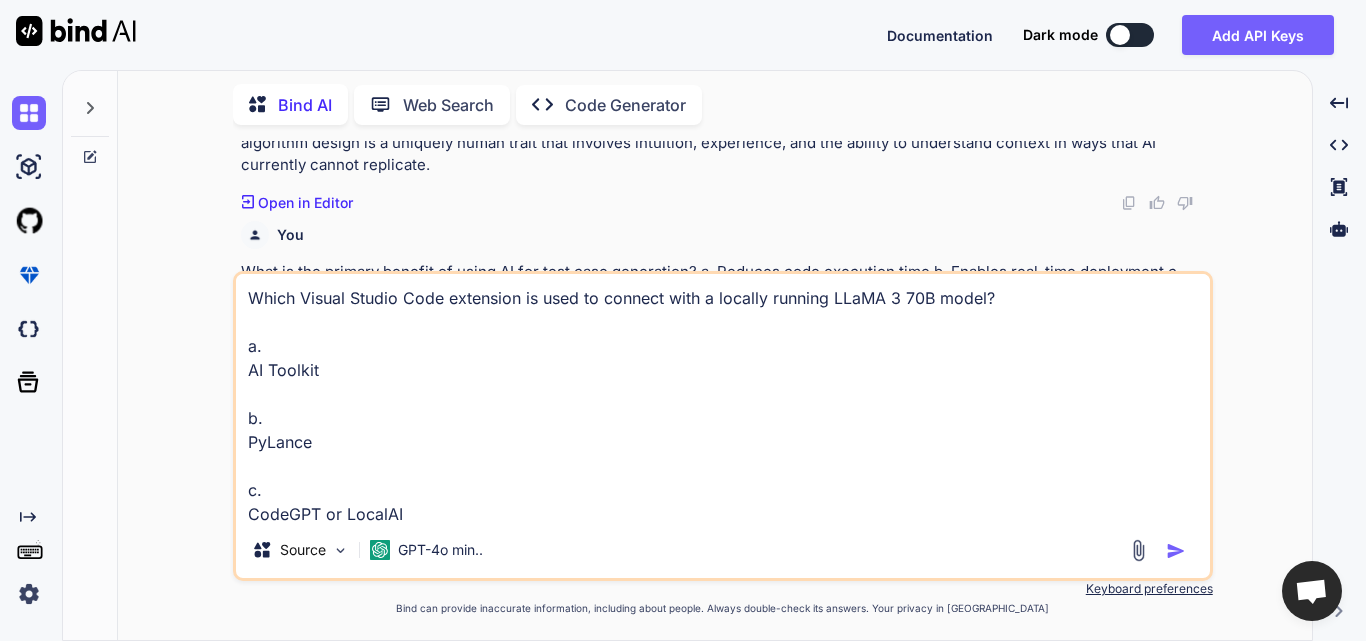 scroll, scrollTop: 74, scrollLeft: 0, axis: vertical 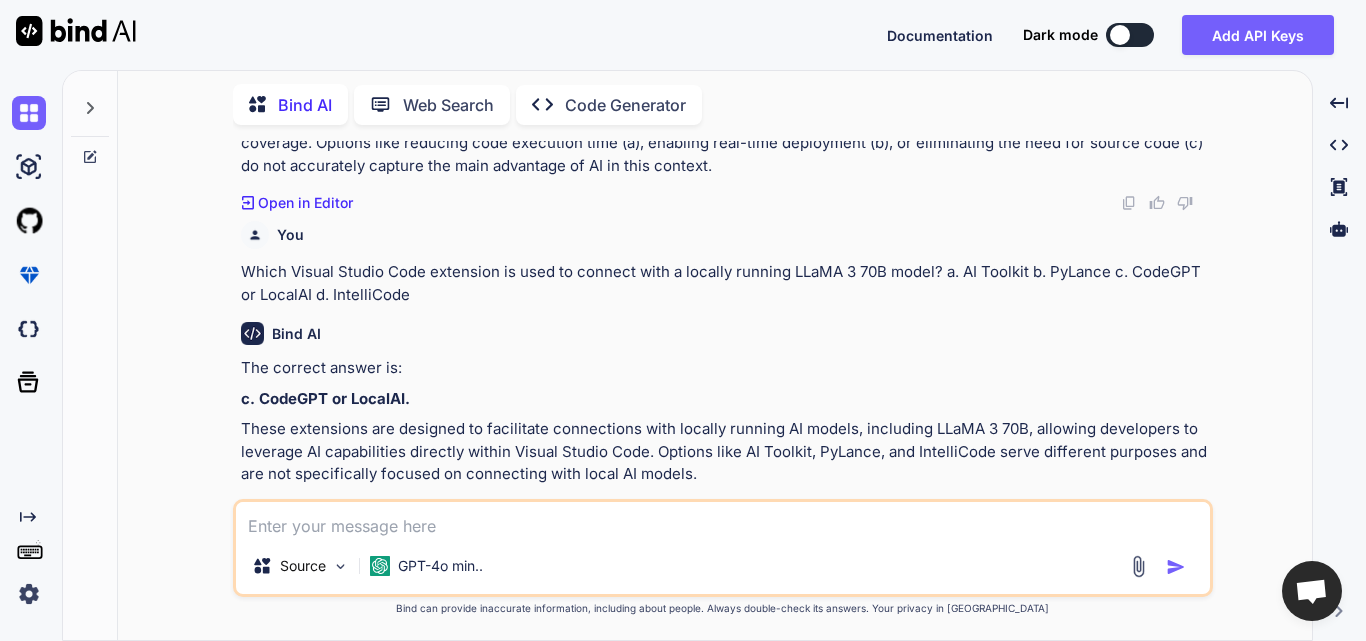 paste on "What is one of the key roles of AI in software testing?
a.
Minifying source code
b.
Debugging live production errors
c.
Writing documentation
d.
Identifying logical branches and edge cases" 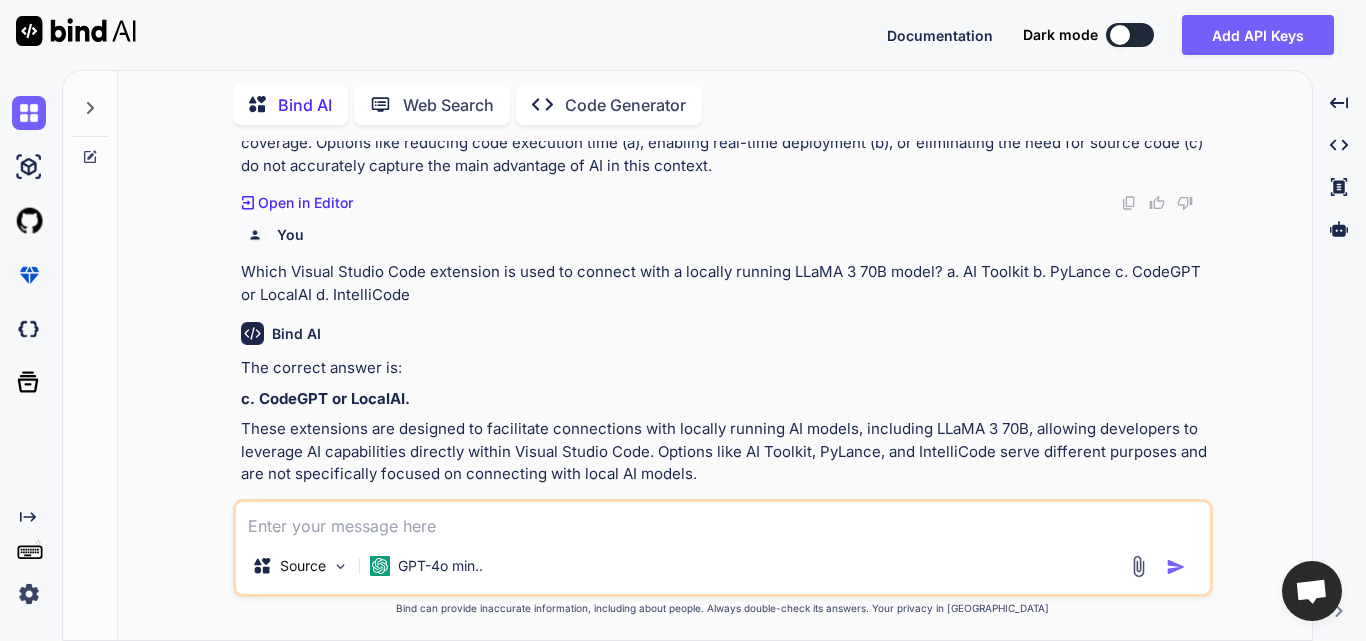 scroll, scrollTop: 0, scrollLeft: 0, axis: both 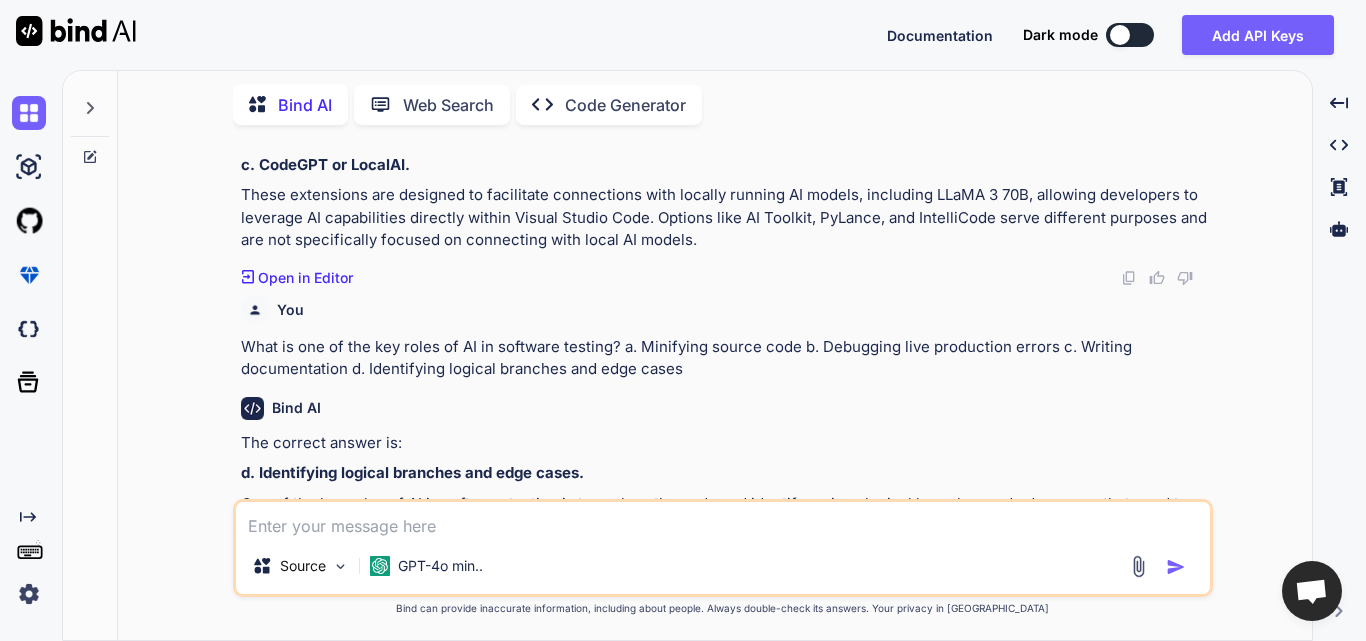 paste on "Which library is typically used by LLaMA 3 70B to create mocks for functions that interact with APIs or databases?
a.
mockito
b.
unittest.mock or [MEDICAL_DATA]-mock
[PERSON_NAME]-server
d.
testdouble.js" 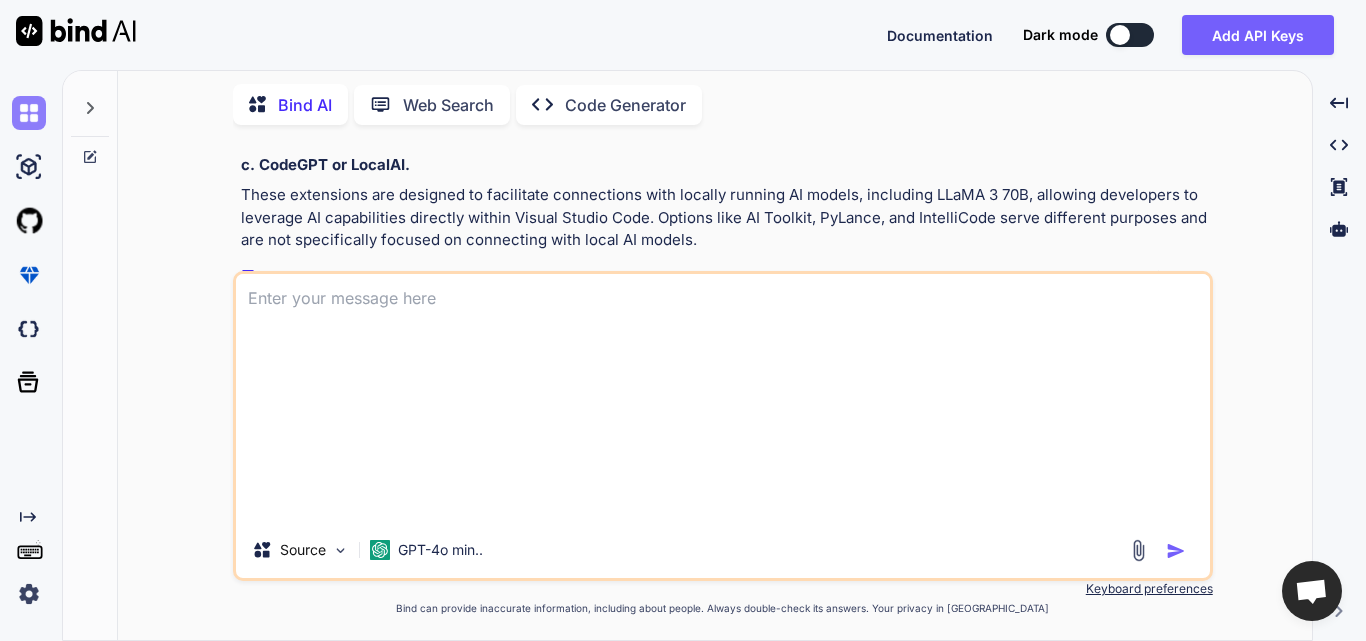 scroll, scrollTop: 0, scrollLeft: 0, axis: both 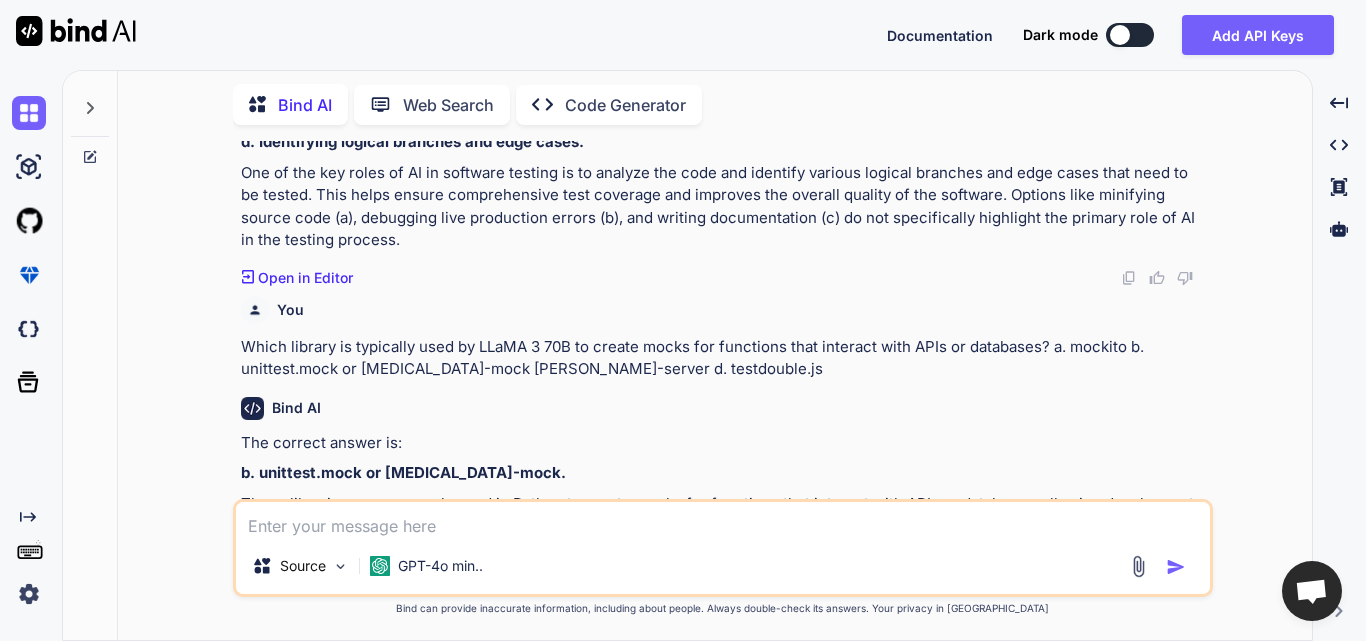 paste on "What does the AI model LLaMA 3 70B require to function within VS Code?
a.
Local setup with an exposed API endpoint
b.
Direct access to production databases
c.
Integration with GitHub Copilot
d.
An internet connection at all times" 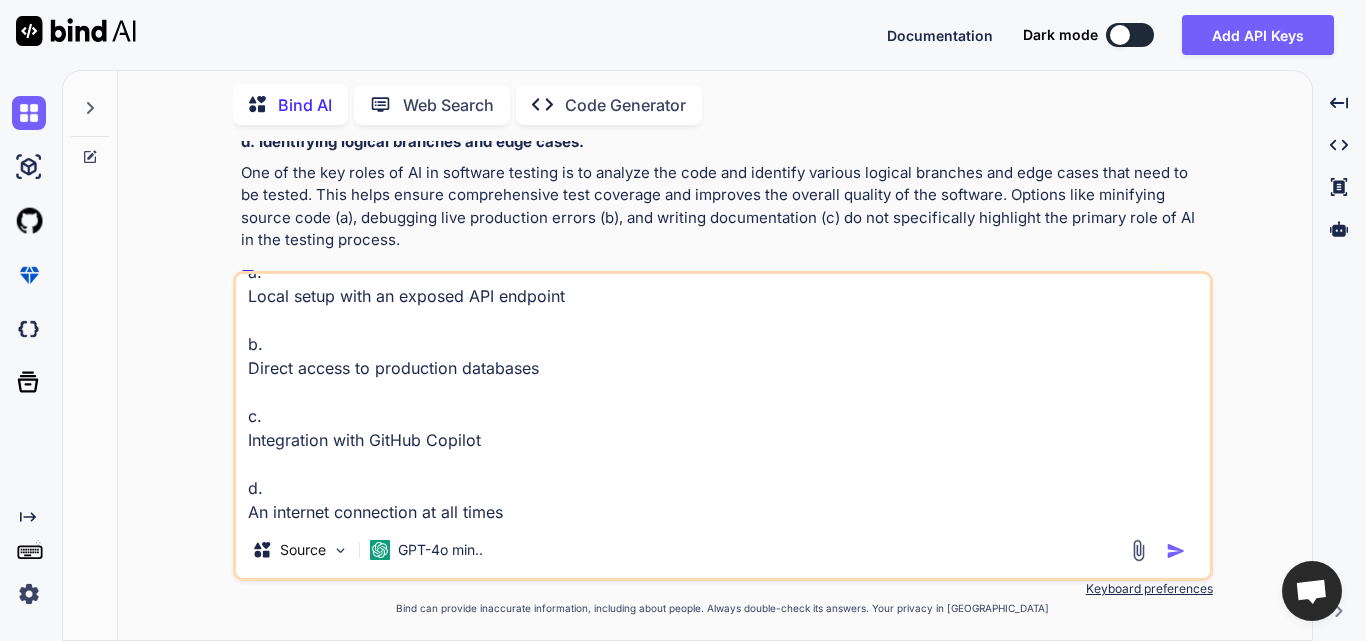 scroll, scrollTop: 0, scrollLeft: 0, axis: both 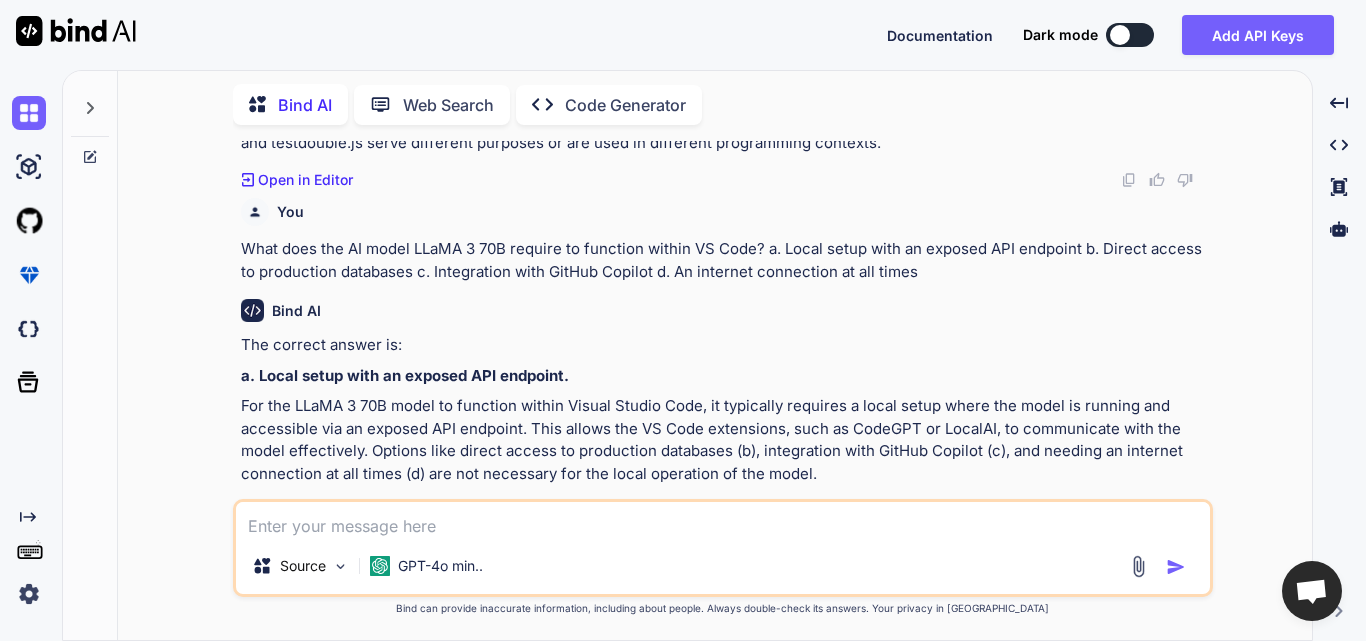 paste on "What is a key limitation of using AI for test generation as mentioned in the document?
a.
High computational cost
b.
May miss domain-specific edge cases
c.
Inability to generate any valid tests
d.
Poor performance on small functions" 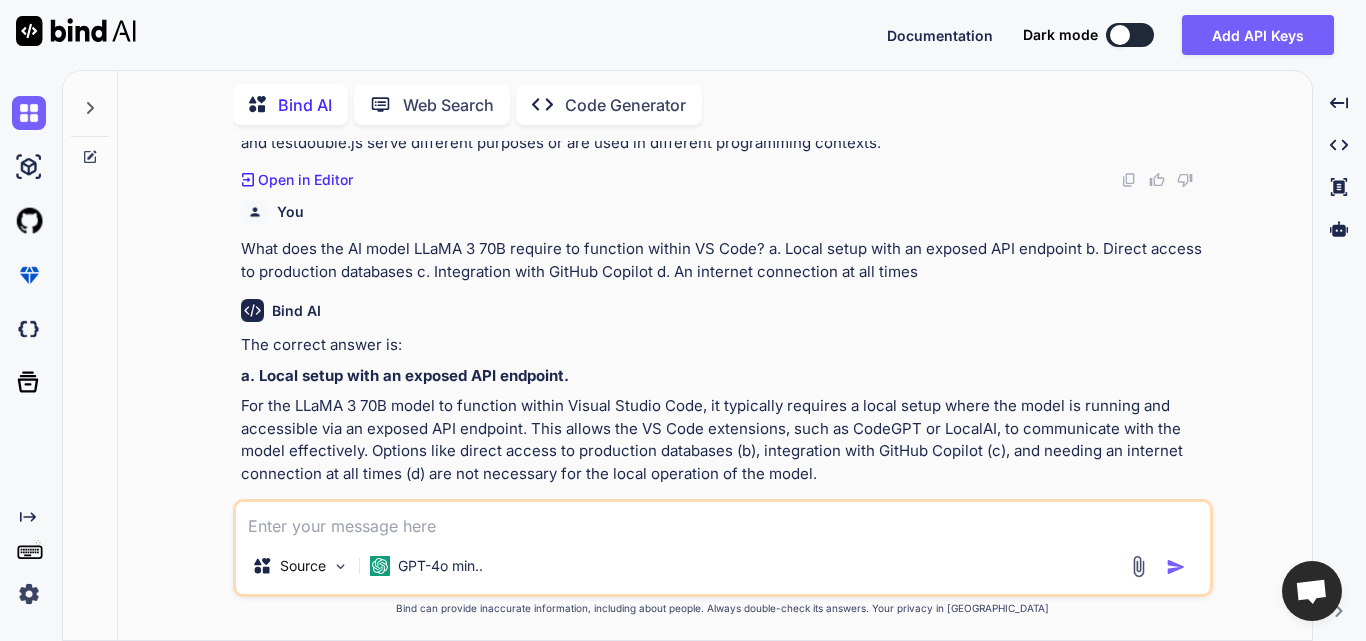 scroll, scrollTop: 0, scrollLeft: 0, axis: both 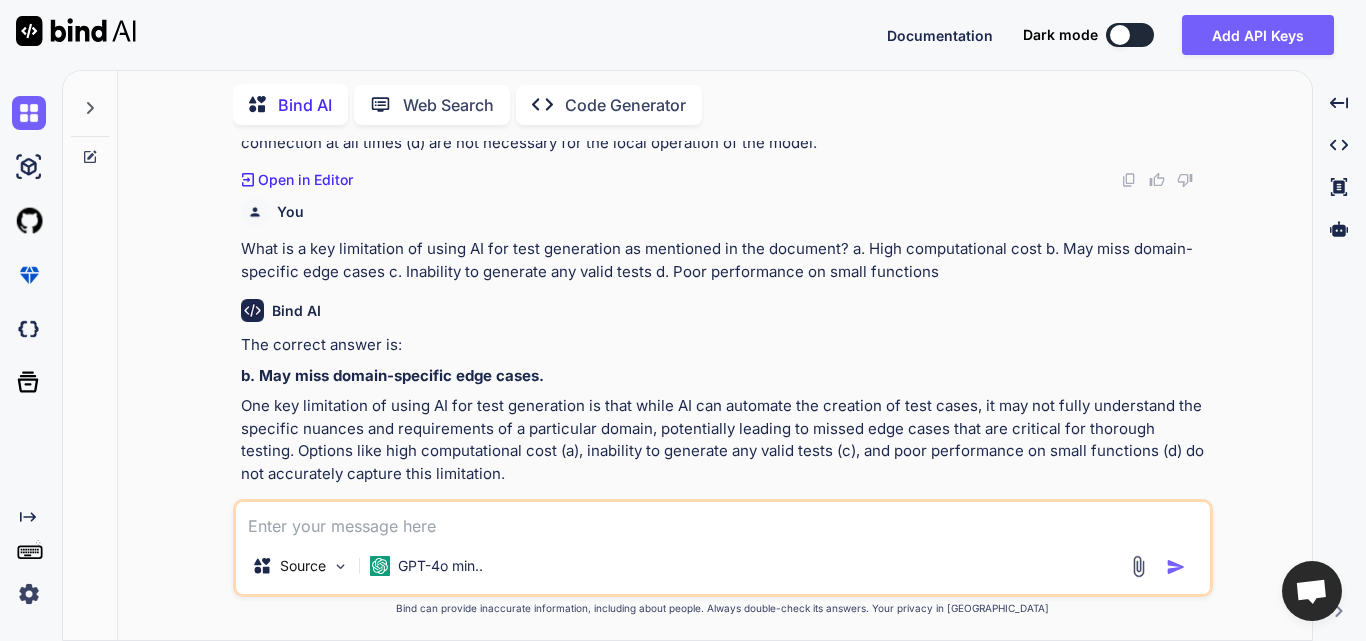 paste on "What is a suggested best practice when using AI-generated test cases?
a.
Avoid reviewing AI-generated output
b.
Only use AI for performance testing
c.
Replace all manual tests with AI tests
d.
Manually validate all test cases" 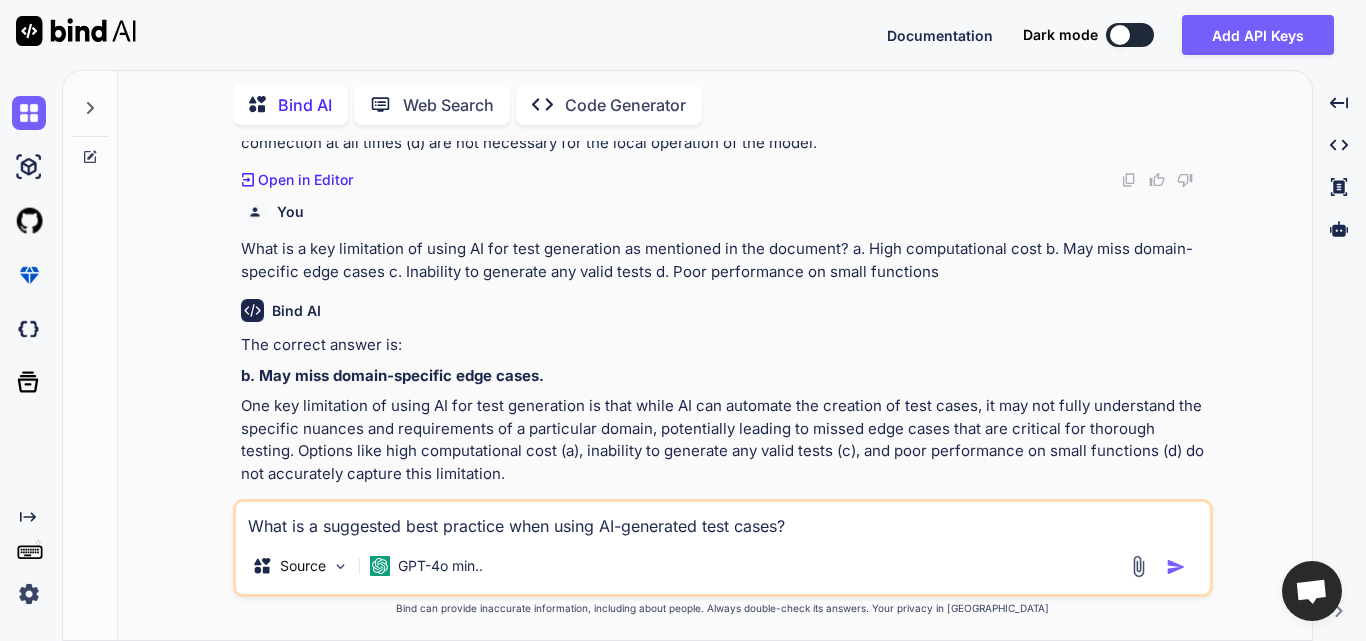 scroll, scrollTop: 74, scrollLeft: 0, axis: vertical 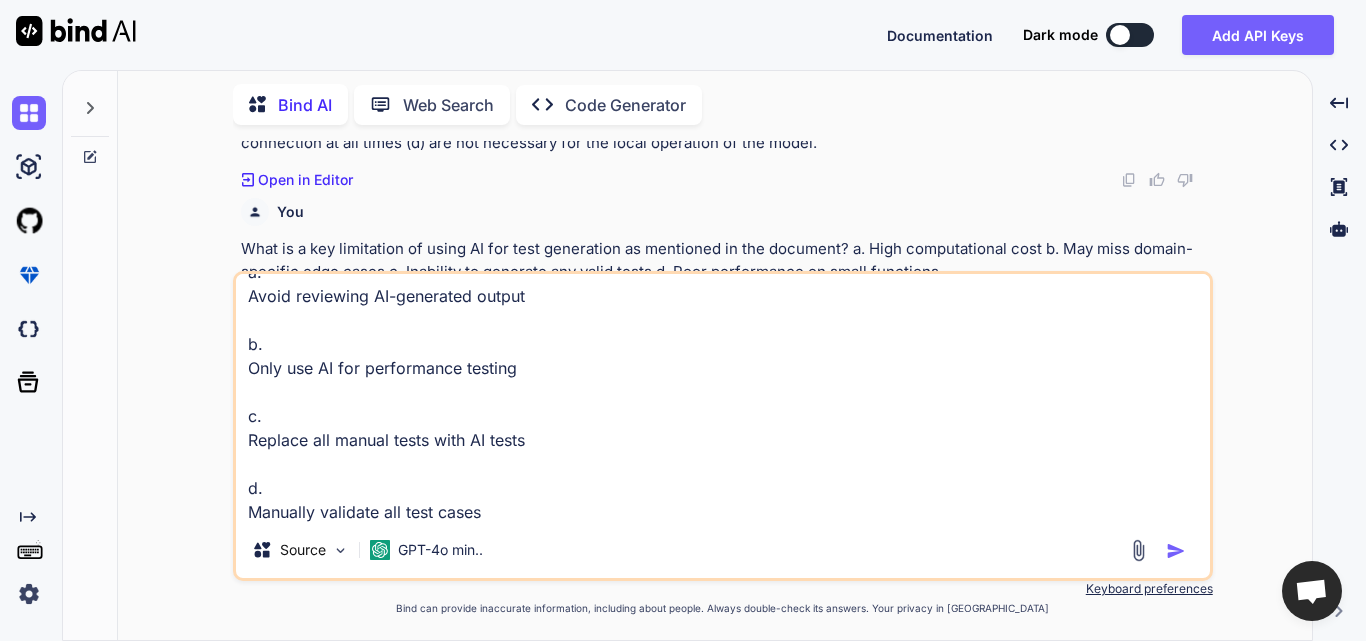 type on "What is a suggested best practice when using AI-generated test cases?
a.
Avoid reviewing AI-generated output
b.
Only use AI for performance testing
c.
Replace all manual tests with AI tests
d.
Manually validate all test cases" 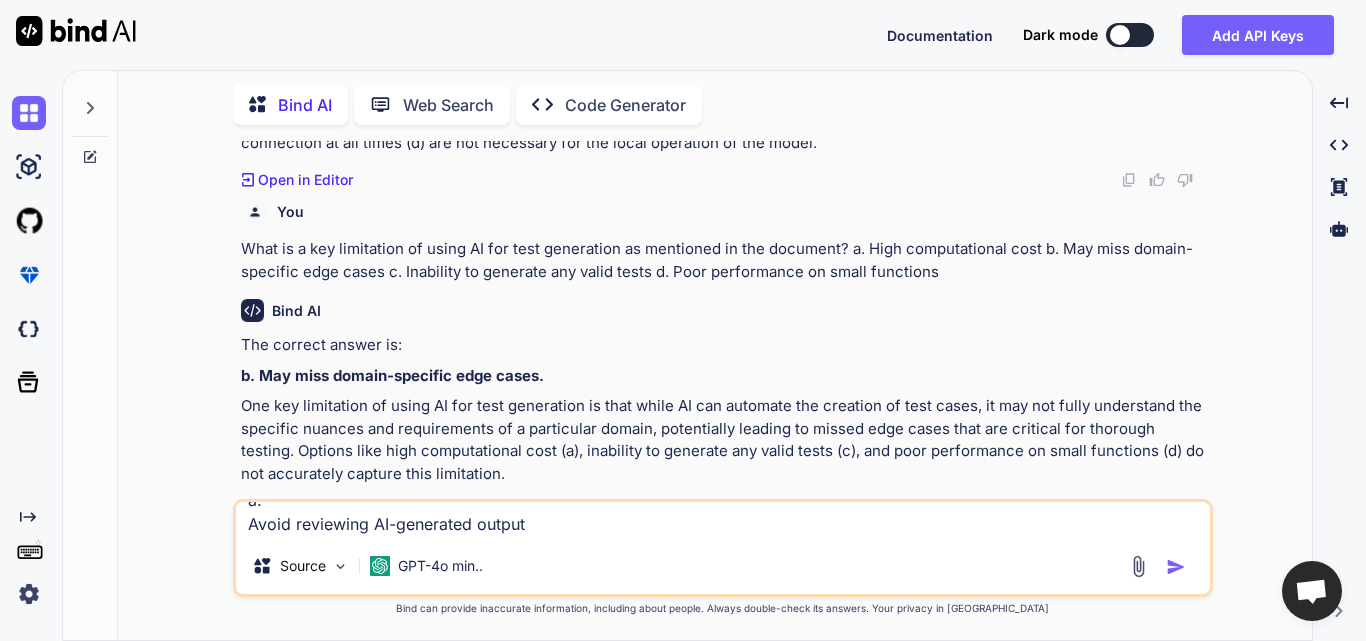 scroll, scrollTop: 0, scrollLeft: 0, axis: both 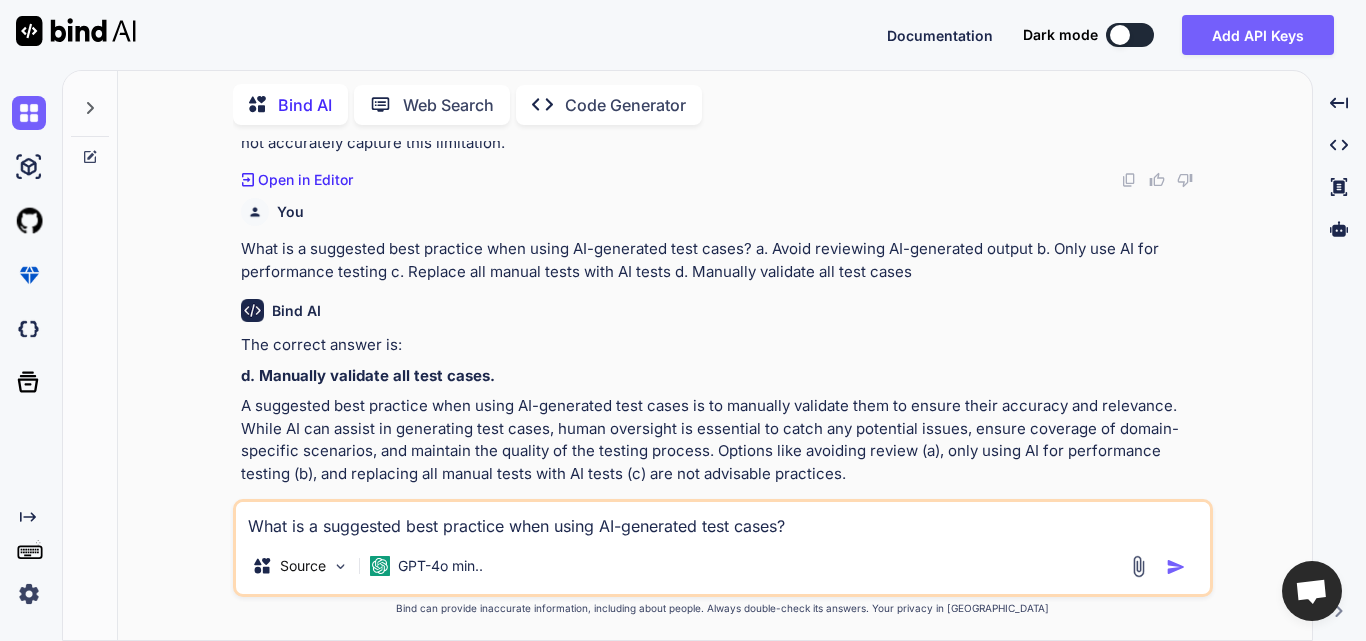 click on "What is a suggested best practice when using AI-generated test cases?
a.
Avoid reviewing AI-generated output
b.
Only use AI for performance testing
c.
Replace all manual tests with AI tests
d.
Manually validate all test cases" at bounding box center (723, 520) 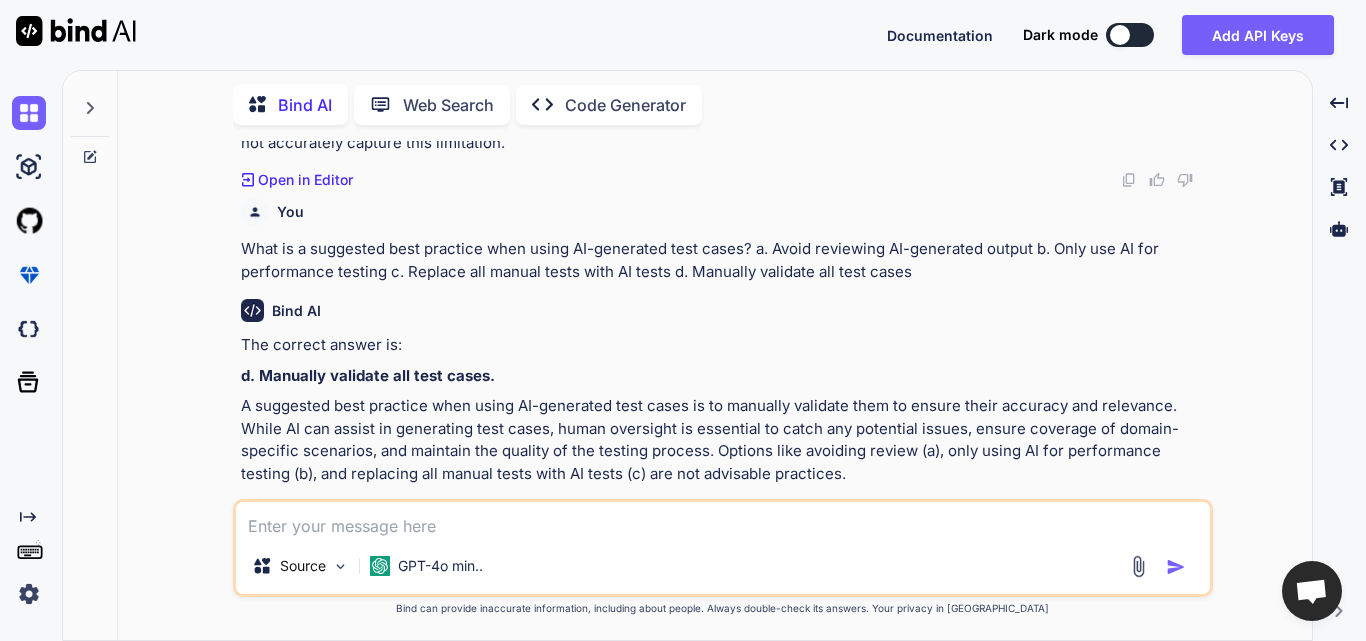 paste on "In a hands-on exercise, which function is used to demonstrate AI test generation?
a.
Discount calculator
b.
Factorial
c.
Fibonacci
d.
Login handler" 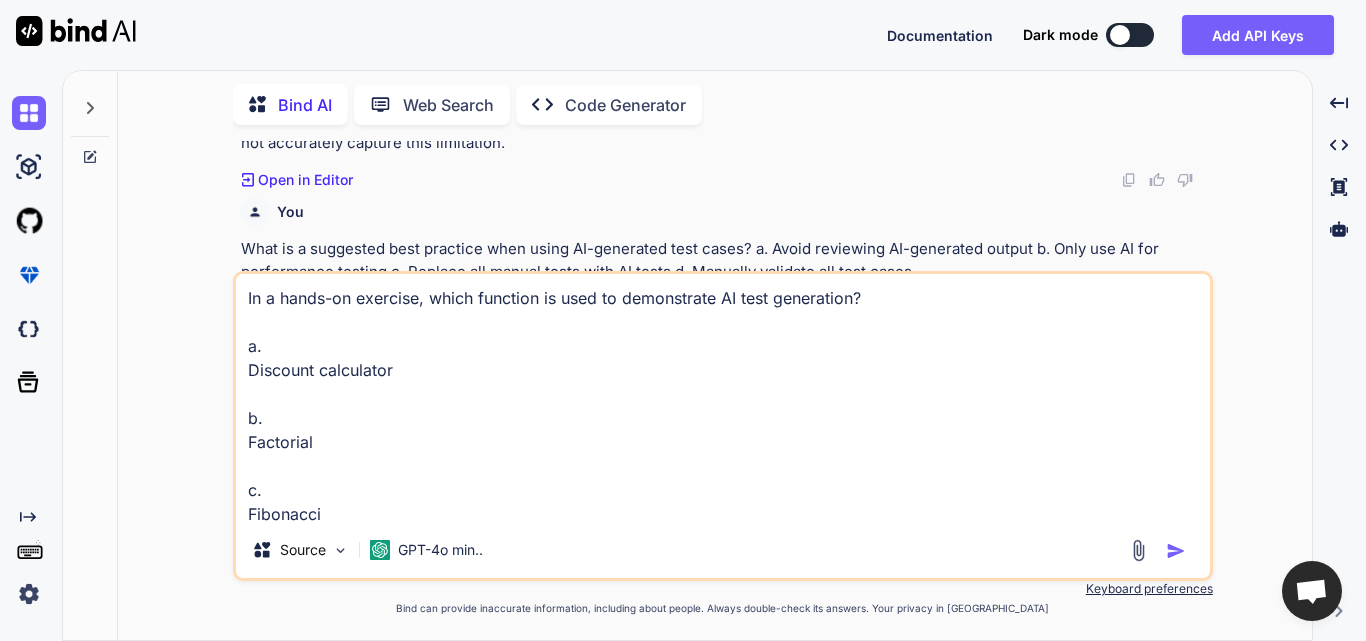 scroll, scrollTop: 74, scrollLeft: 0, axis: vertical 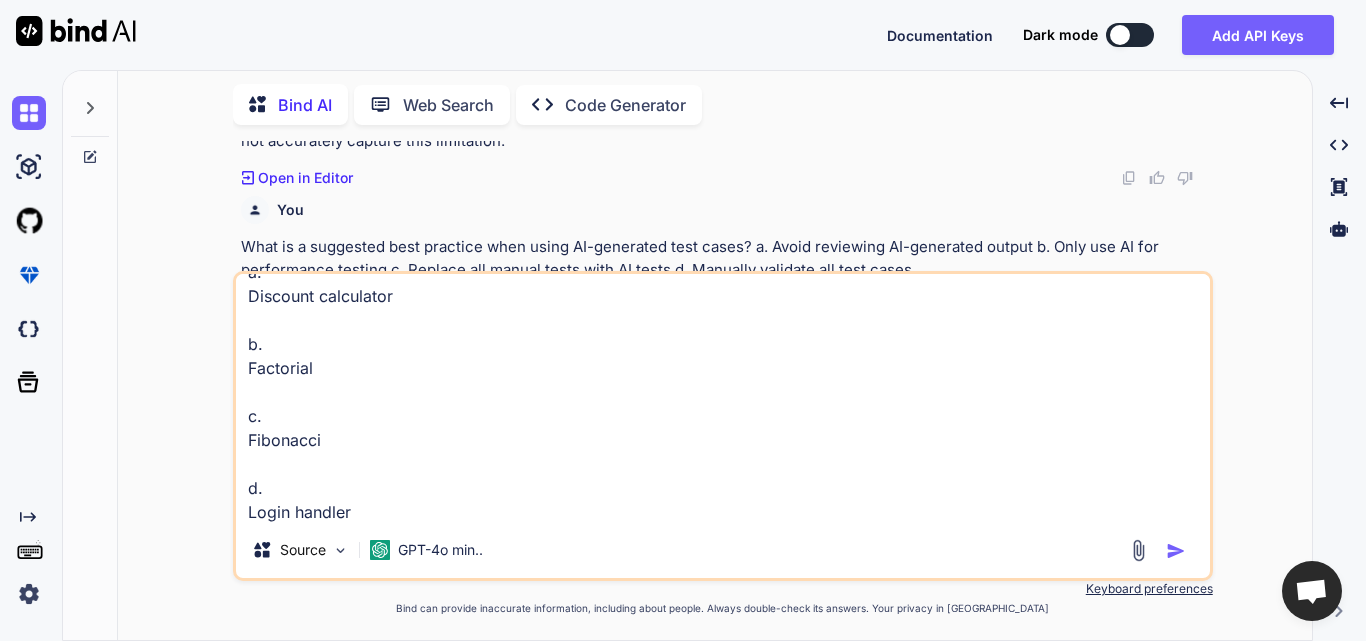 type on "In a hands-on exercise, which function is used to demonstrate AI test generation?
a.
Discount calculator
b.
Factorial
c.
Fibonacci
d.
Login handler" 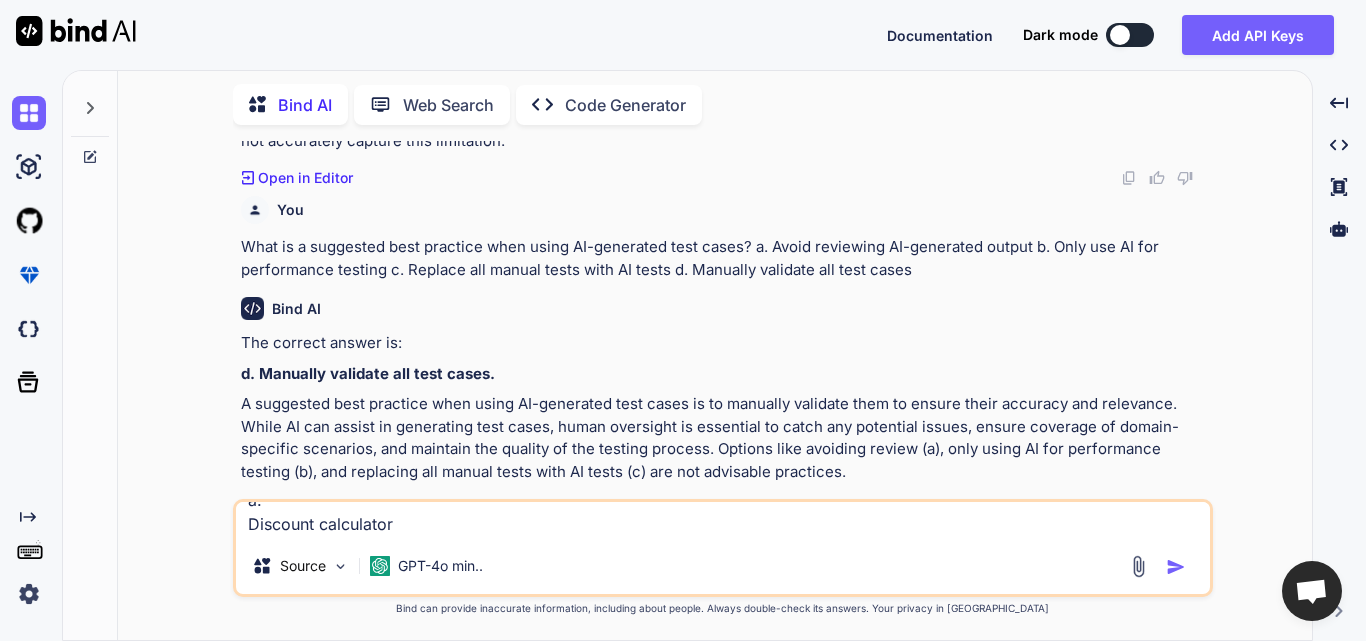 scroll, scrollTop: 0, scrollLeft: 0, axis: both 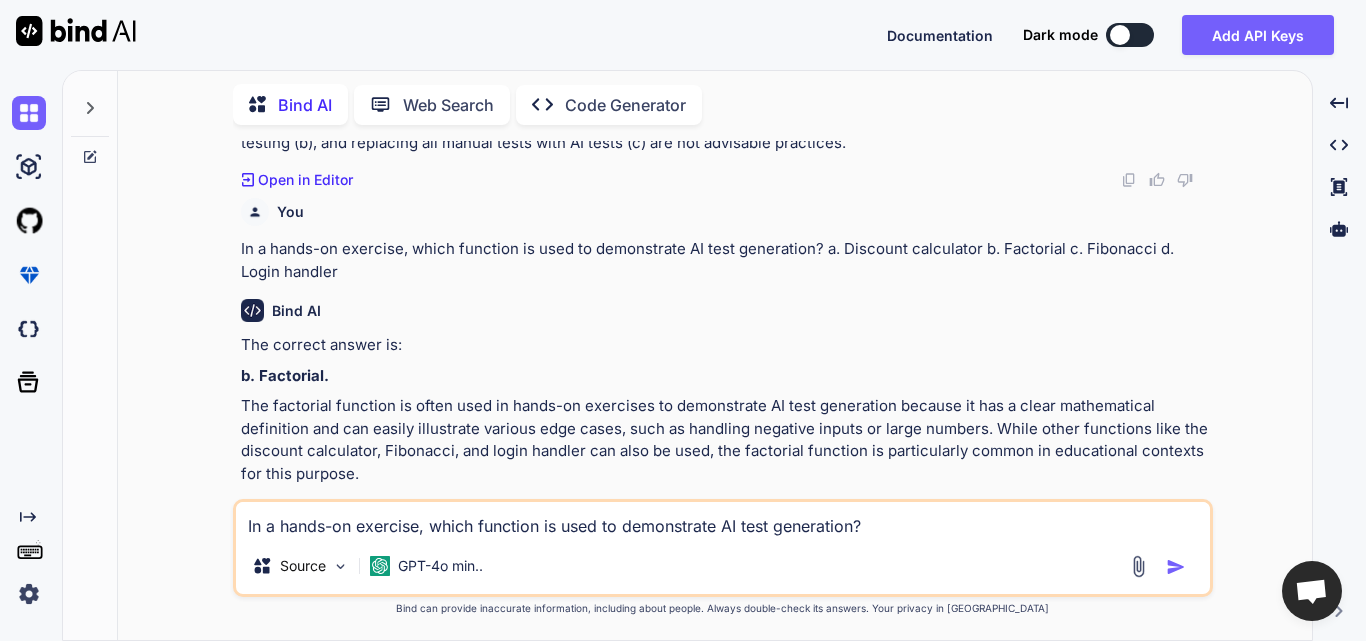 click on "In a hands-on exercise, which function is used to demonstrate AI test generation?
a.
Discount calculator
b.
Factorial
c.
Fibonacci
d.
Login handler Source   GPT-4o min.." at bounding box center (723, 548) 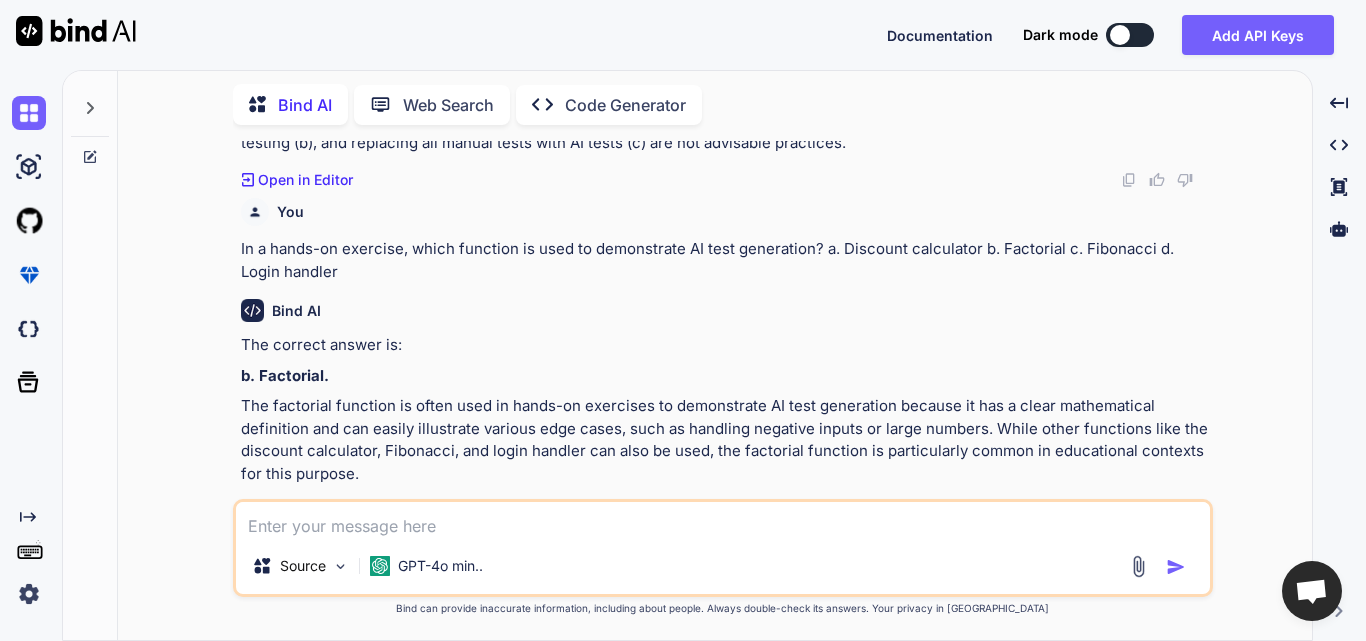 paste on "How does AI-generated test case speed compare with manual test case writing according to the document?
a.
10% faster
b.
Slightly slower
c.
Takes twice the time
d.
~70–80% time savings" 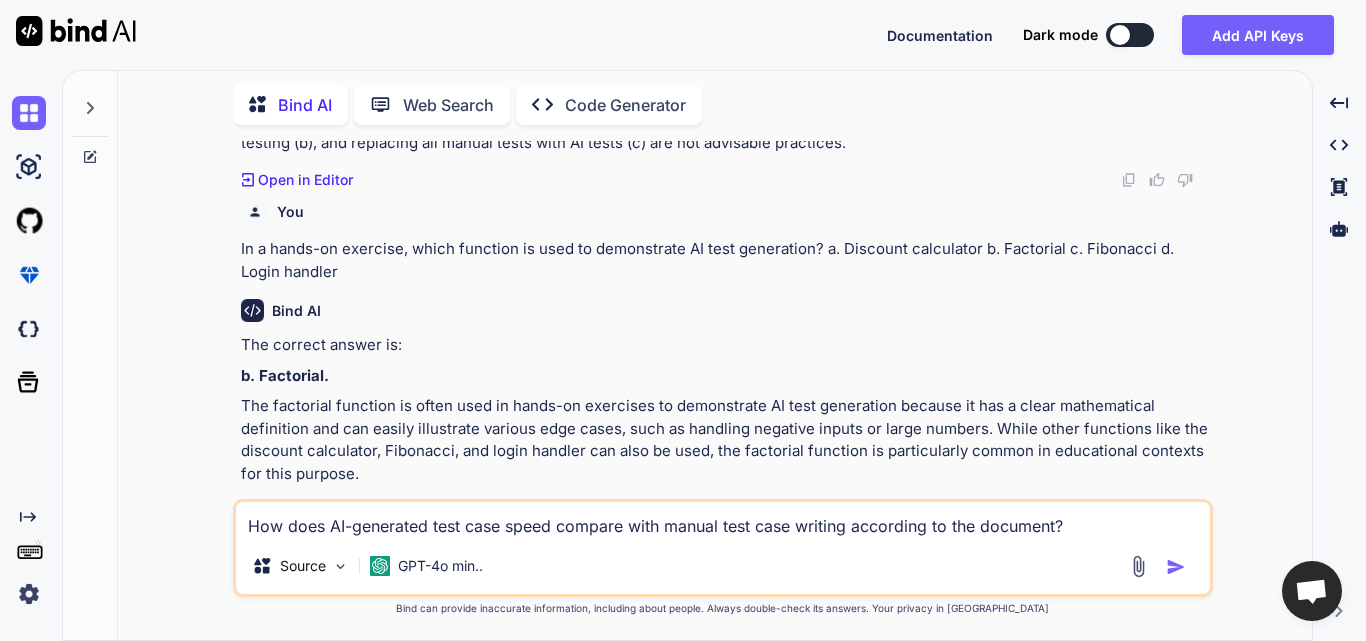 scroll, scrollTop: 74, scrollLeft: 0, axis: vertical 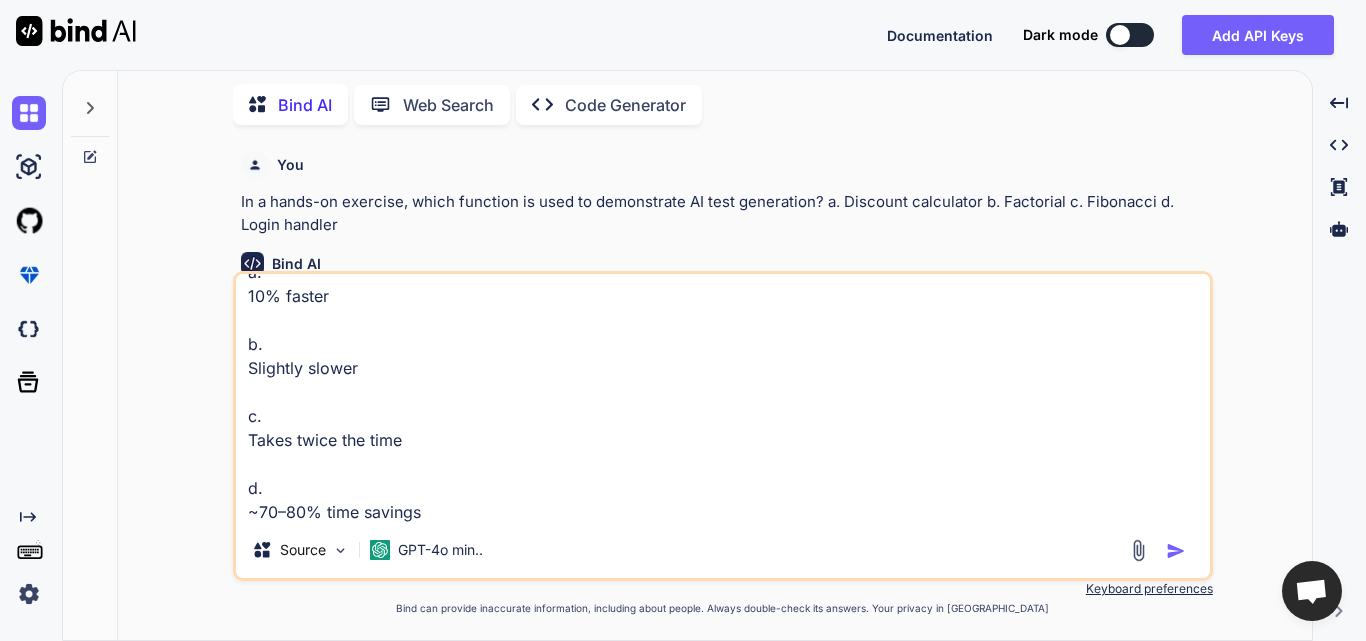 type on "How does AI-generated test case speed compare with manual test case writing according to the document?
a.
10% faster
b.
Slightly slower
c.
Takes twice the time
d.
~70–80% time savings" 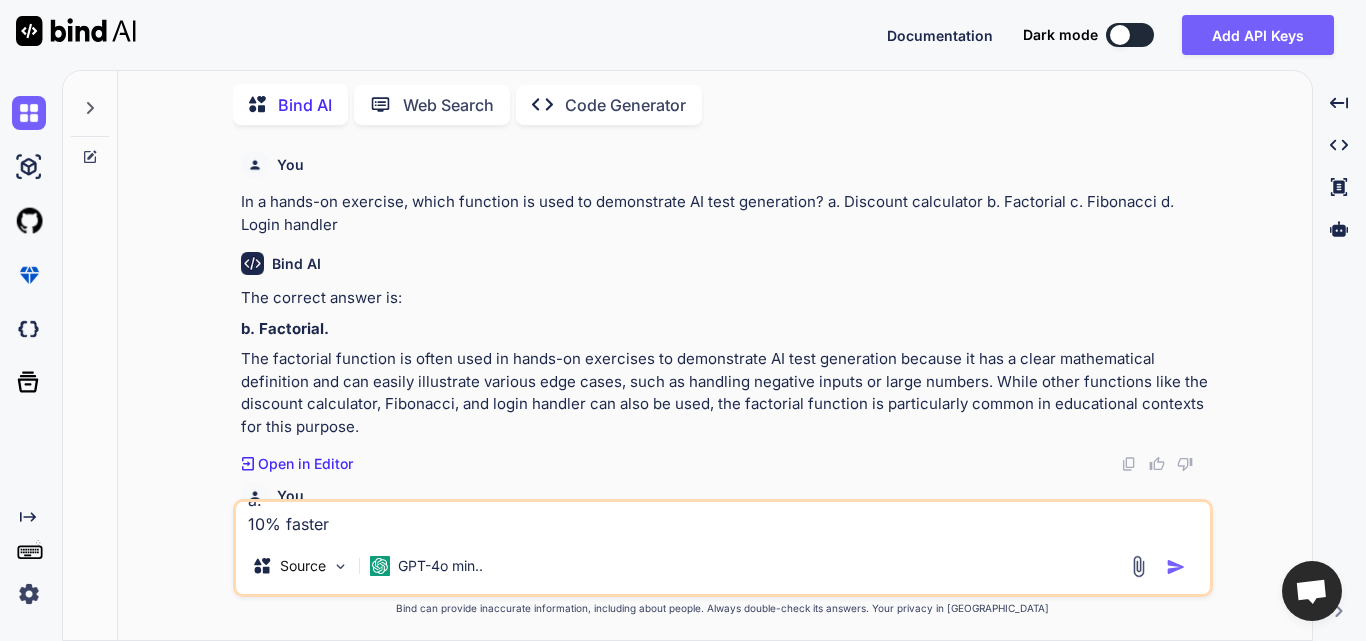 scroll, scrollTop: 0, scrollLeft: 0, axis: both 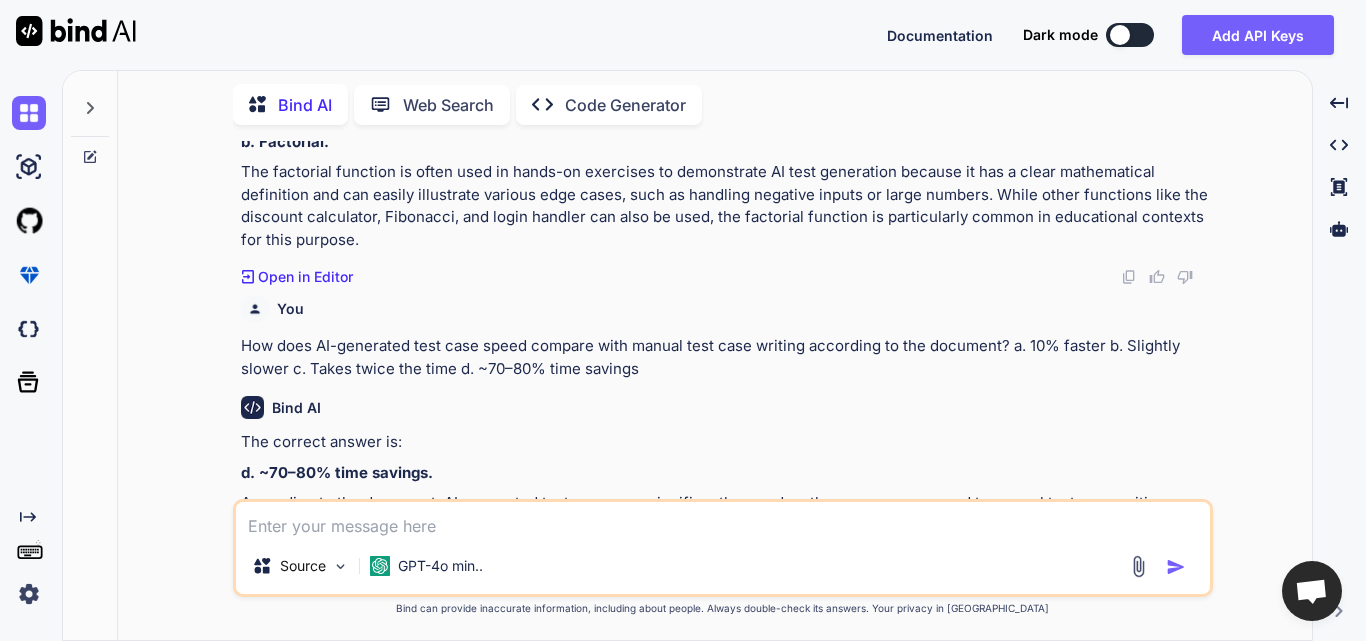 click at bounding box center (723, 520) 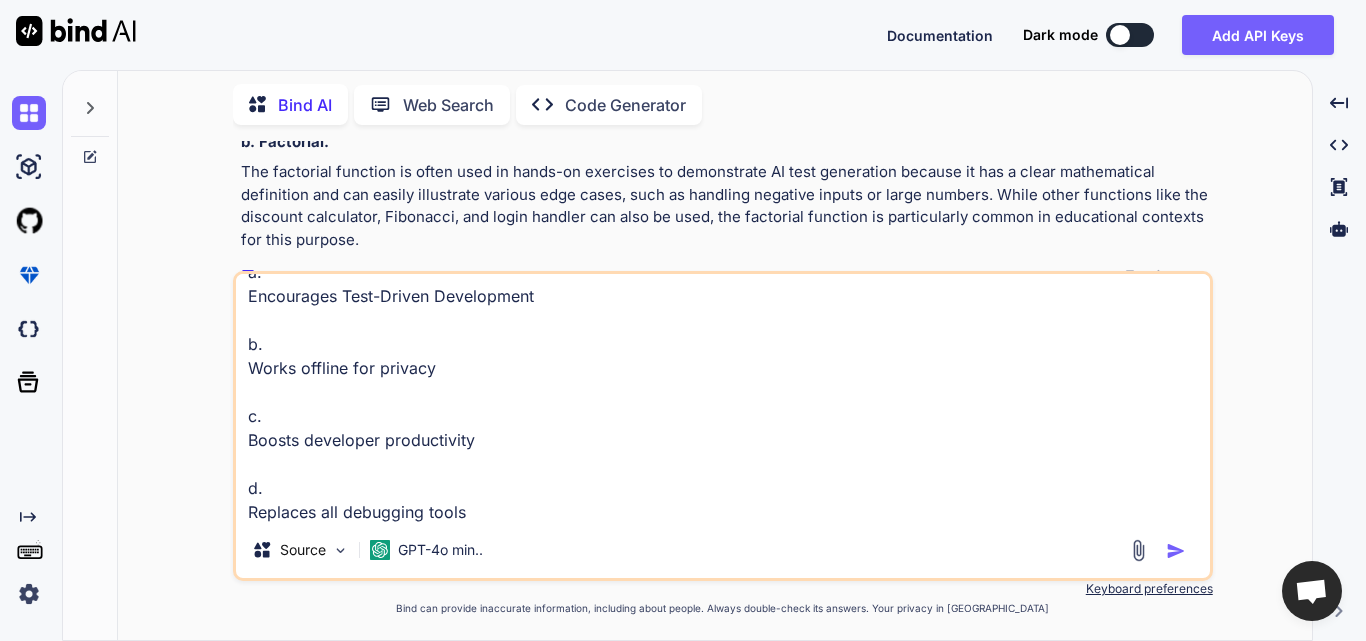 scroll, scrollTop: 0, scrollLeft: 0, axis: both 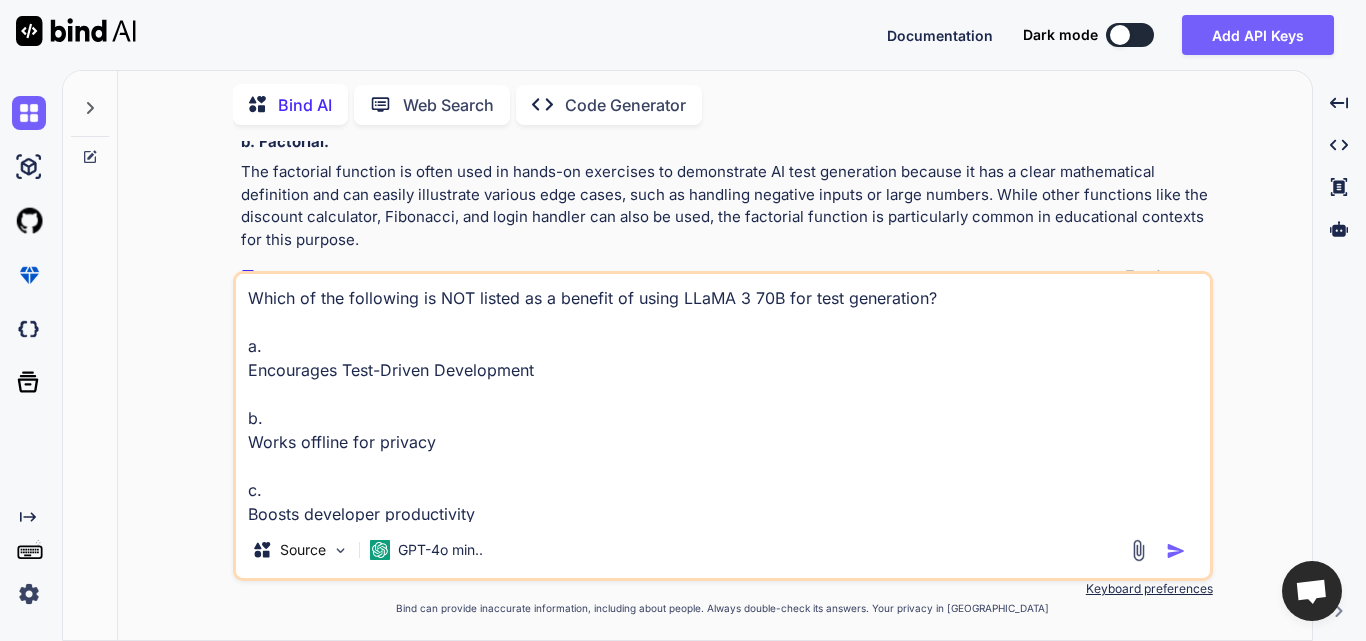 type 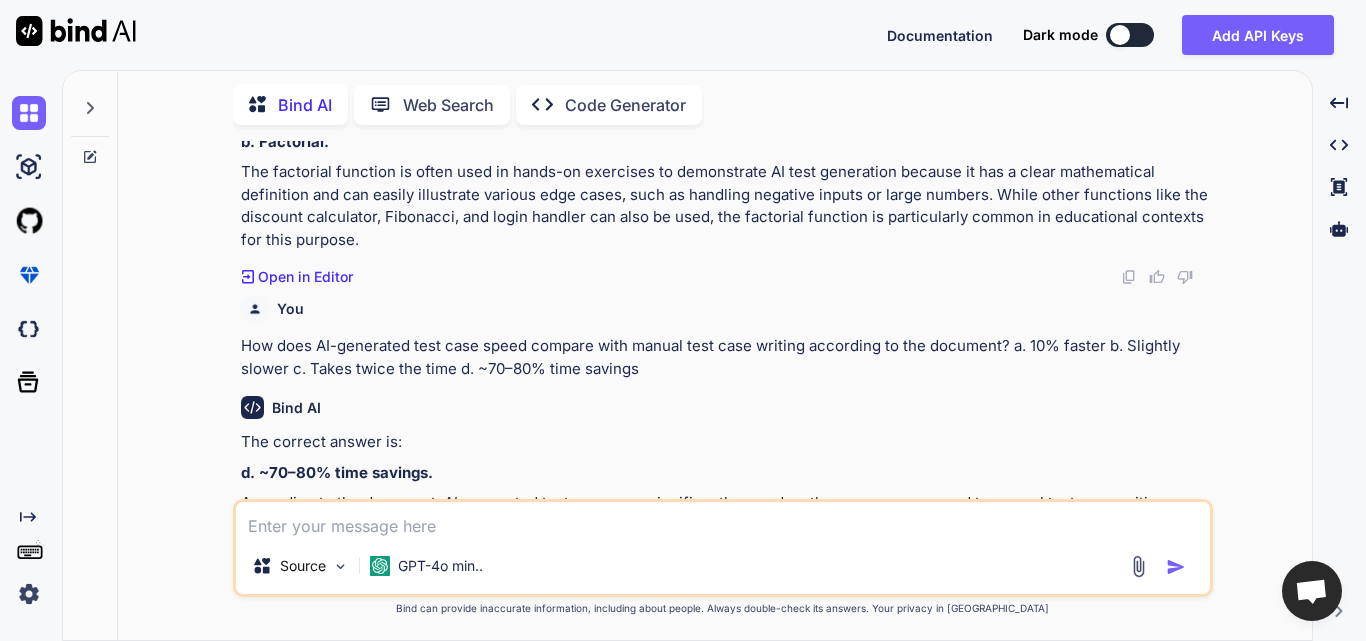 scroll, scrollTop: 11988, scrollLeft: 0, axis: vertical 